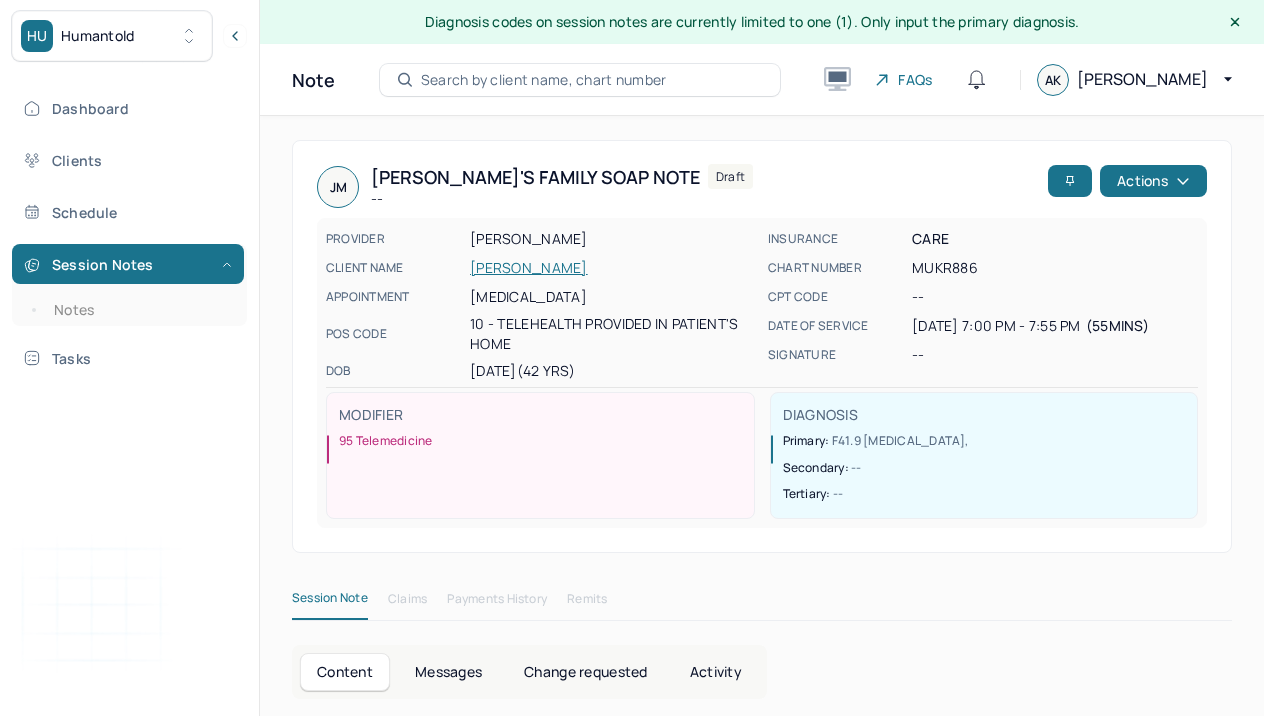 scroll, scrollTop: 187, scrollLeft: 0, axis: vertical 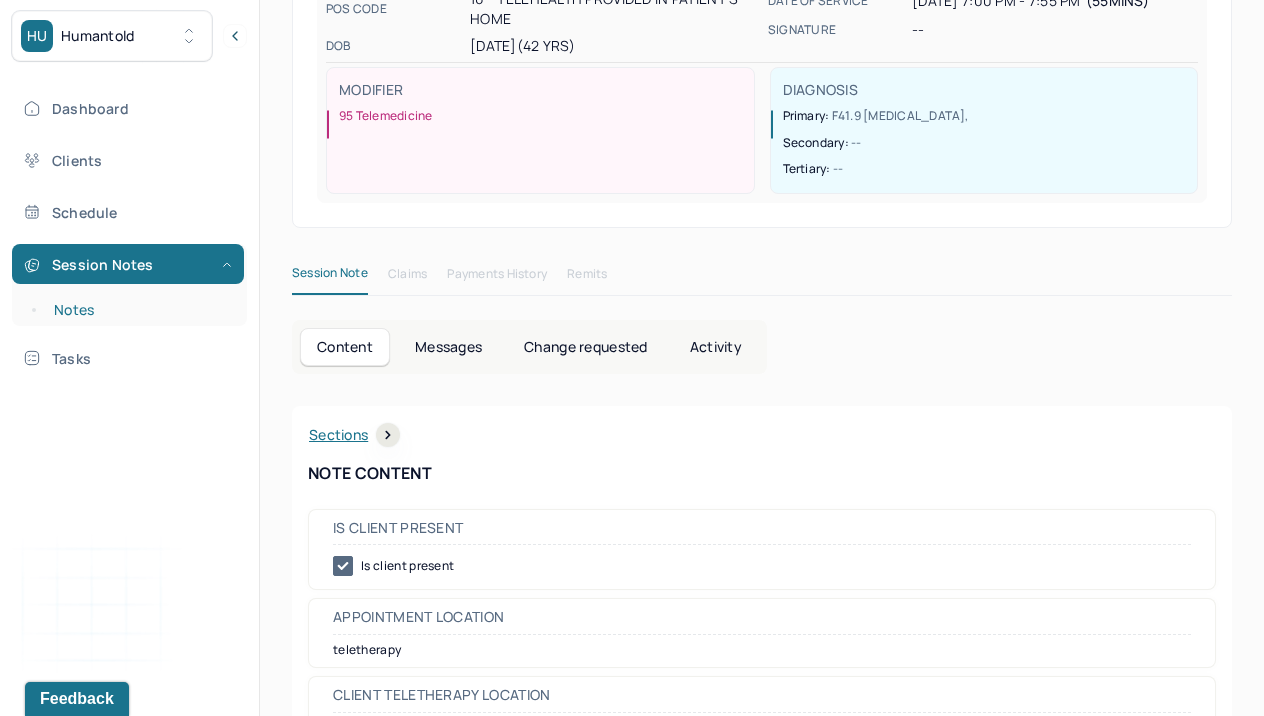 click on "Notes" at bounding box center [139, 310] 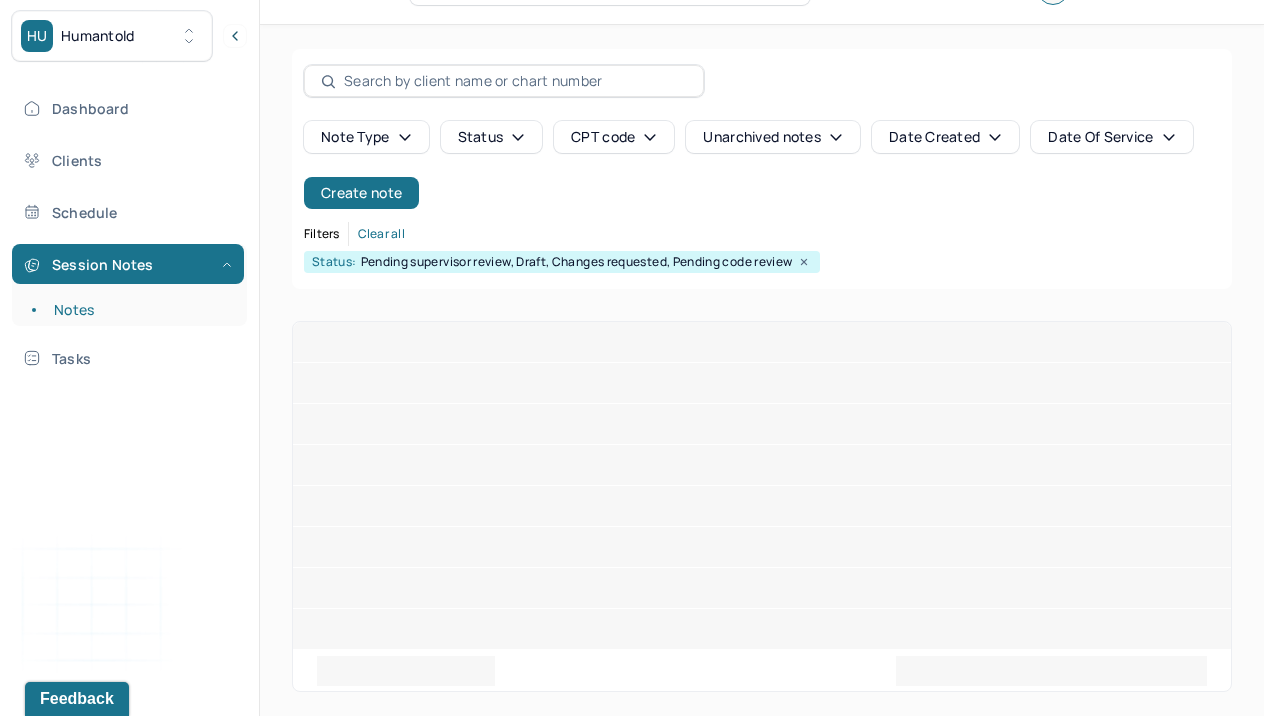 scroll, scrollTop: 0, scrollLeft: 0, axis: both 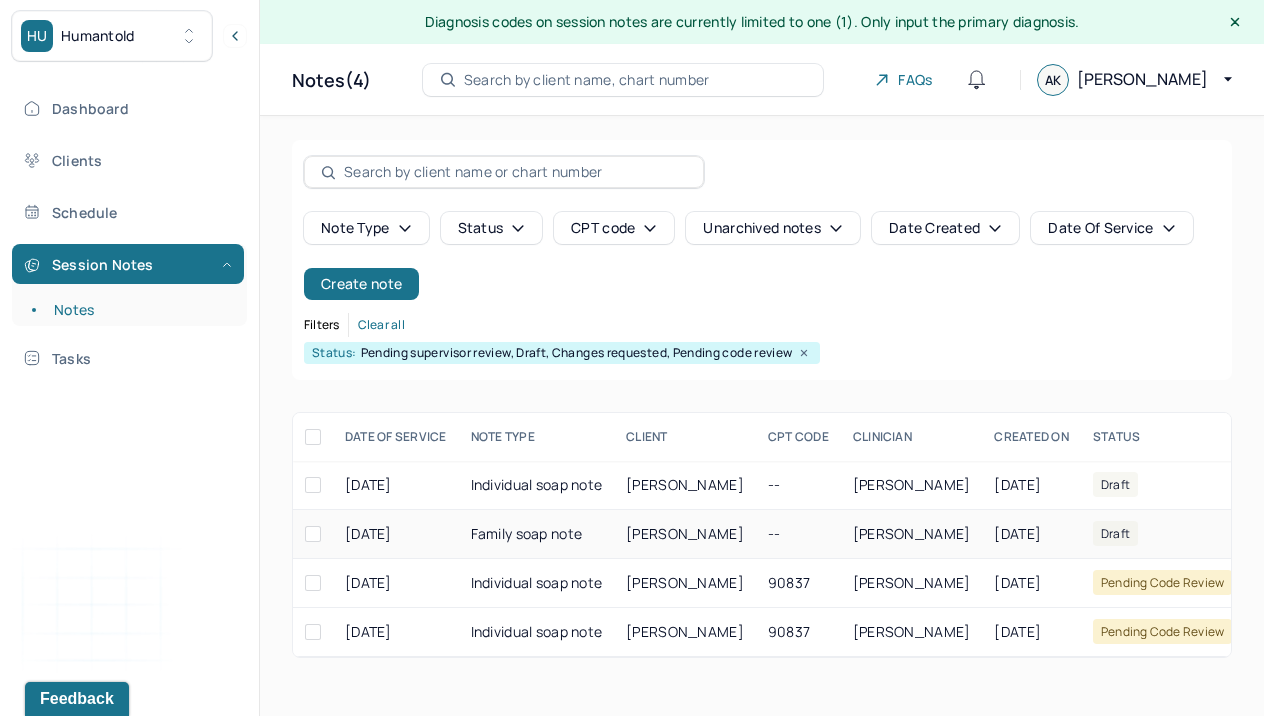 click on "Family soap note" at bounding box center (537, 534) 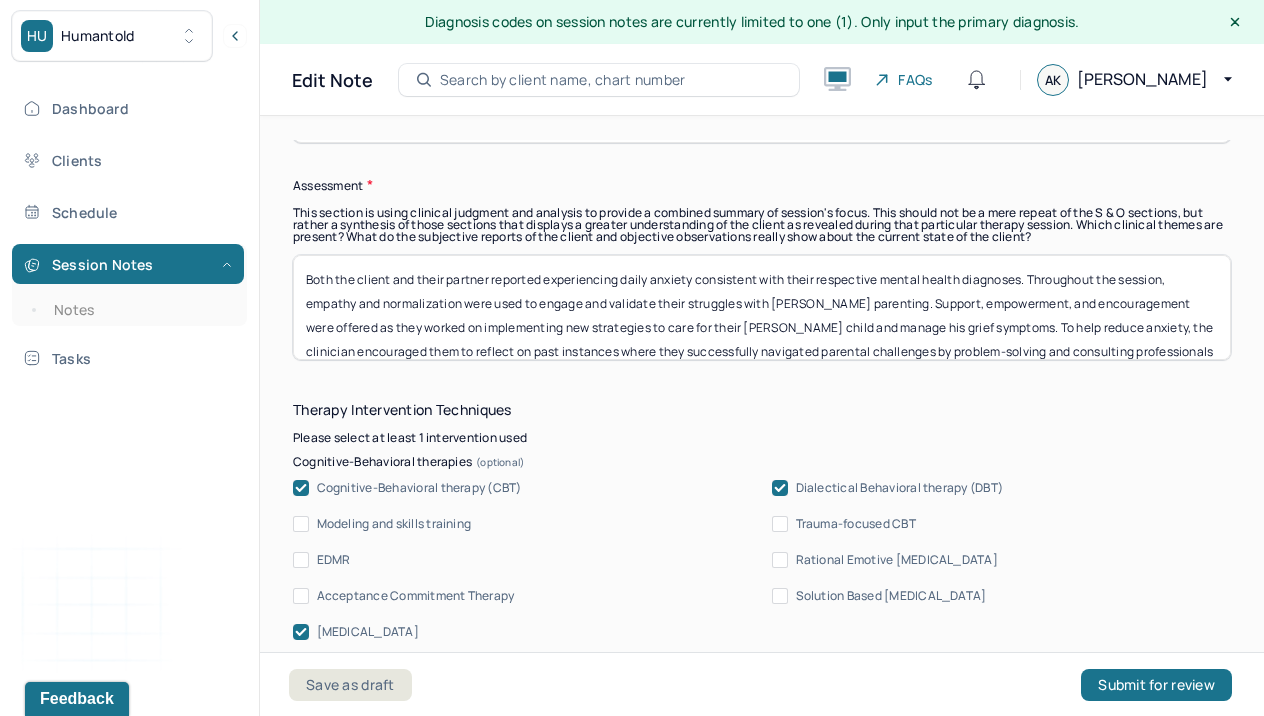 scroll, scrollTop: 1908, scrollLeft: 0, axis: vertical 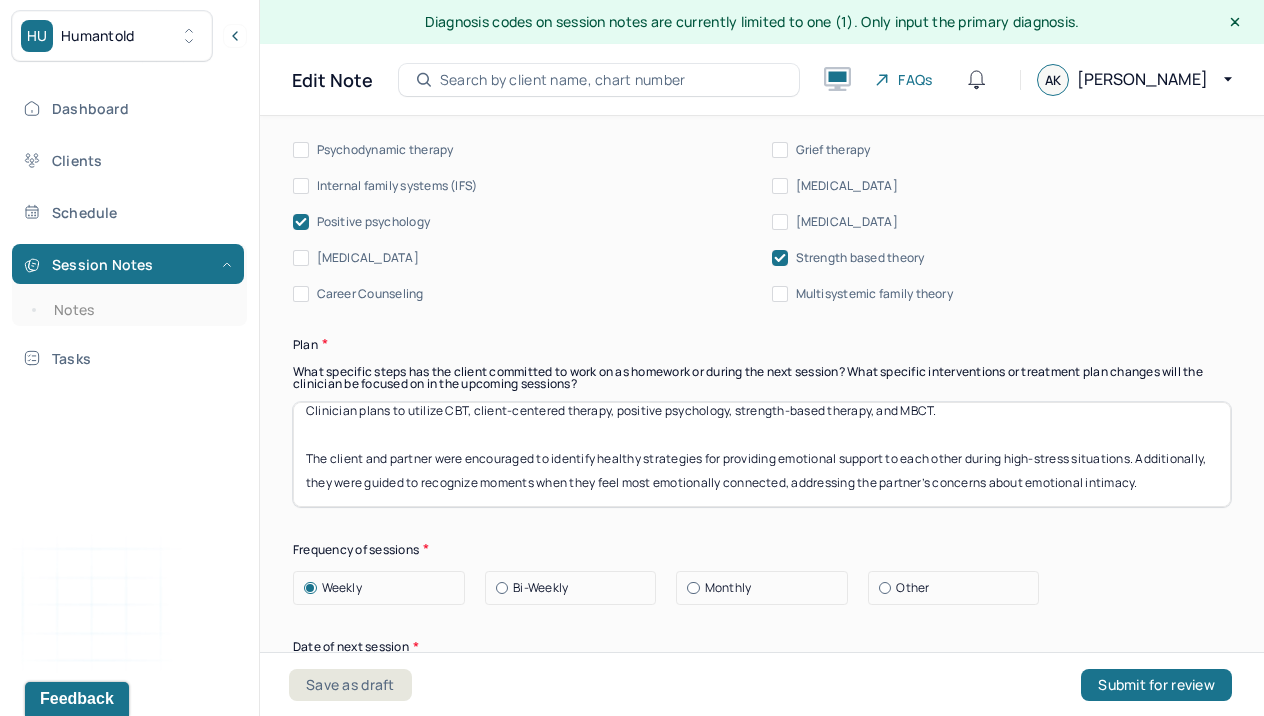 drag, startPoint x: 1174, startPoint y: 488, endPoint x: 552, endPoint y: 457, distance: 622.77203 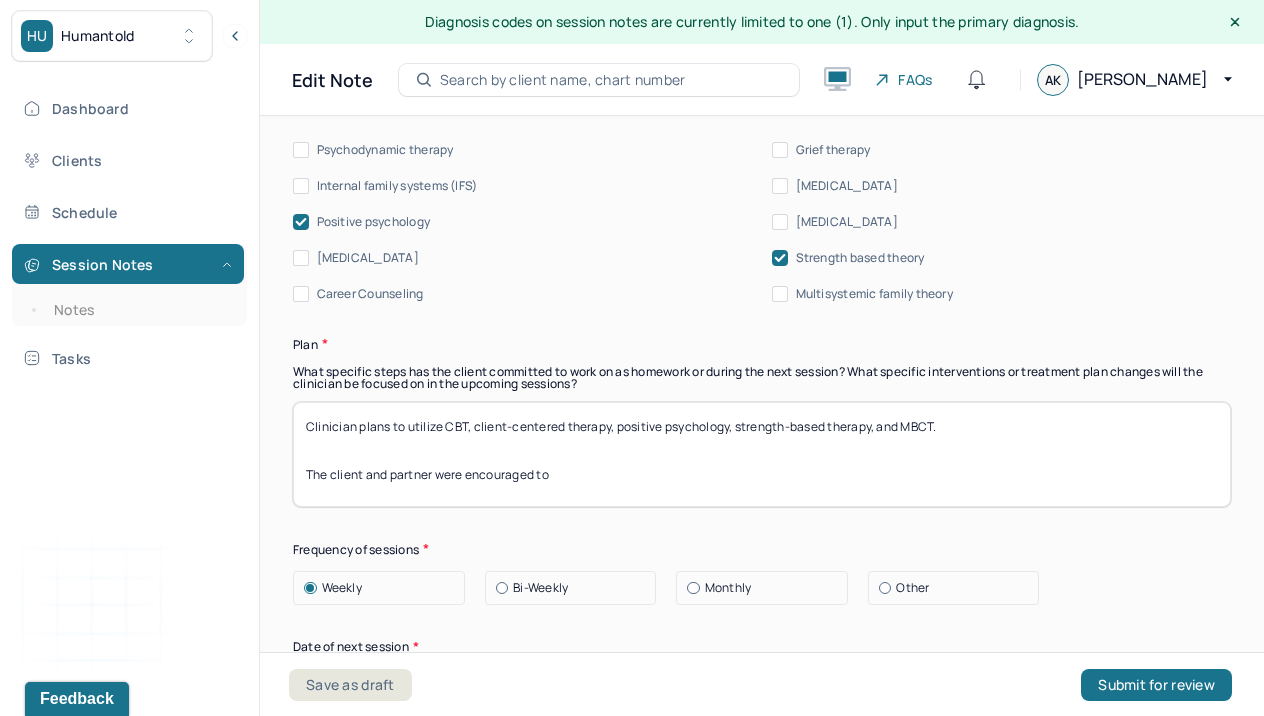 scroll, scrollTop: 0, scrollLeft: 0, axis: both 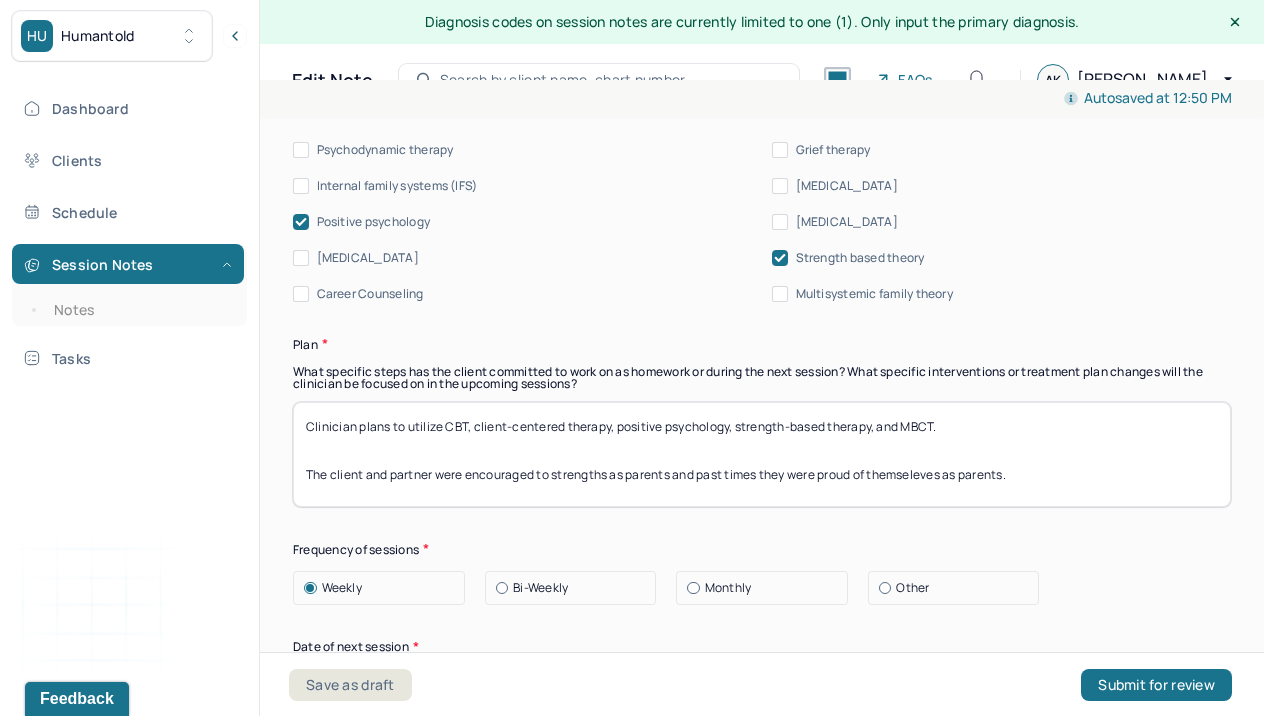 drag, startPoint x: 1052, startPoint y: 472, endPoint x: 235, endPoint y: 470, distance: 817.00244 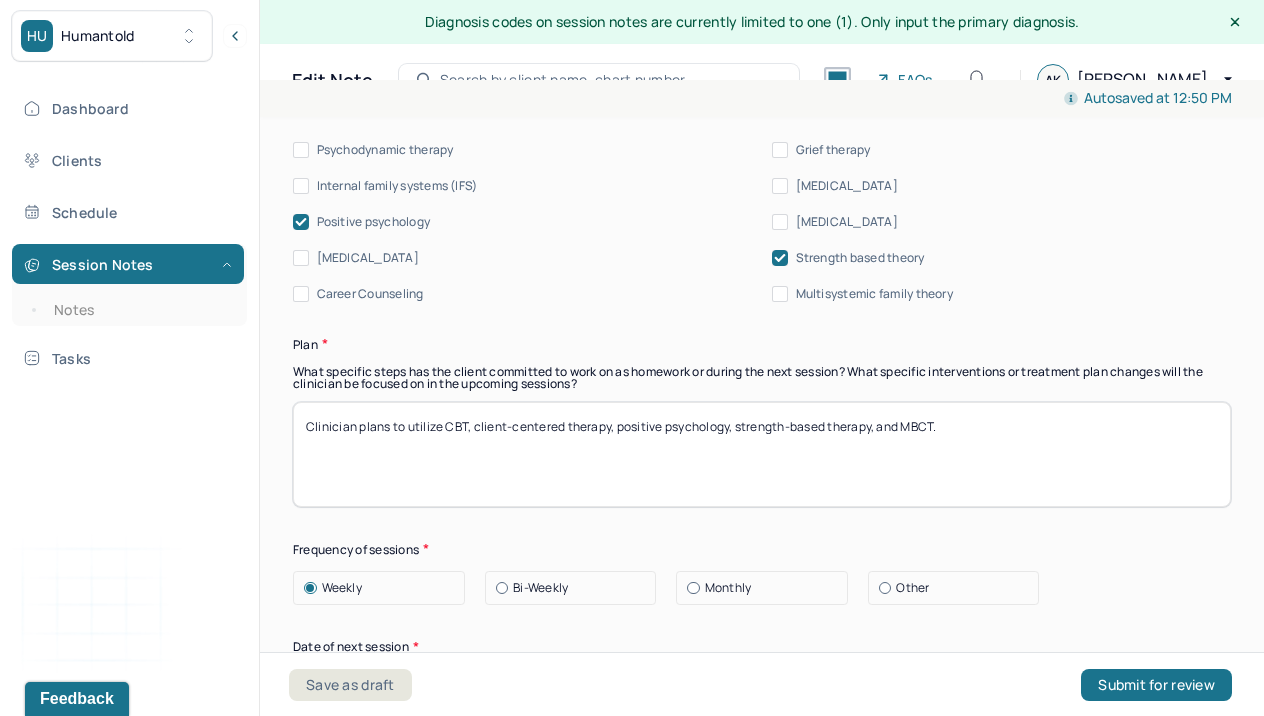 paste on "The client and partner were encouraged to identify their strengths as parents and reflect on past moments when they felt proud of their parenting efforts." 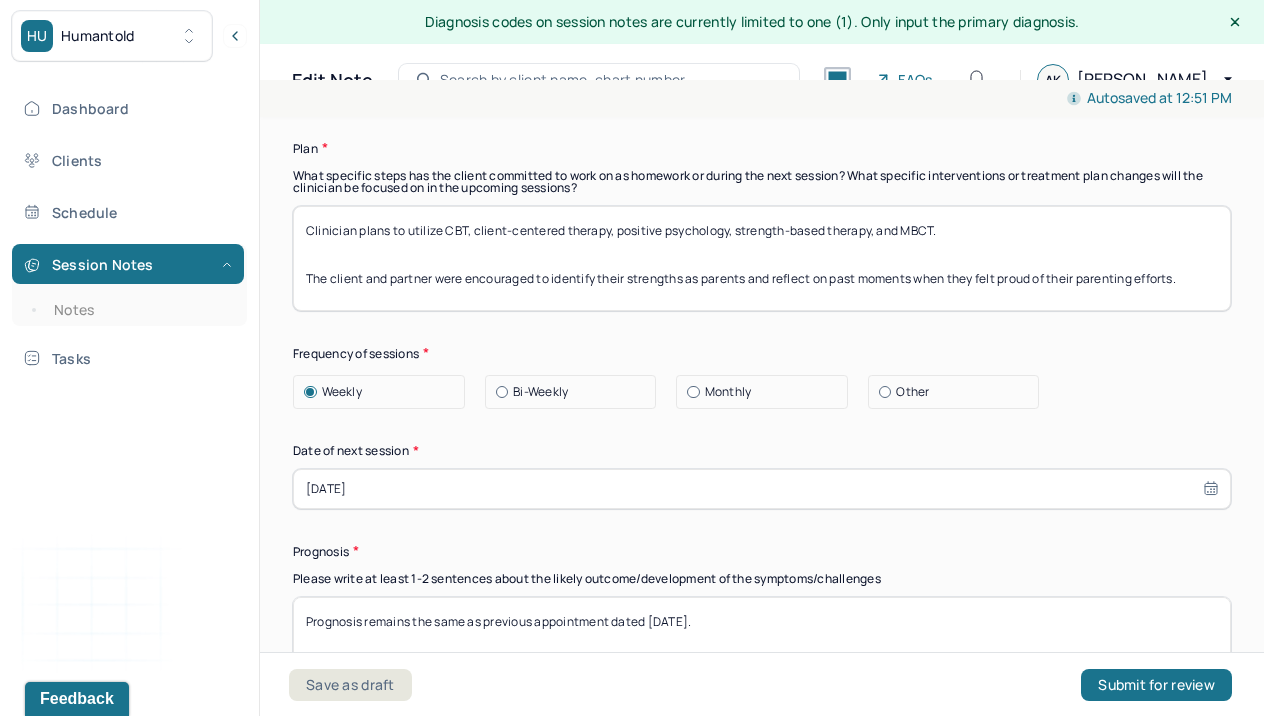 scroll, scrollTop: 2908, scrollLeft: 0, axis: vertical 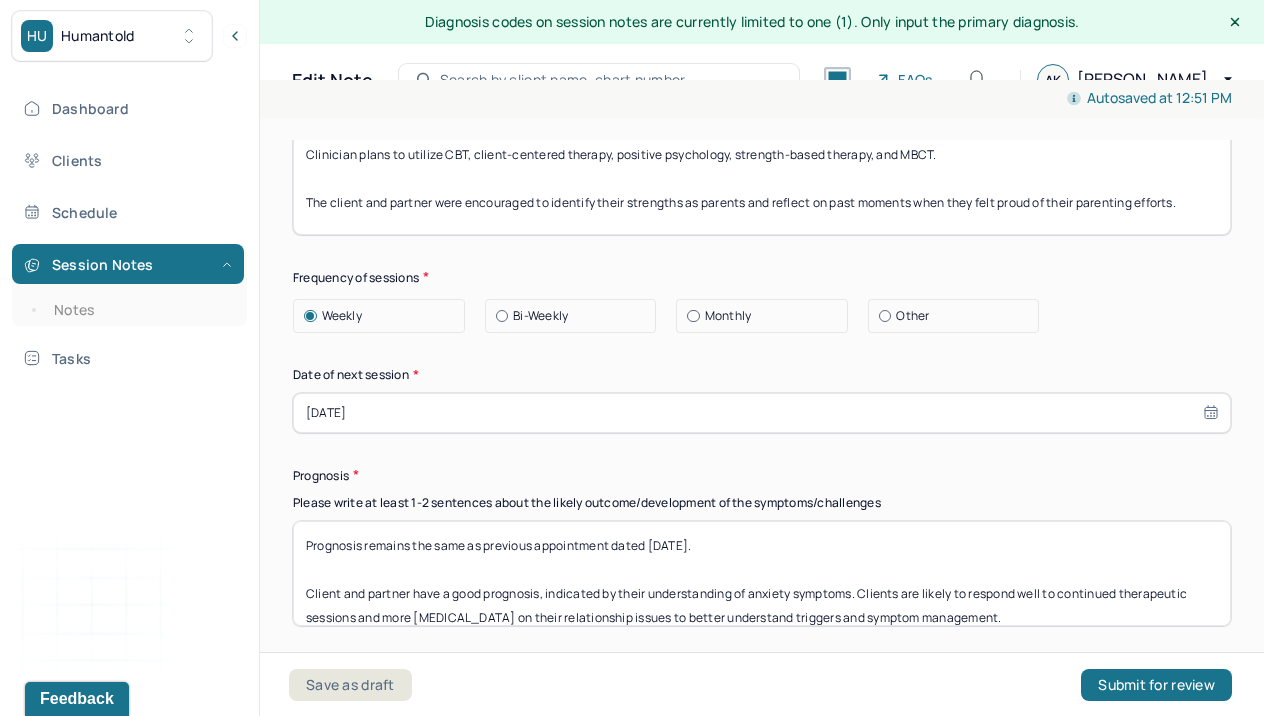 type on "Clinician plans to utilize CBT, client-centered therapy, positive psychology, strength-based therapy, and MBCT.
The client and partner were encouraged to identify their strengths as parents and reflect on past moments when they felt proud of their parenting efforts." 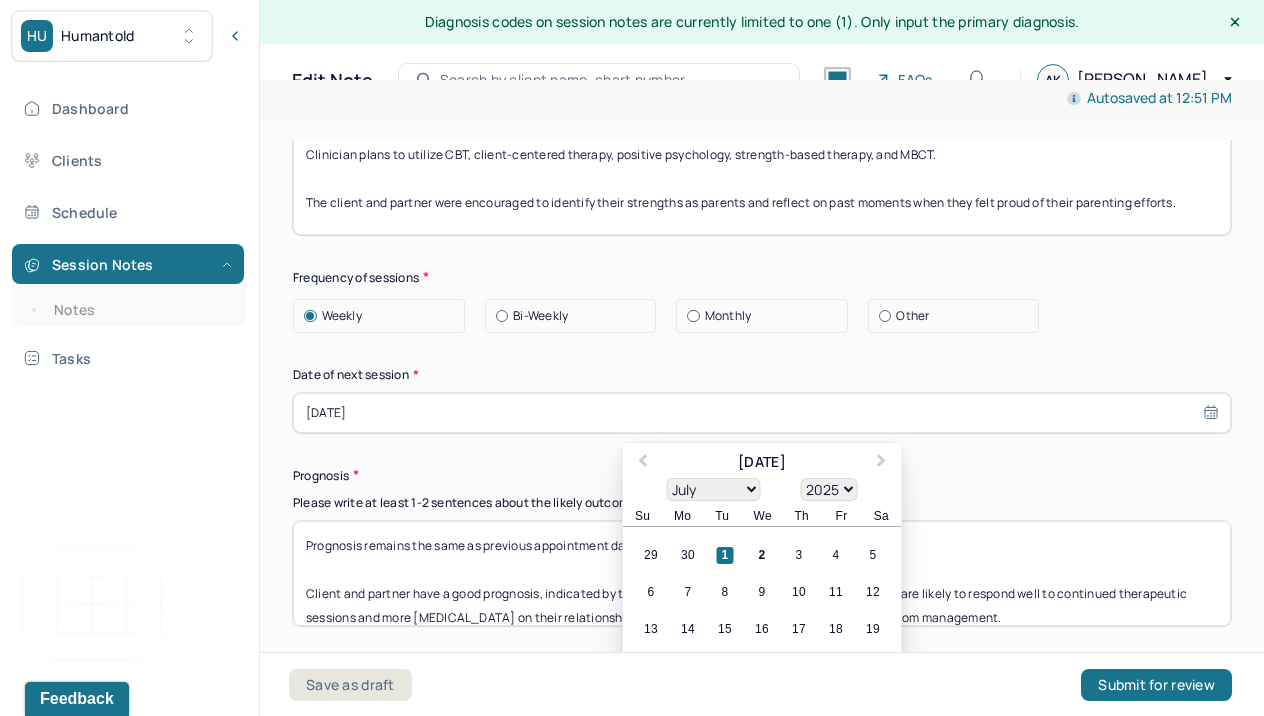 click on "[DATE]" at bounding box center [762, 413] 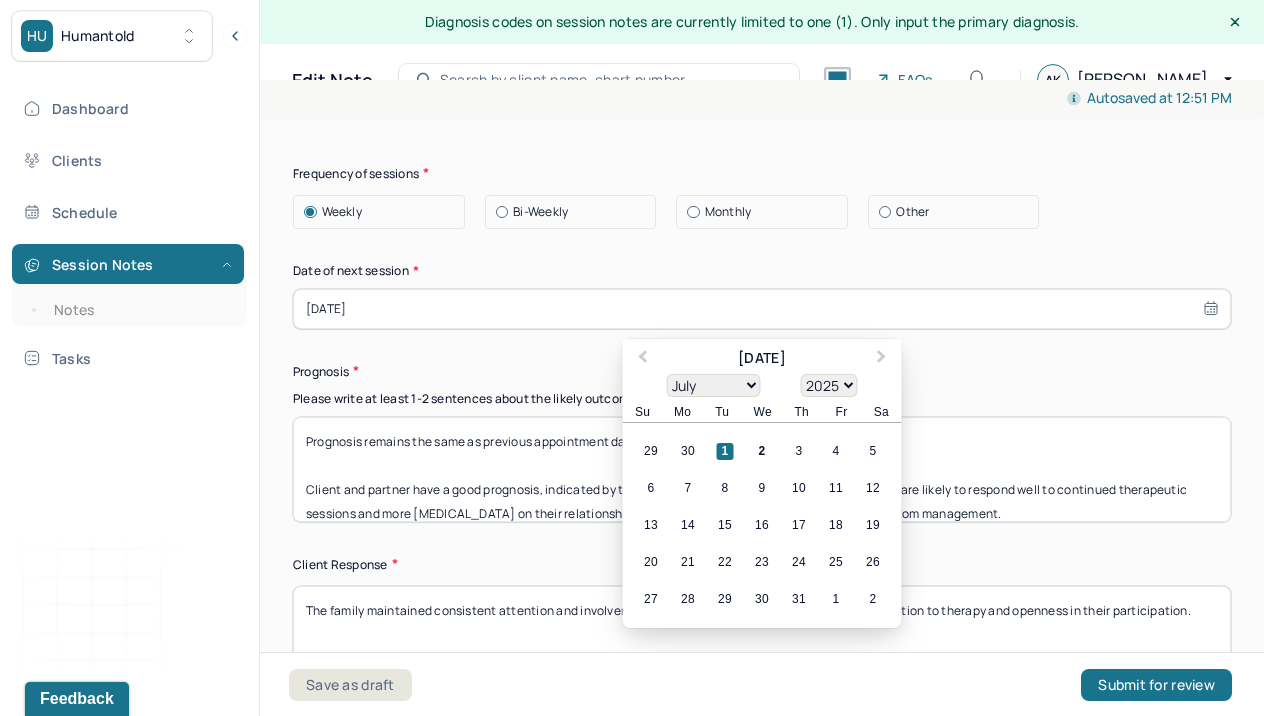 scroll, scrollTop: 3026, scrollLeft: 0, axis: vertical 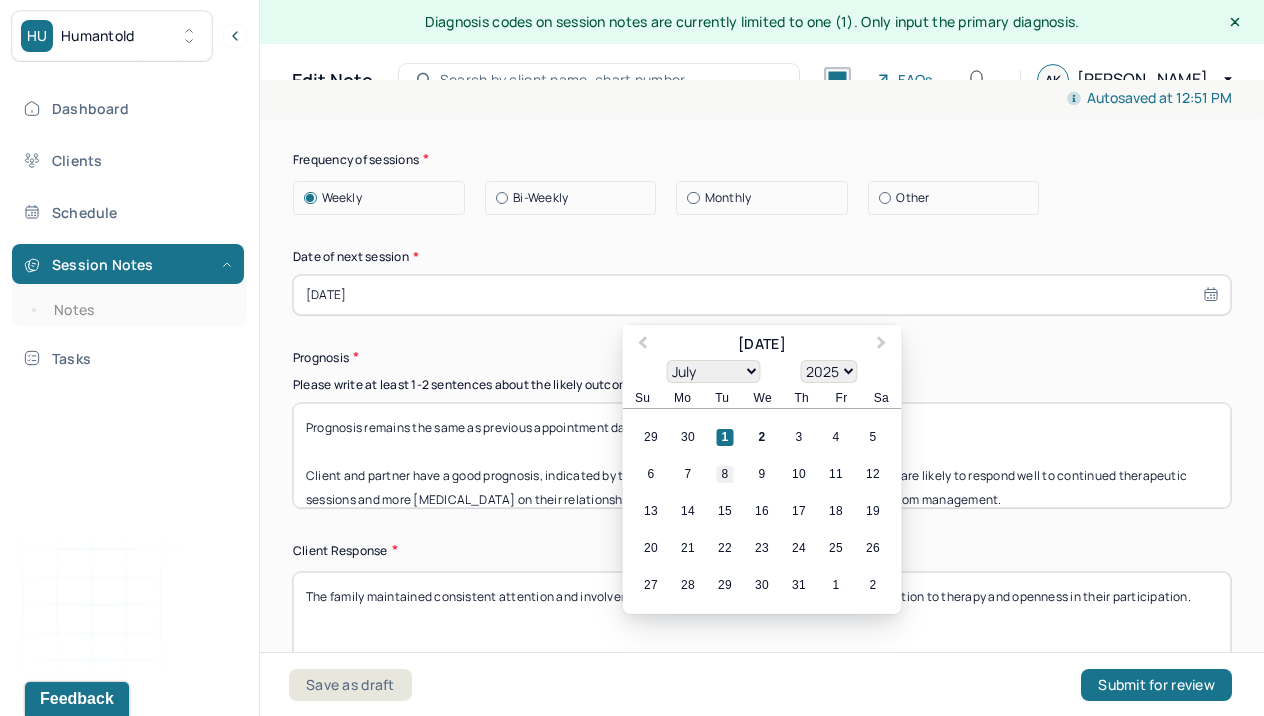 click on "8" at bounding box center [725, 474] 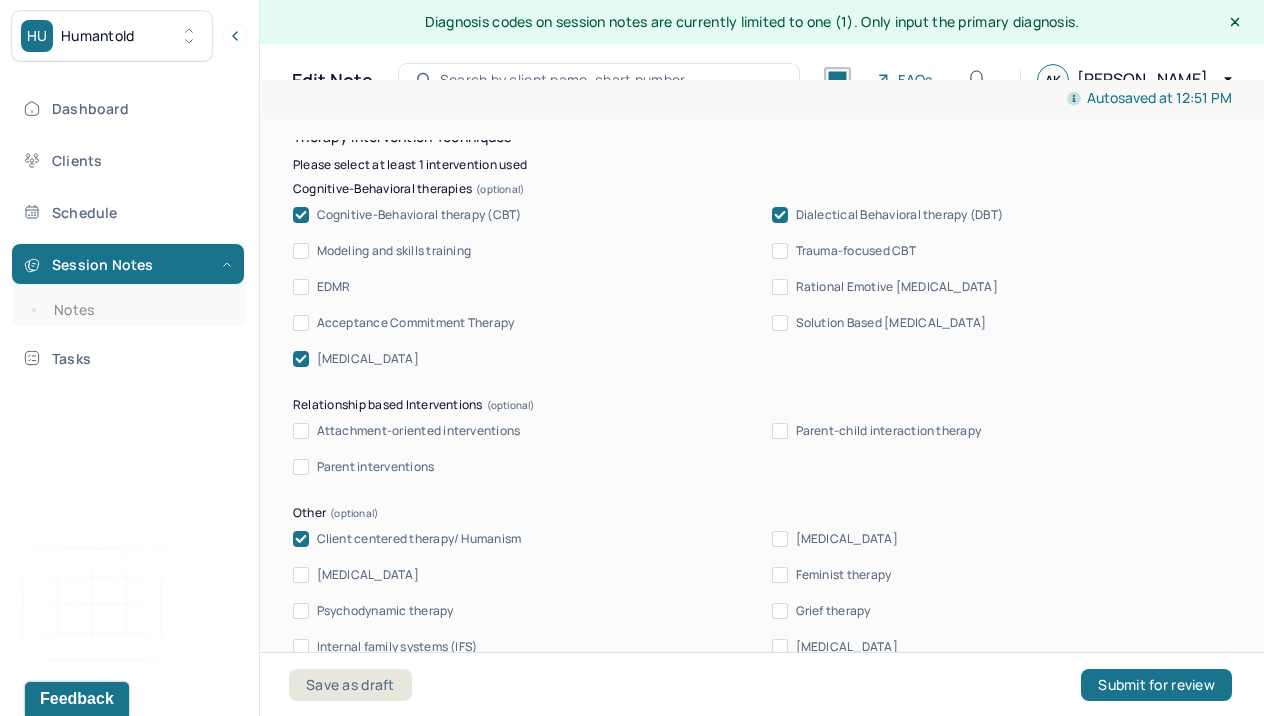 scroll, scrollTop: 1898, scrollLeft: 0, axis: vertical 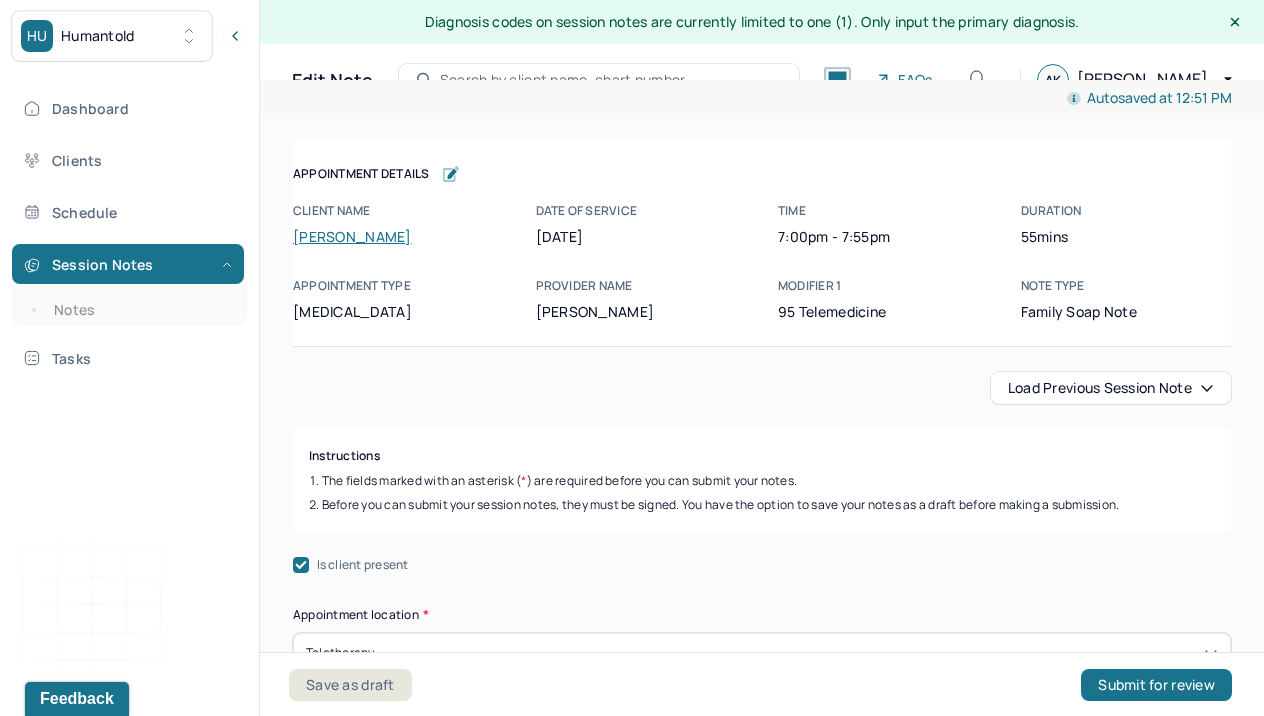 click on "Load previous session note" at bounding box center [1111, 388] 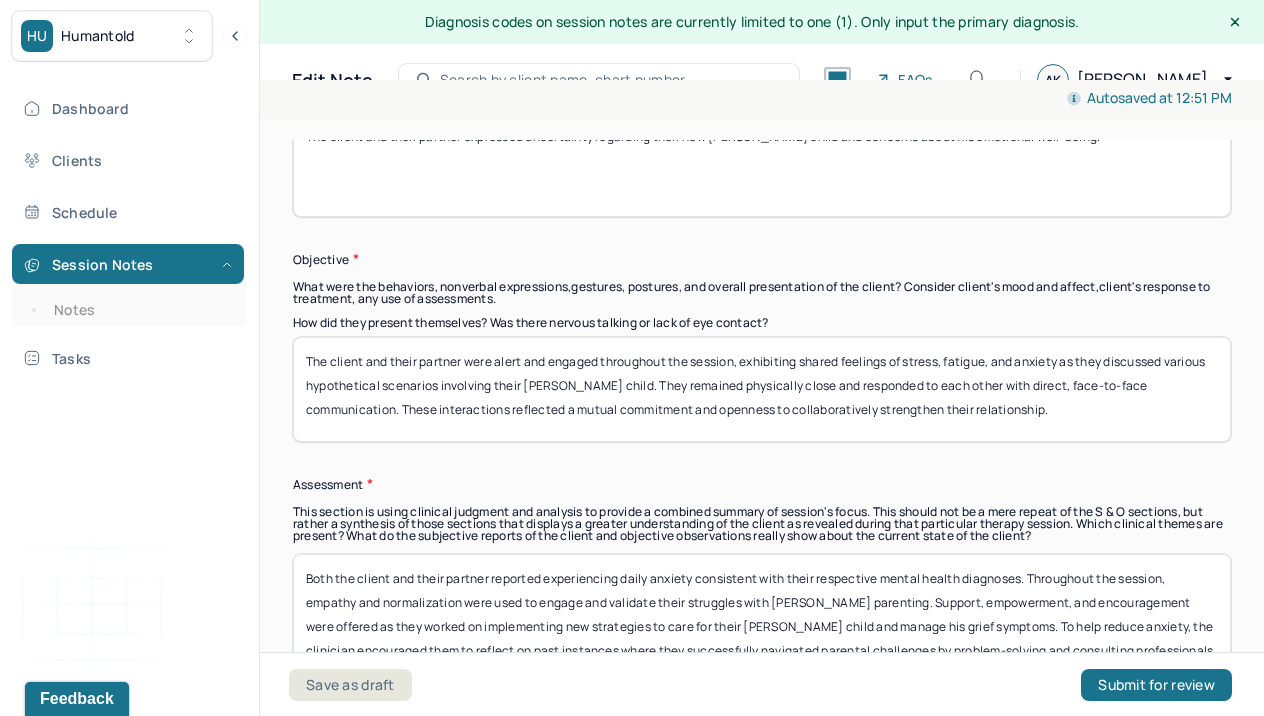 scroll, scrollTop: 1724, scrollLeft: 0, axis: vertical 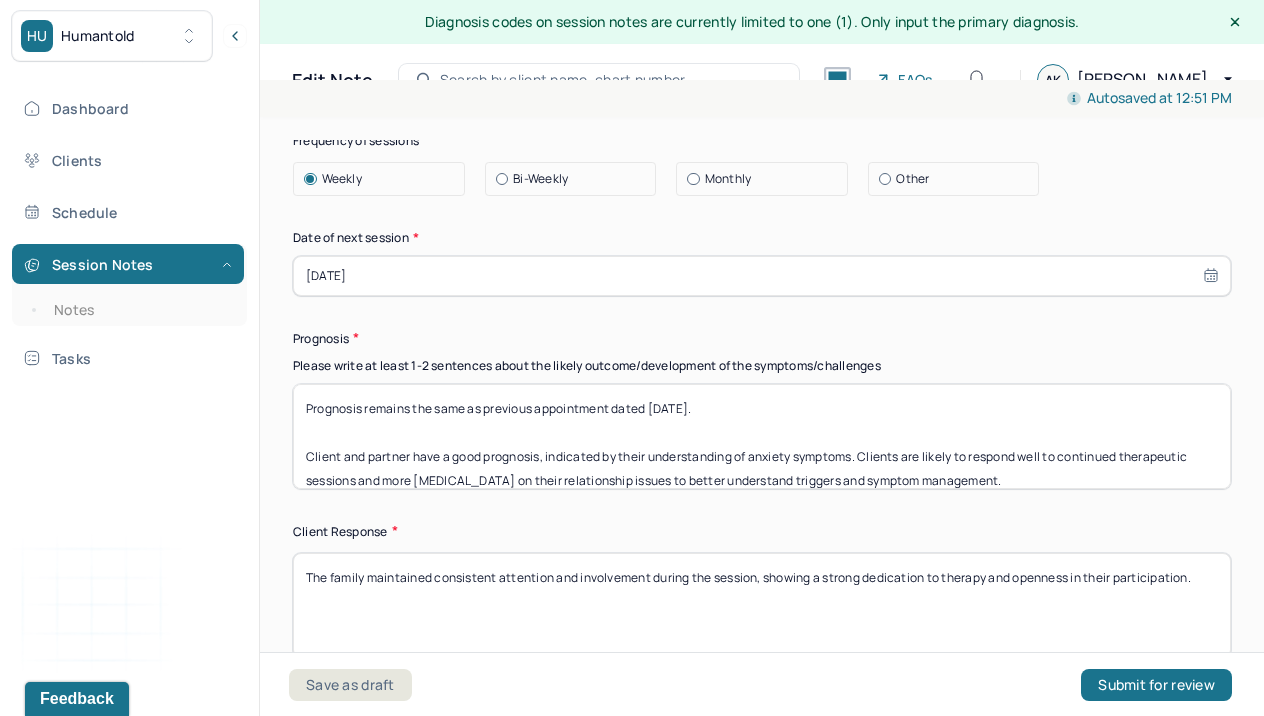 click on "Prognosis remains the same as previous appointment dated [DATE].
Client and partner have a good prognosis, indicated by their understanding of anxiety symptoms. Clients are likely to respond well to continued therapeutic sessions and more [MEDICAL_DATA] on their relationship issues to better understand triggers and symptom management." at bounding box center [762, 436] 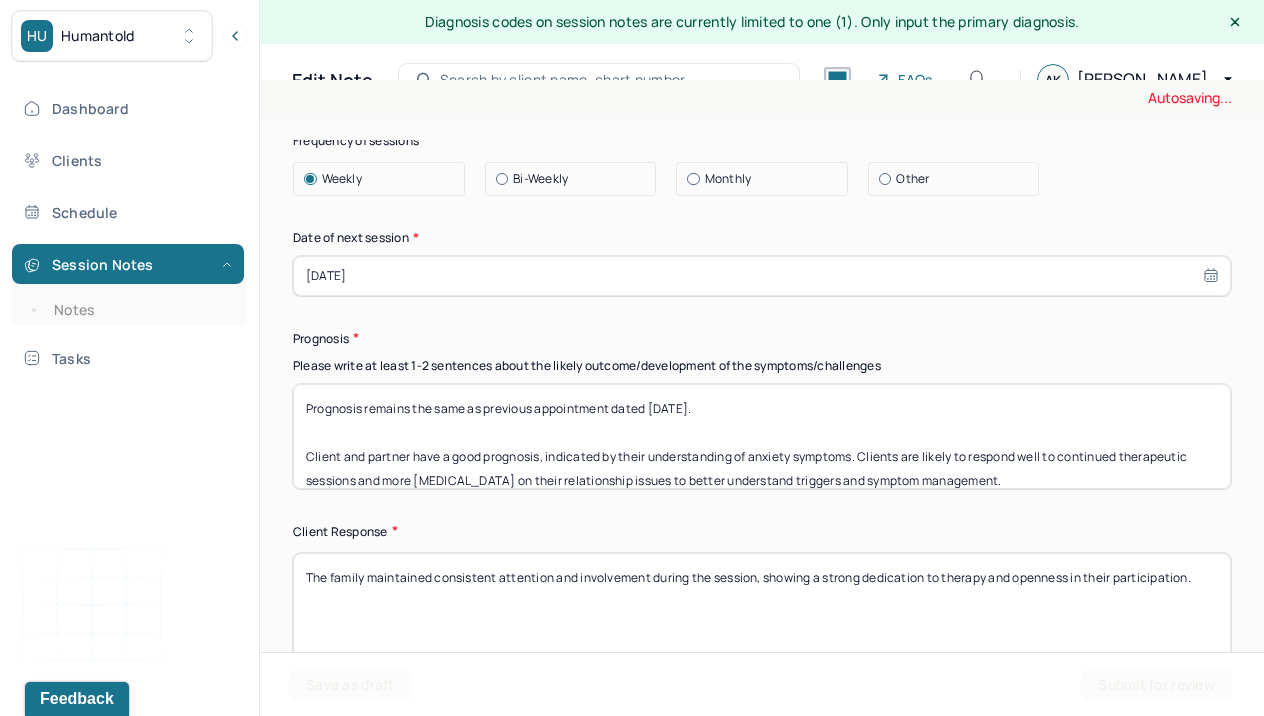 drag, startPoint x: 1222, startPoint y: 573, endPoint x: -48, endPoint y: 553, distance: 1270.1575 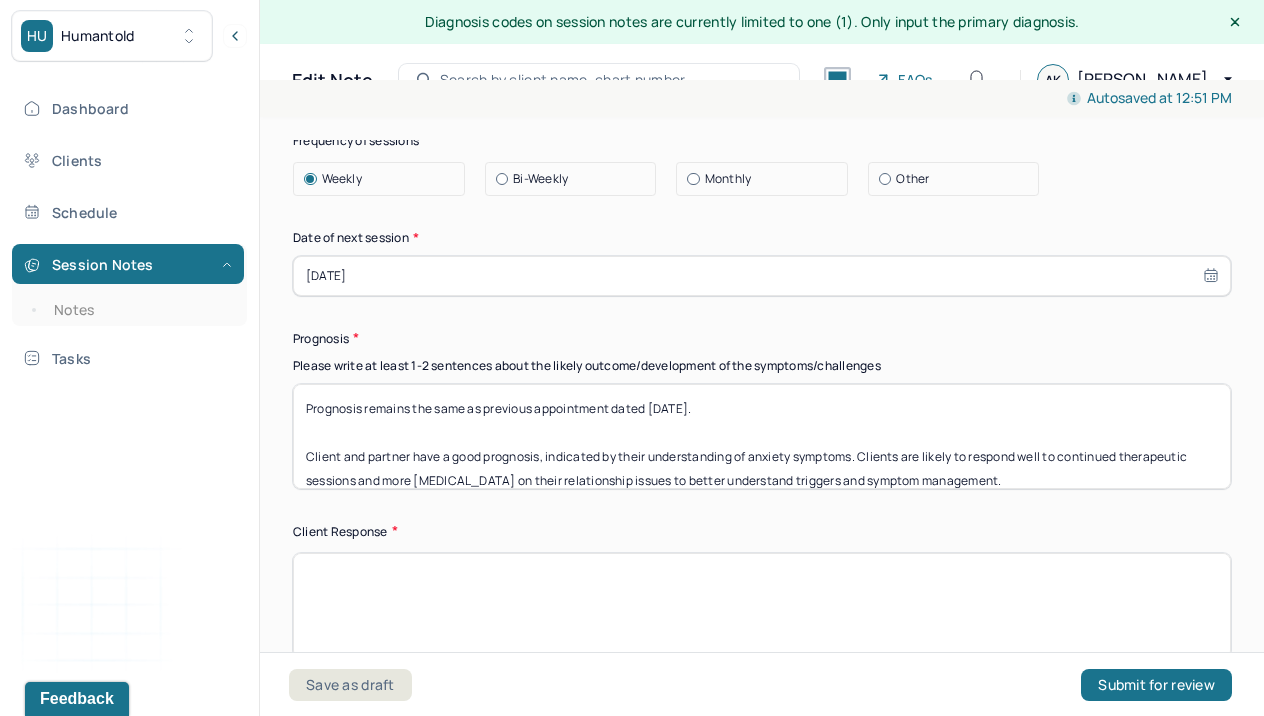 paste on "The family remained focused and engaged throughout the session, demonstrating a clear commitment to the therapeutic process and a willingness to participate openly and collaboratively." 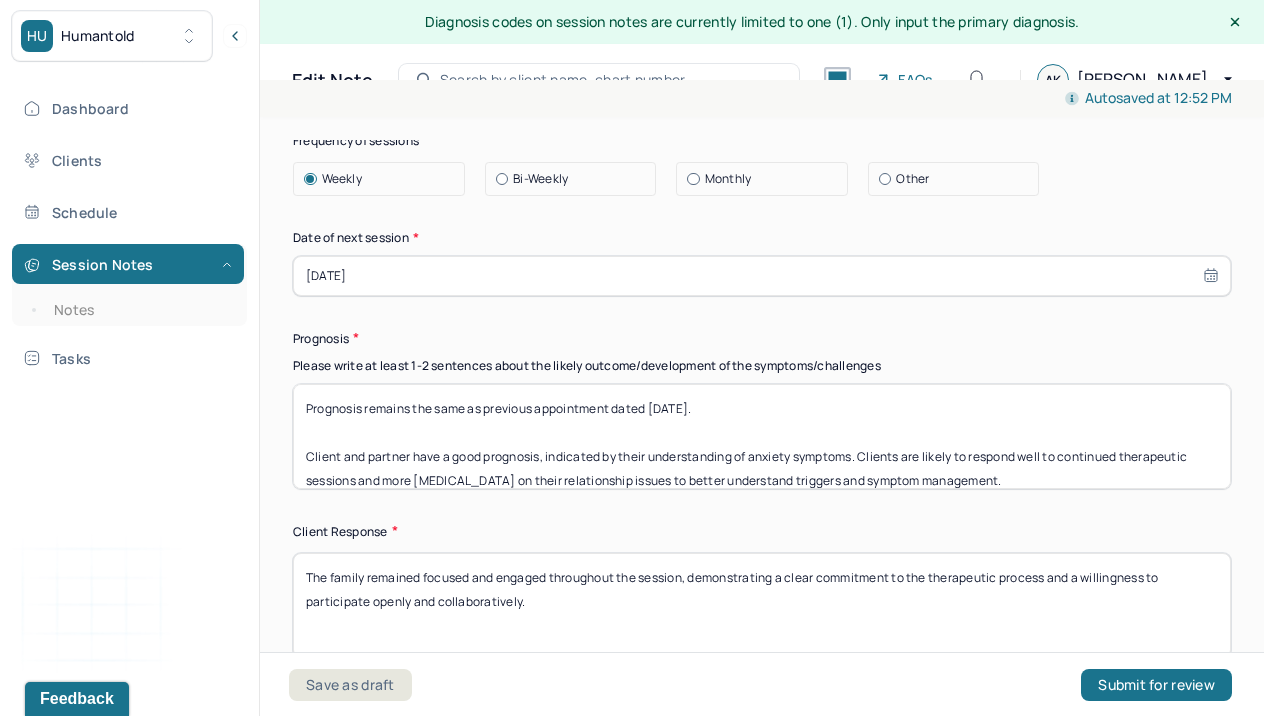 scroll, scrollTop: 40, scrollLeft: 0, axis: vertical 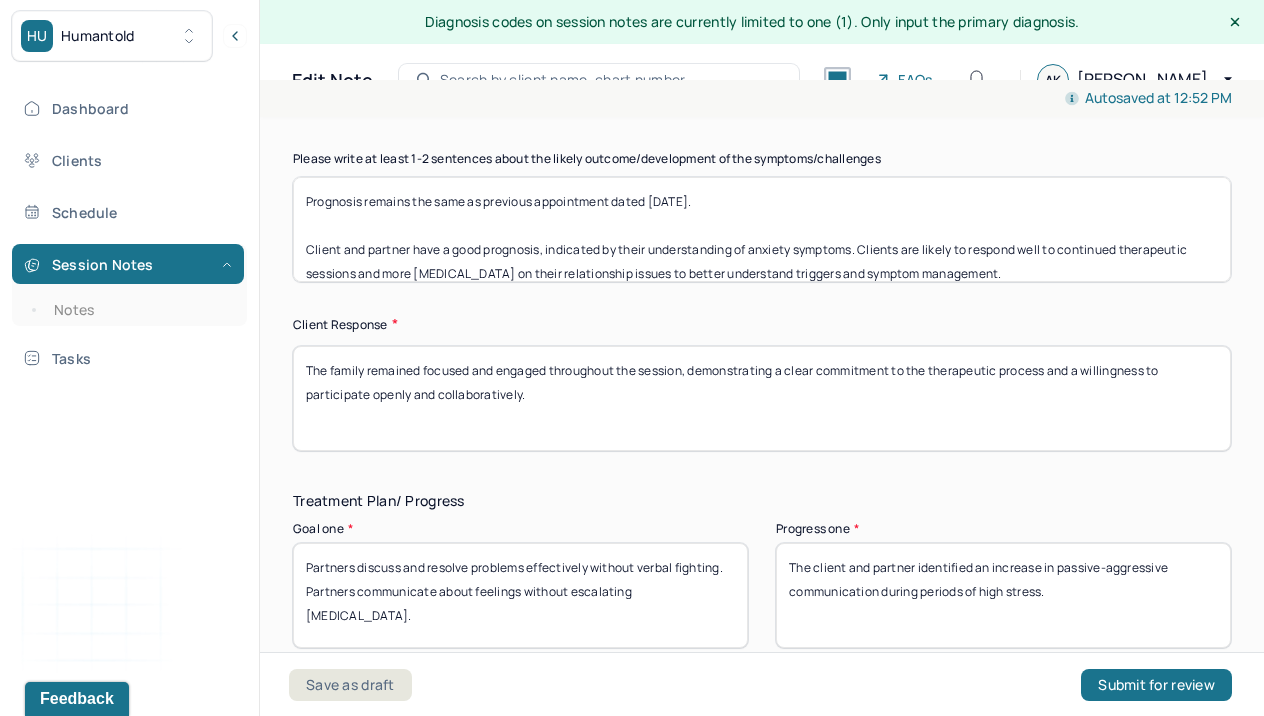 click on "The family remained focused and engaged throughout the session, demonstrating a clear commitment to the therapeutic process and a willingness to participate openly and collaboratively." at bounding box center [762, 398] 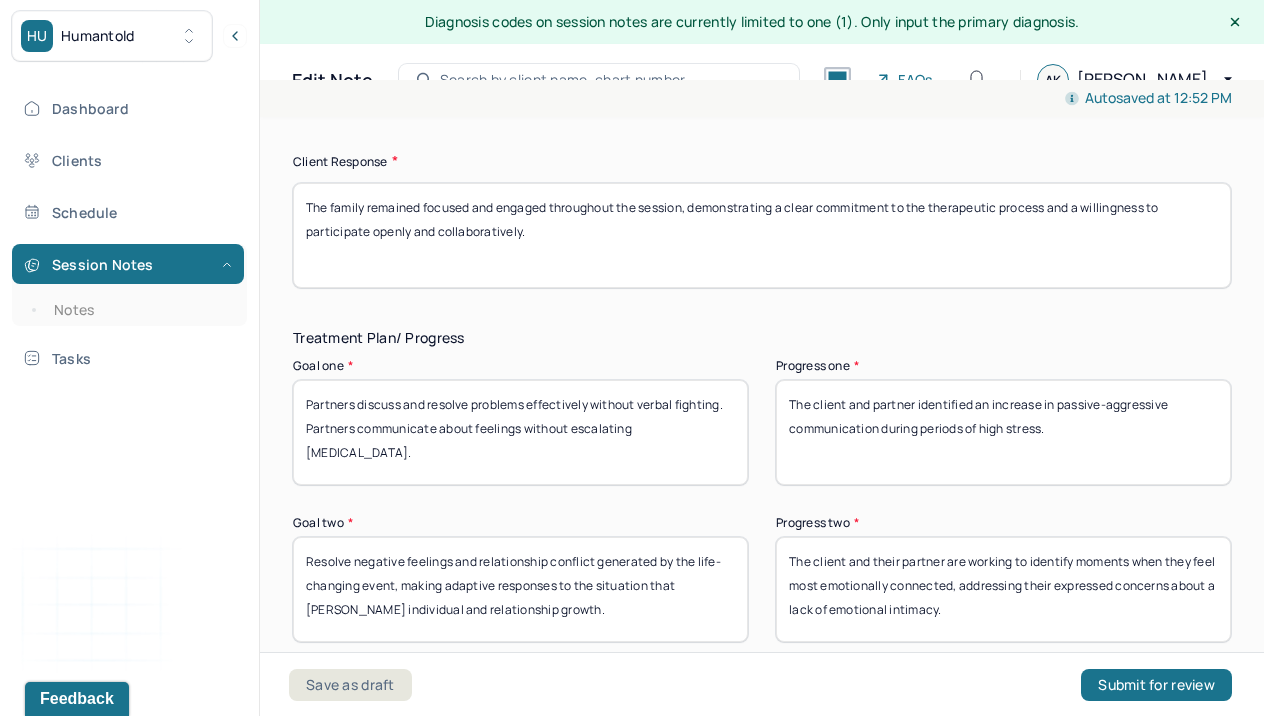 scroll, scrollTop: 3440, scrollLeft: 0, axis: vertical 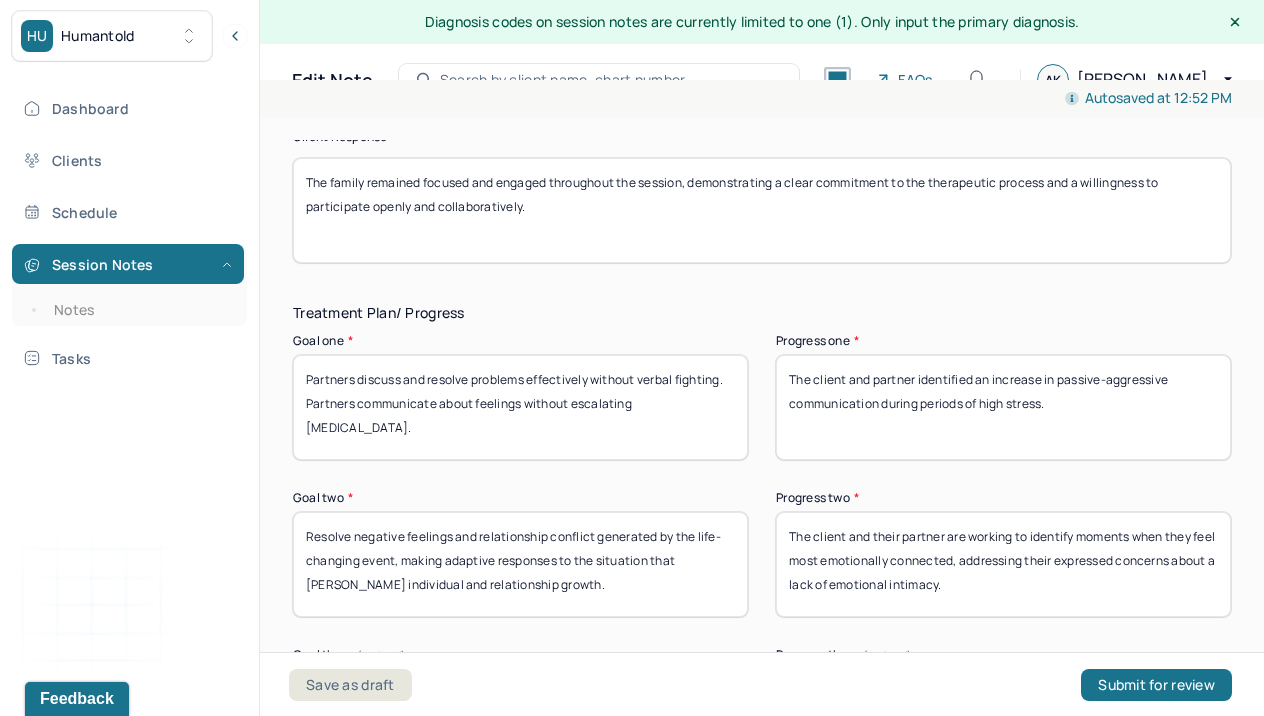 type on "The family remained focused and engaged throughout the session, demonstrating a clear commitment to the therapeutic process and a willingness to participate openly and collaboratively." 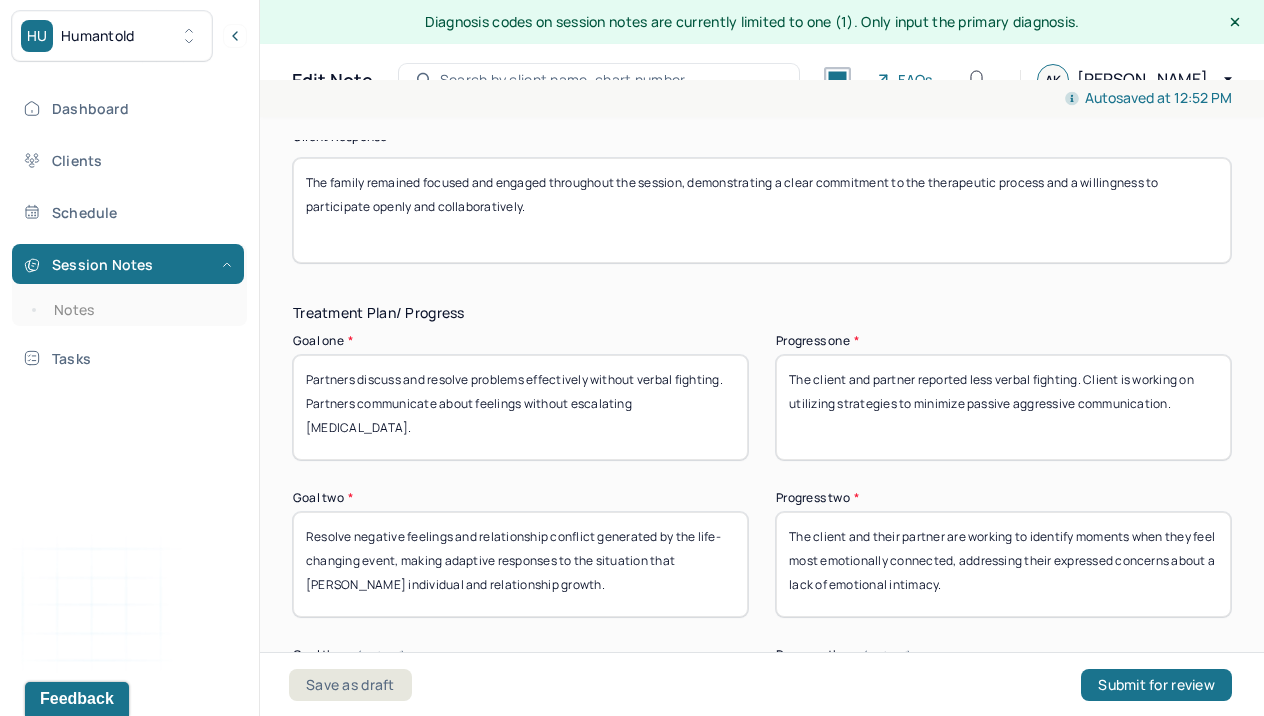 drag, startPoint x: 1192, startPoint y: 405, endPoint x: 782, endPoint y: 303, distance: 422.49734 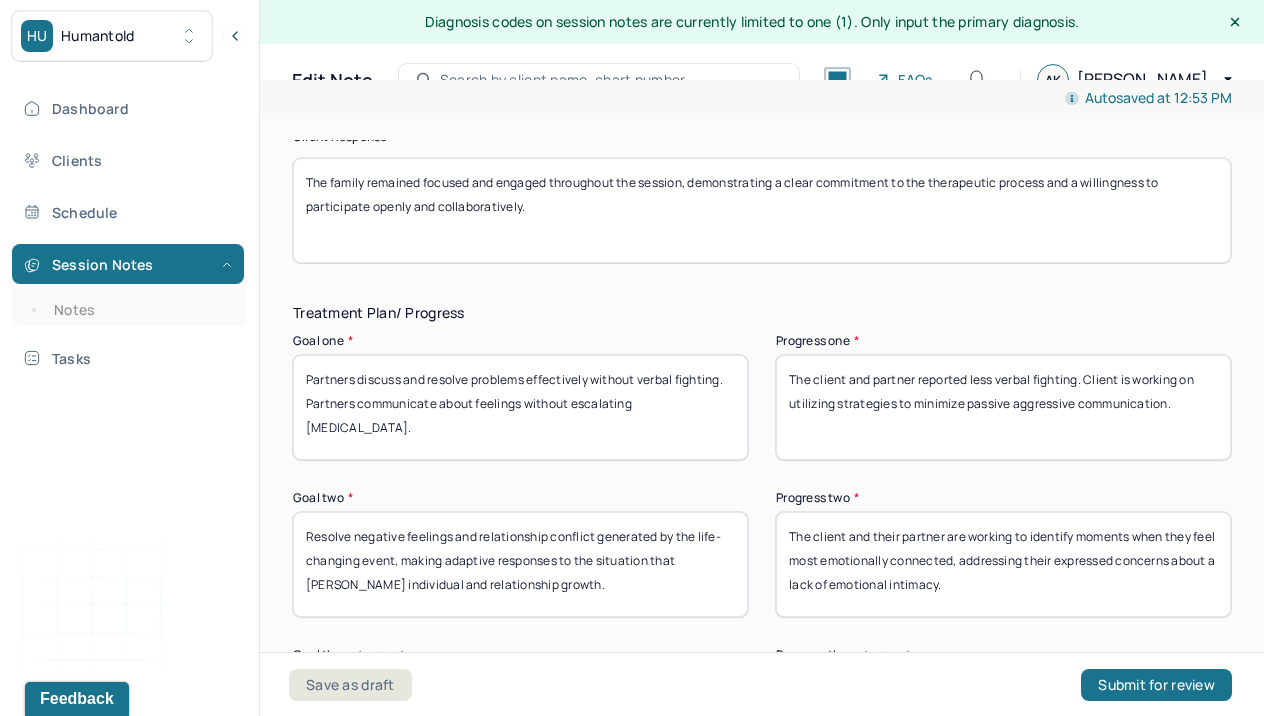 type on "The client and partner reported less verbal fighting. Client is working on utilizing strategies to minimize passive aggressive communication." 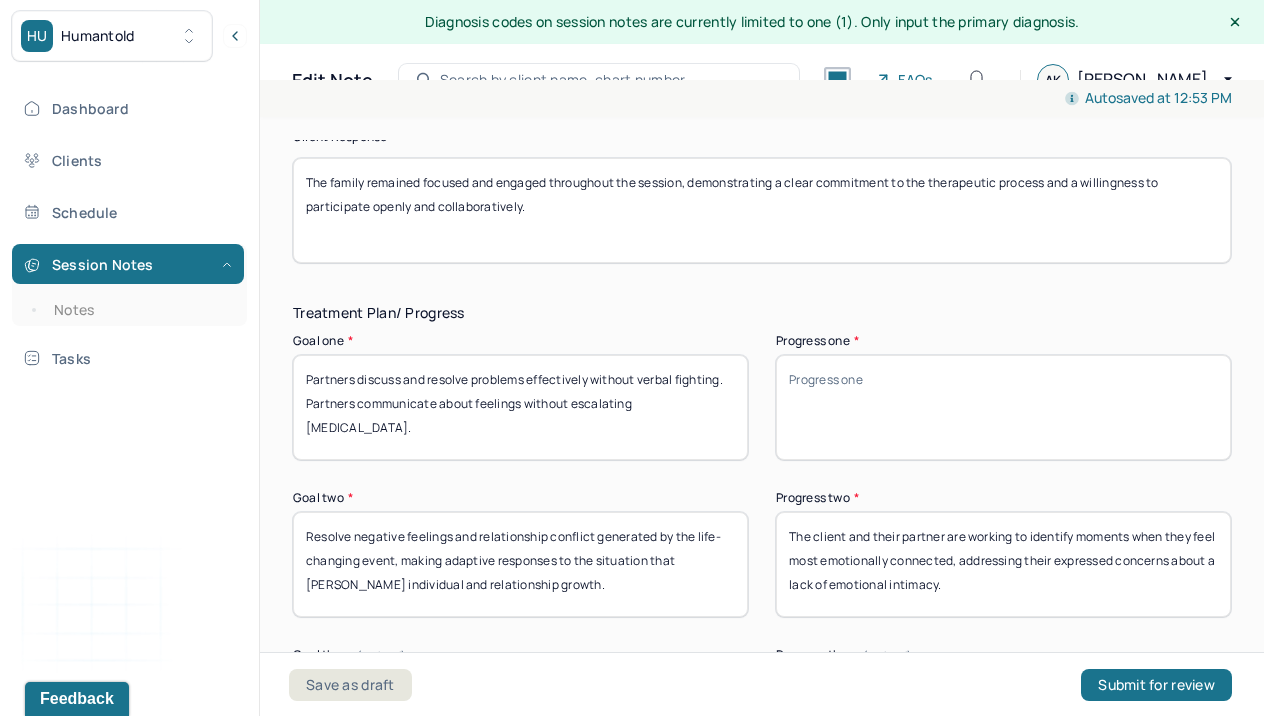 paste on "The client and partner reported a decrease in verbal conflicts. The client is actively working on implementing strategies to reduce passive-aggressive communication." 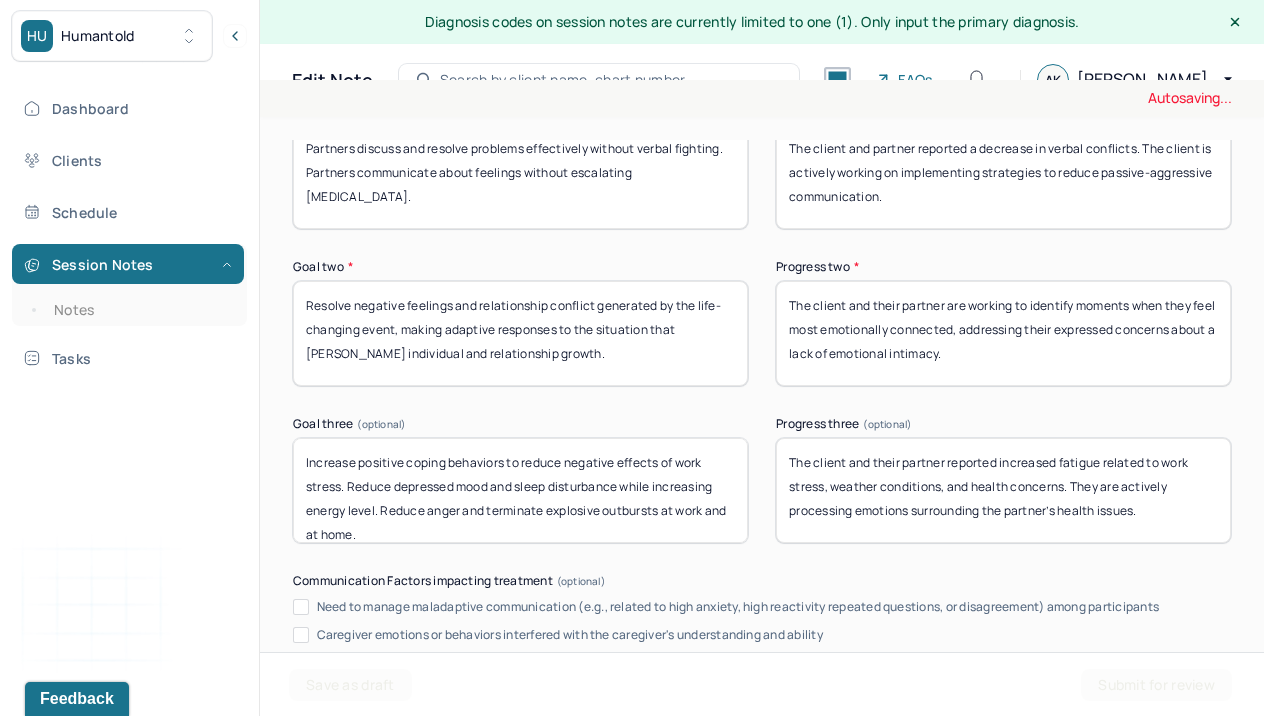 scroll, scrollTop: 3682, scrollLeft: 0, axis: vertical 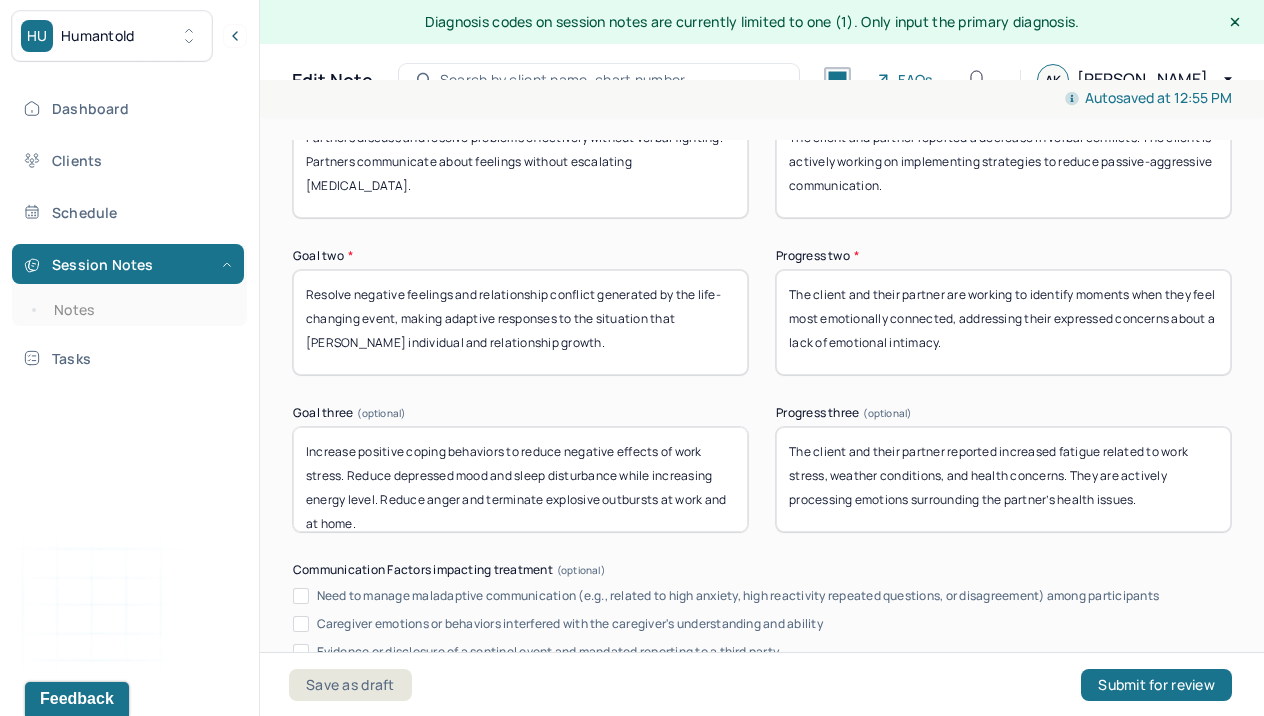 type on "The client and partner reported a decrease in verbal conflicts. The client is actively working on implementing strategies to reduce passive-aggressive communication." 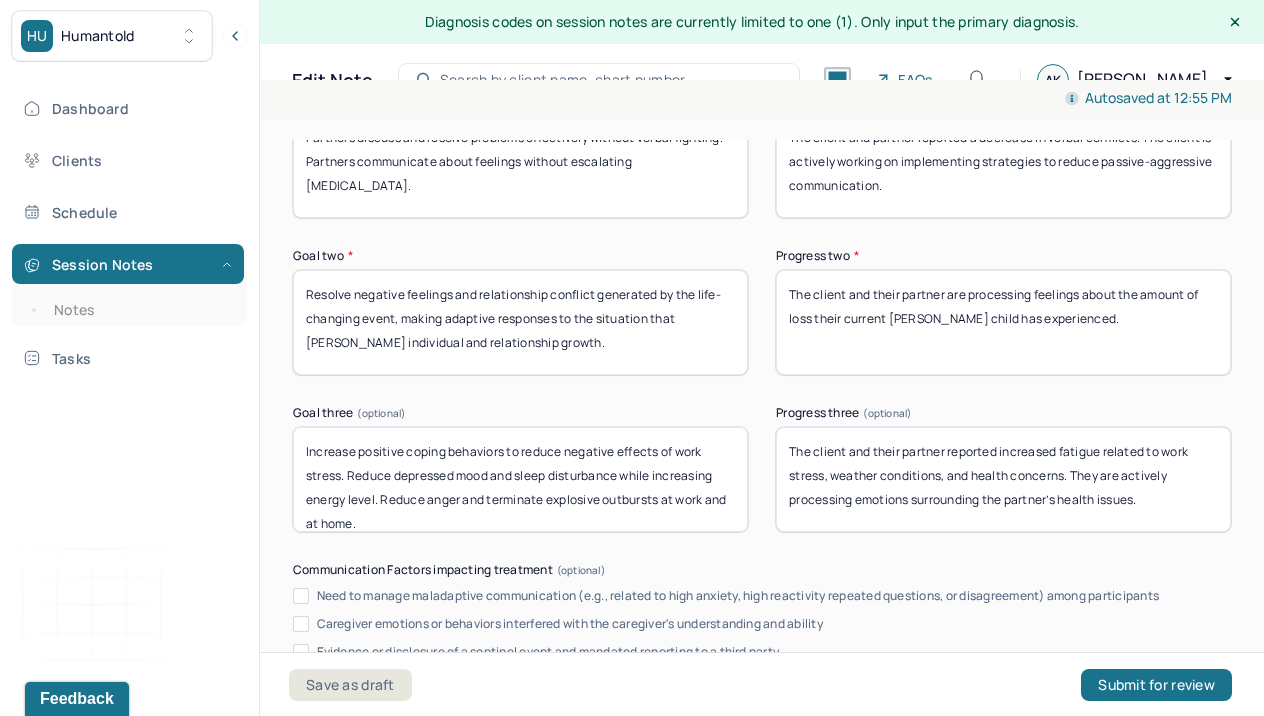 drag, startPoint x: 1182, startPoint y: 325, endPoint x: 677, endPoint y: 240, distance: 512.1035 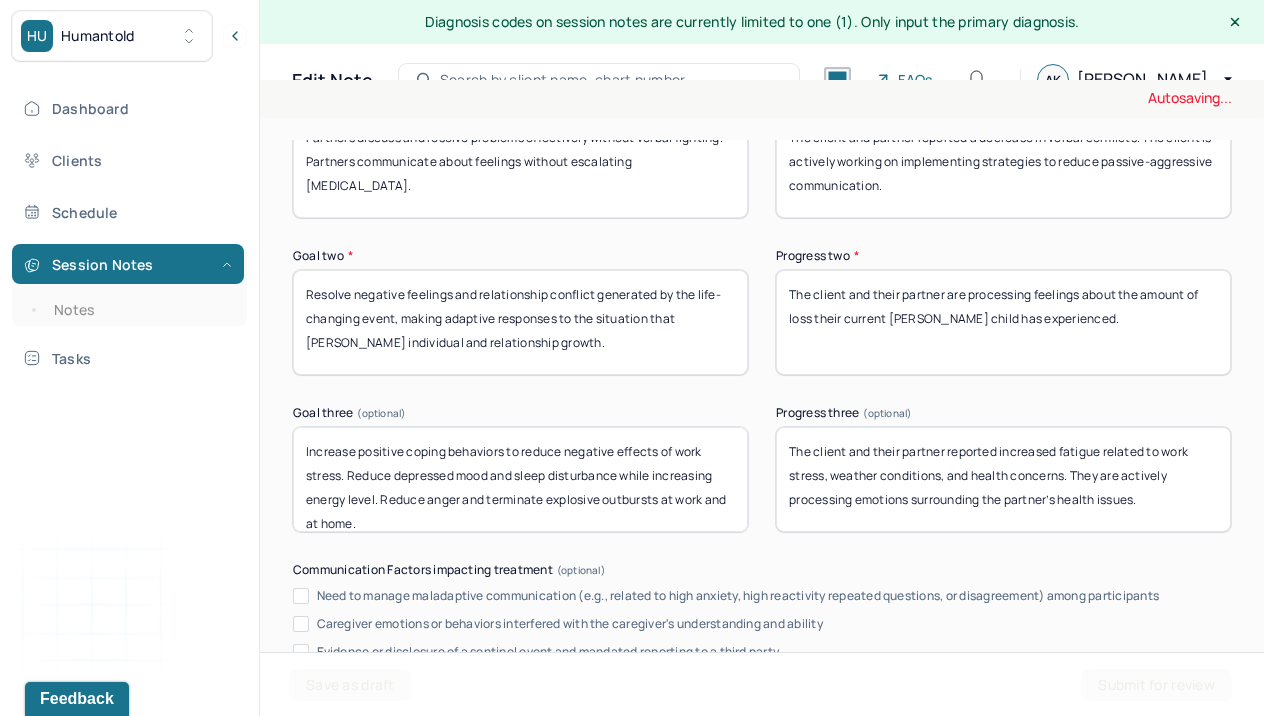 type on "The client and their partner are processing feelings about the amount of loss their current [PERSON_NAME] child has experienced." 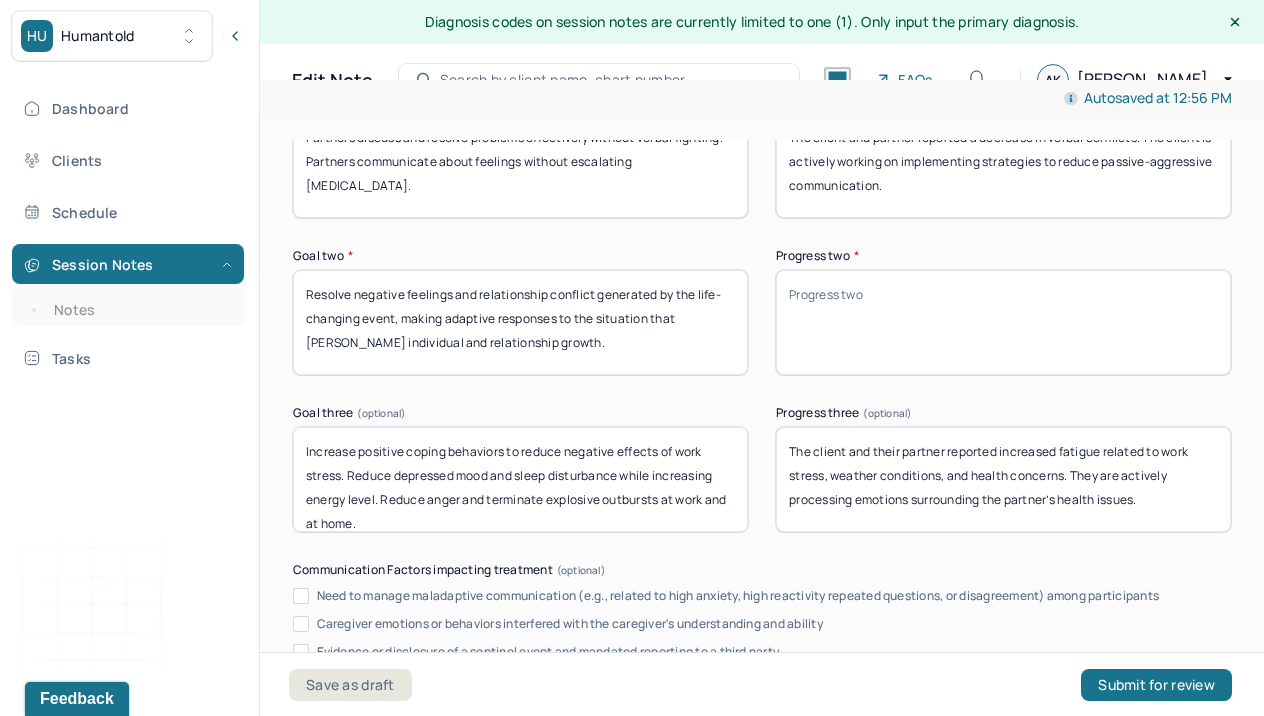 paste on "The client and their partner are exploring and processing the emotional impact of the significant losses their current [PERSON_NAME] child has endured.
Ask ChatGPT" 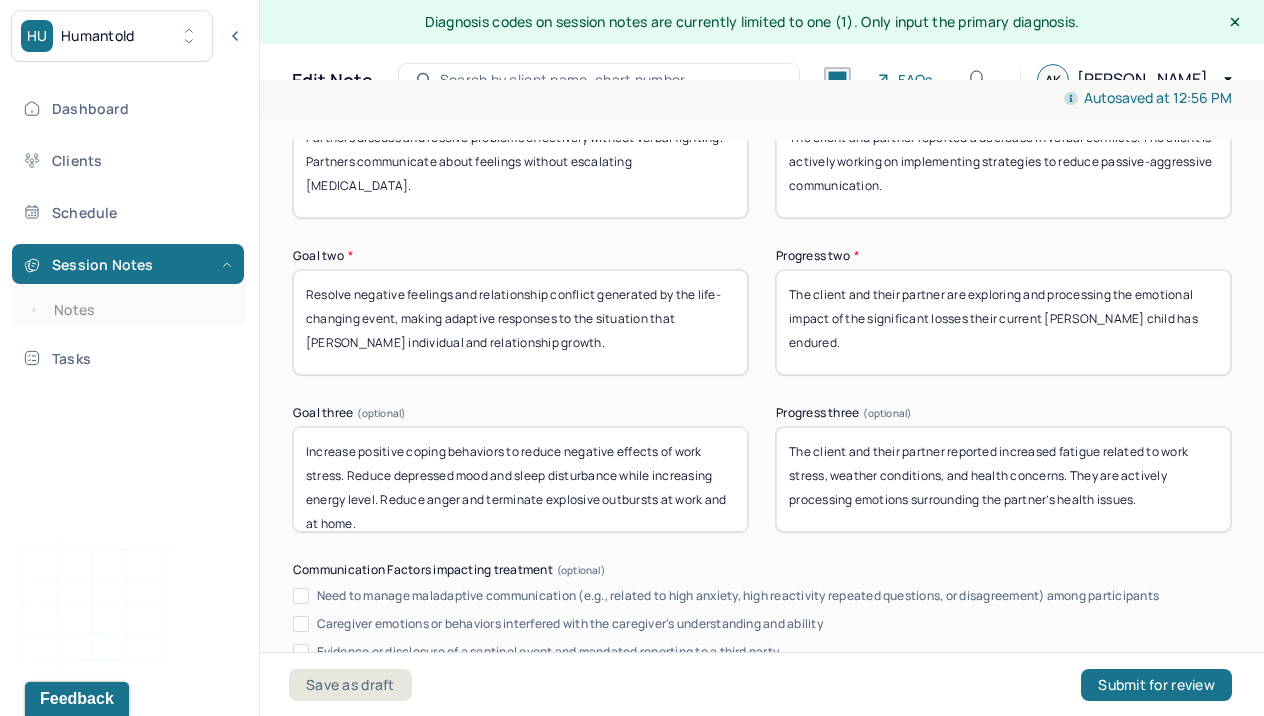 scroll, scrollTop: 0, scrollLeft: 0, axis: both 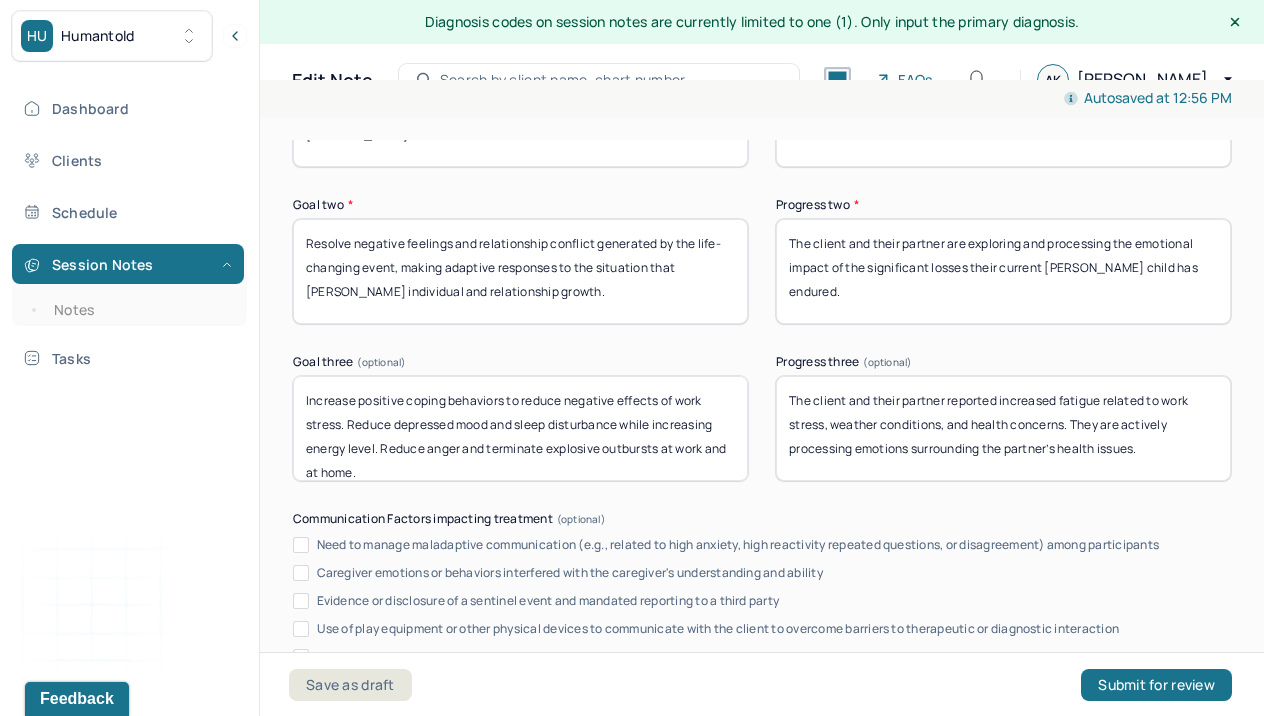 type on "The client and their partner are exploring and processing the emotional impact of the significant losses their current [PERSON_NAME] child has endured." 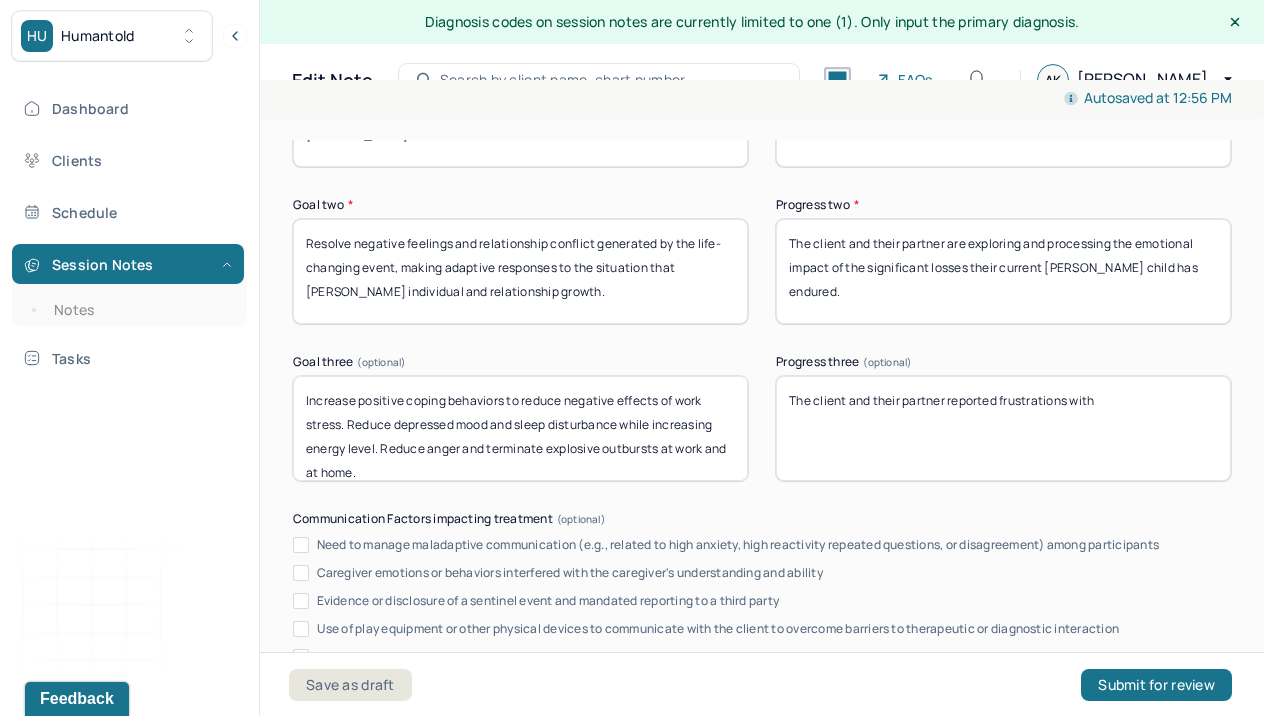 click on "The client and their partner reported frustrations with" at bounding box center [1003, 428] 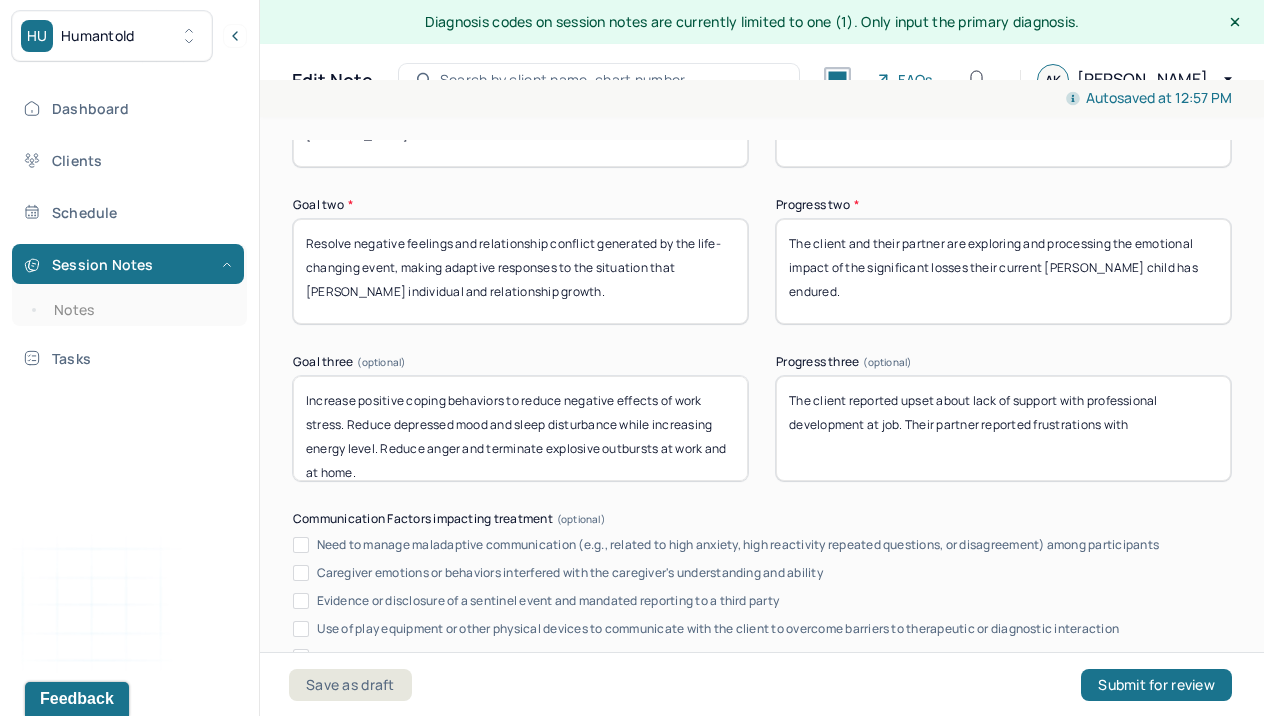 click on "The client reported upset about lack of support with professional development at job. and their partner reported frustrations with" at bounding box center (1003, 428) 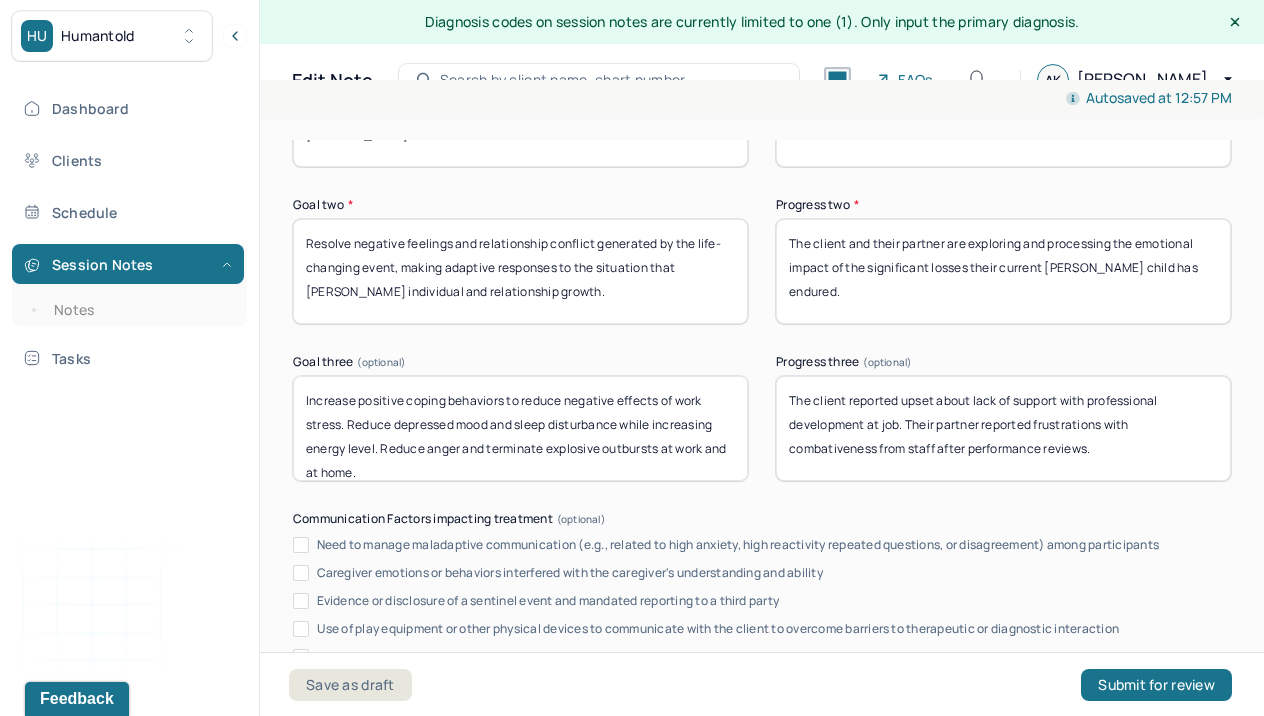 drag, startPoint x: 1124, startPoint y: 448, endPoint x: 754, endPoint y: 356, distance: 381.2663 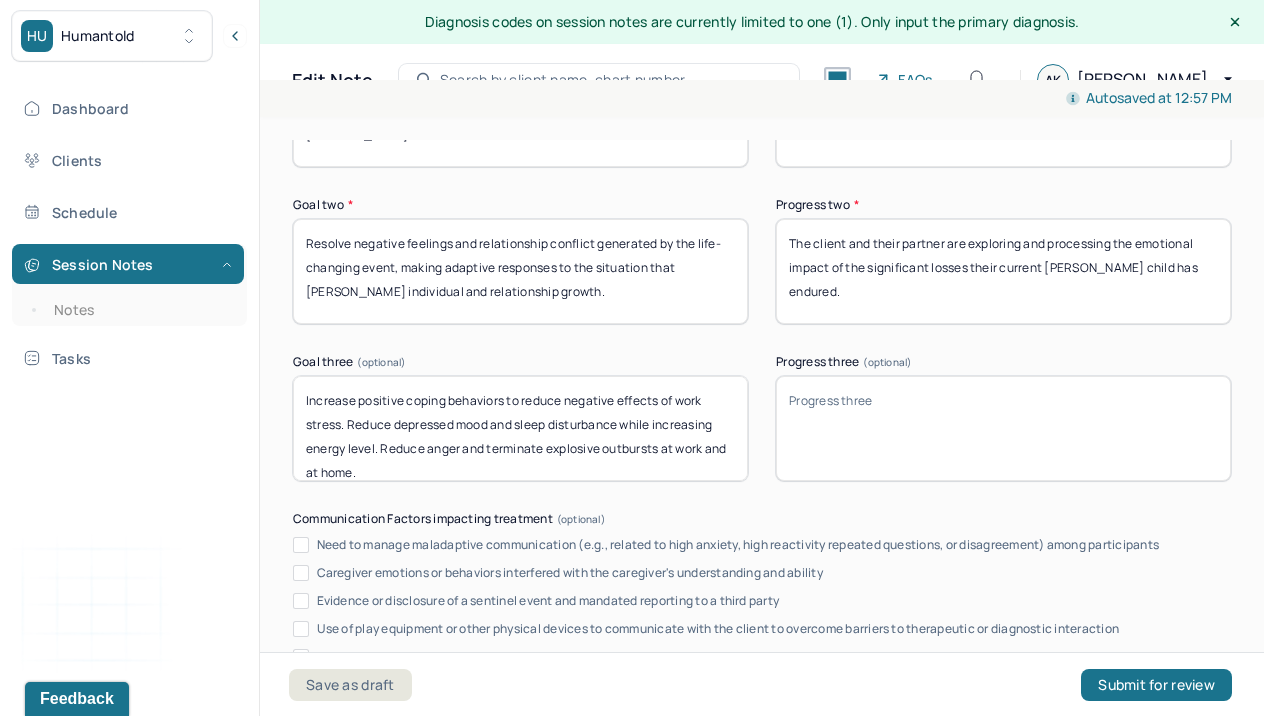 paste on "The client expressed distress over the lack of professional development support at work, while their partner shared frustrations regarding staff defensiveness following performance reviews." 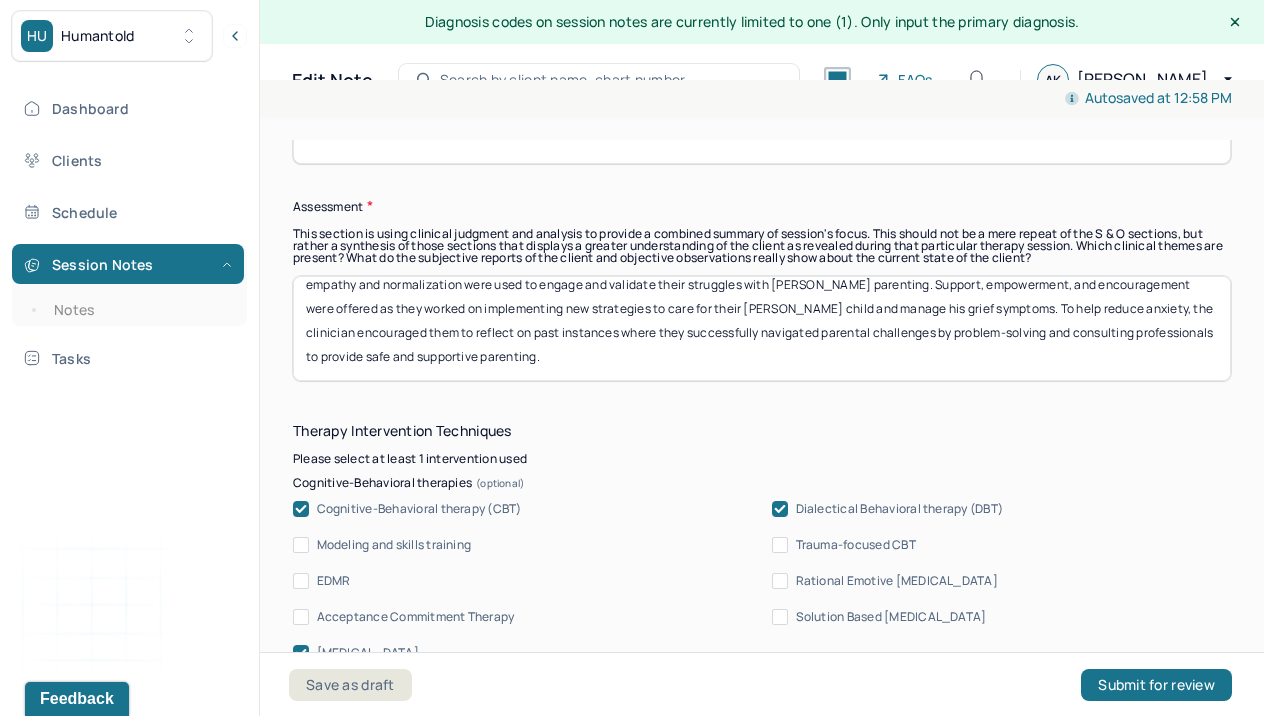 scroll, scrollTop: 1875, scrollLeft: 0, axis: vertical 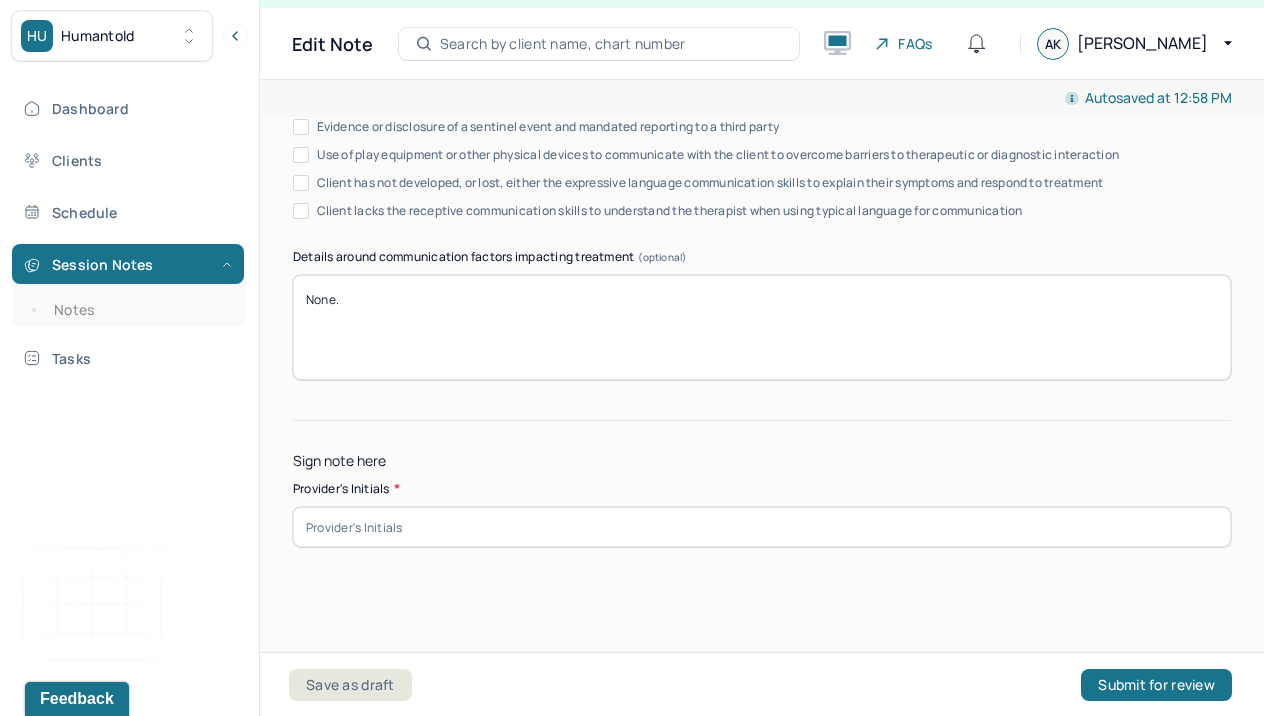 type on "The client expressed distress over the lack of professional development support at work, while their partner shared frustrations regarding staff defensiveness following performance reviews." 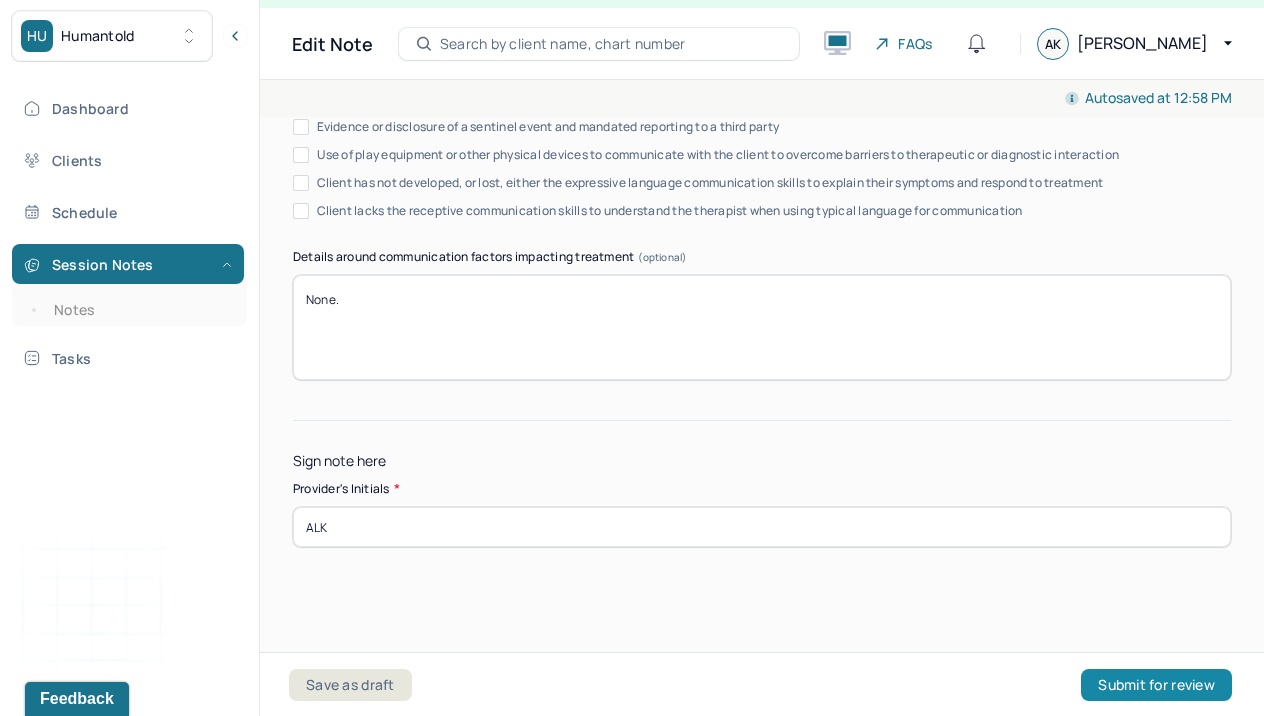 type on "ALK" 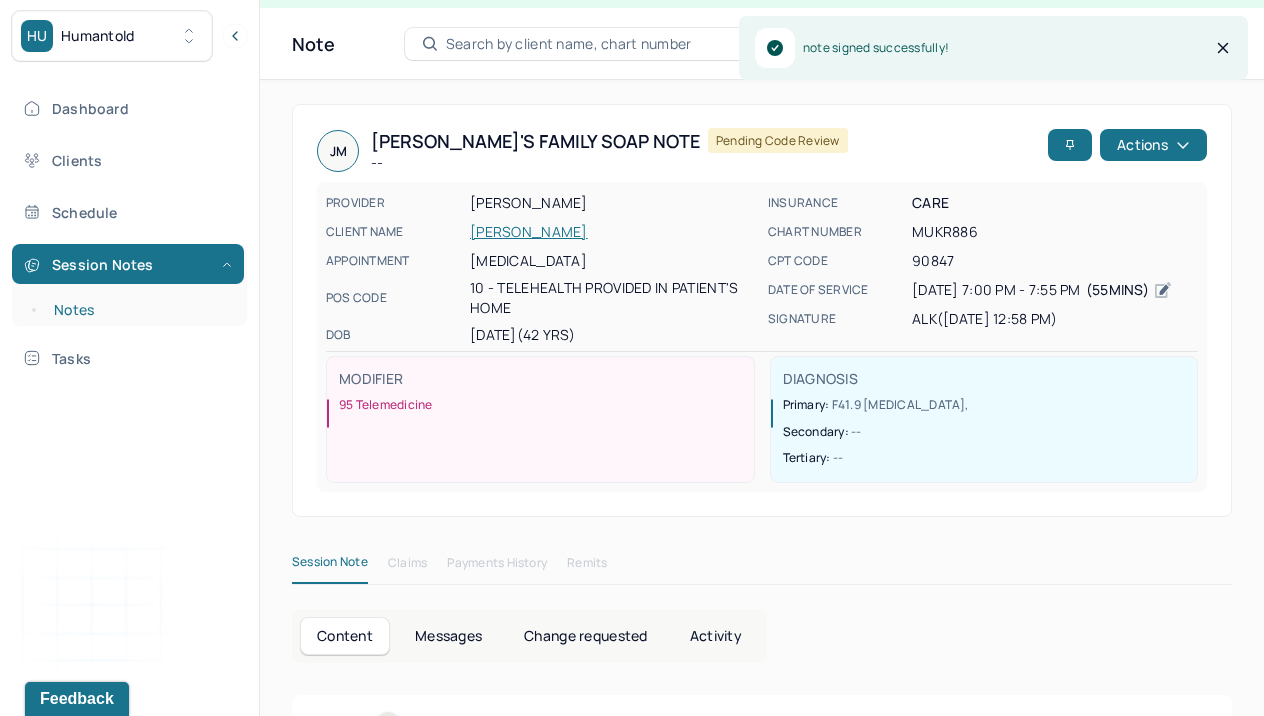 click on "Notes" at bounding box center [139, 310] 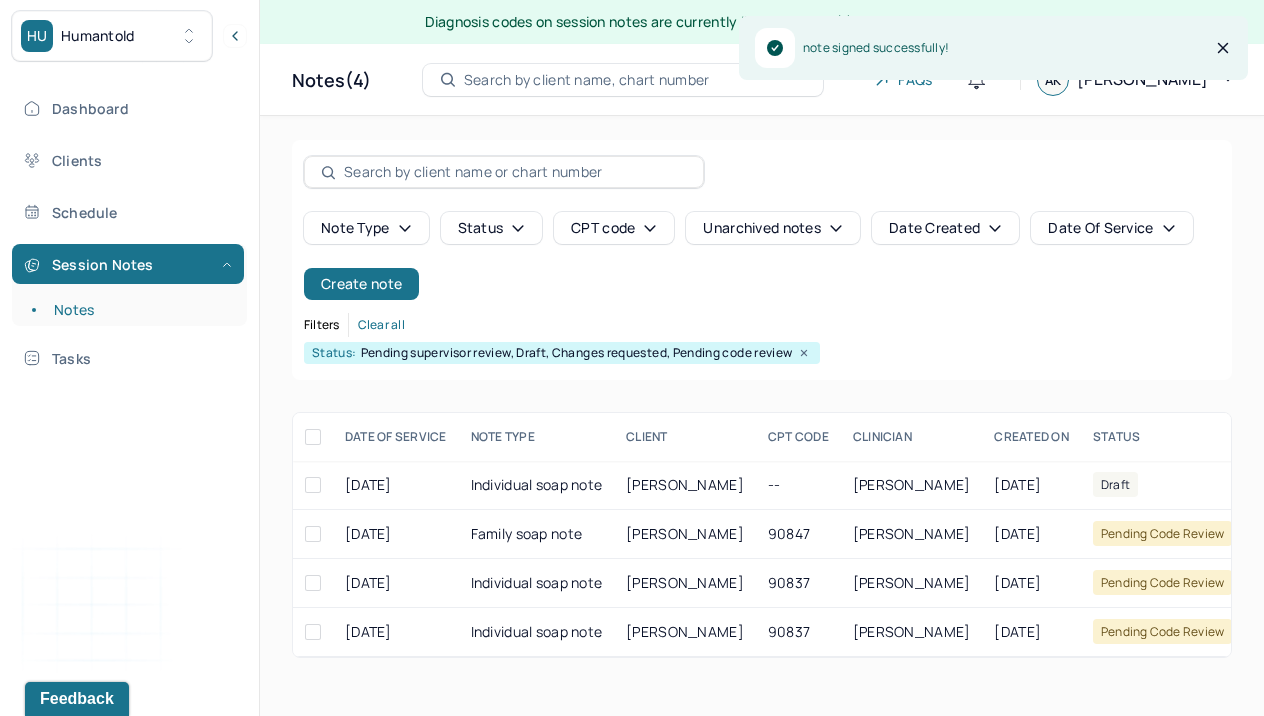 scroll, scrollTop: 0, scrollLeft: 0, axis: both 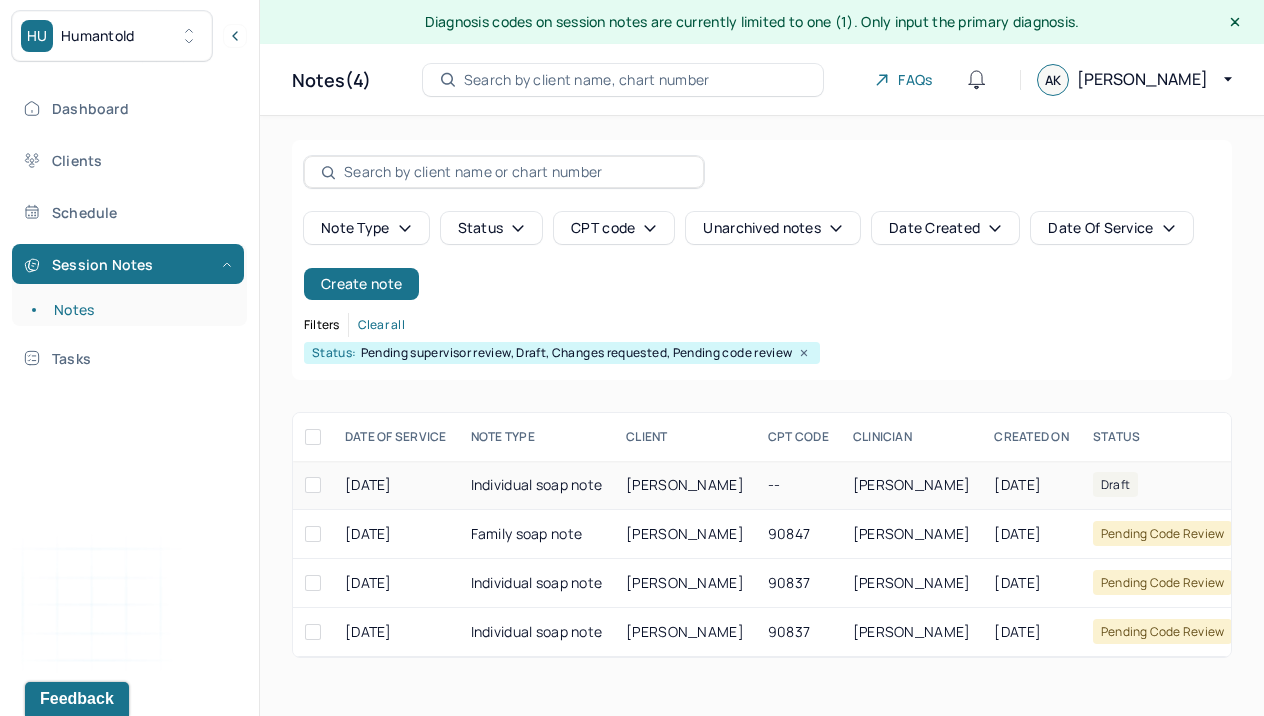 click on "Individual soap note" at bounding box center [537, 485] 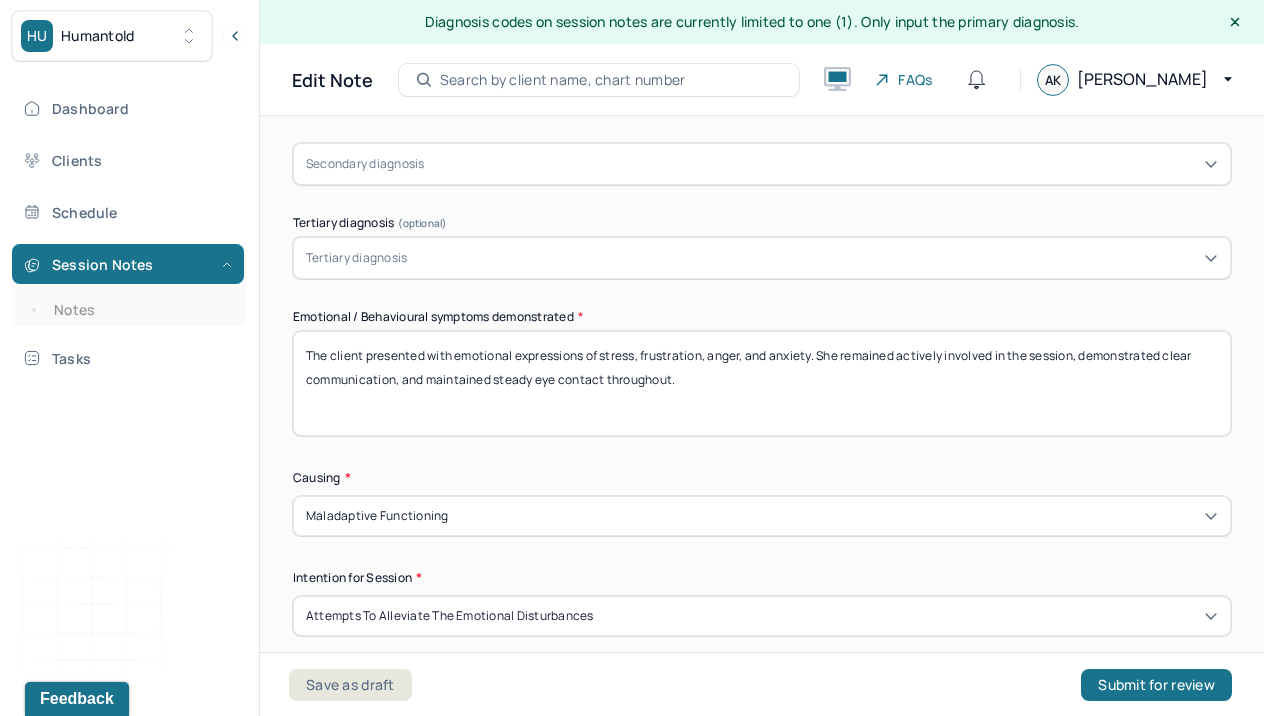 scroll, scrollTop: 893, scrollLeft: 0, axis: vertical 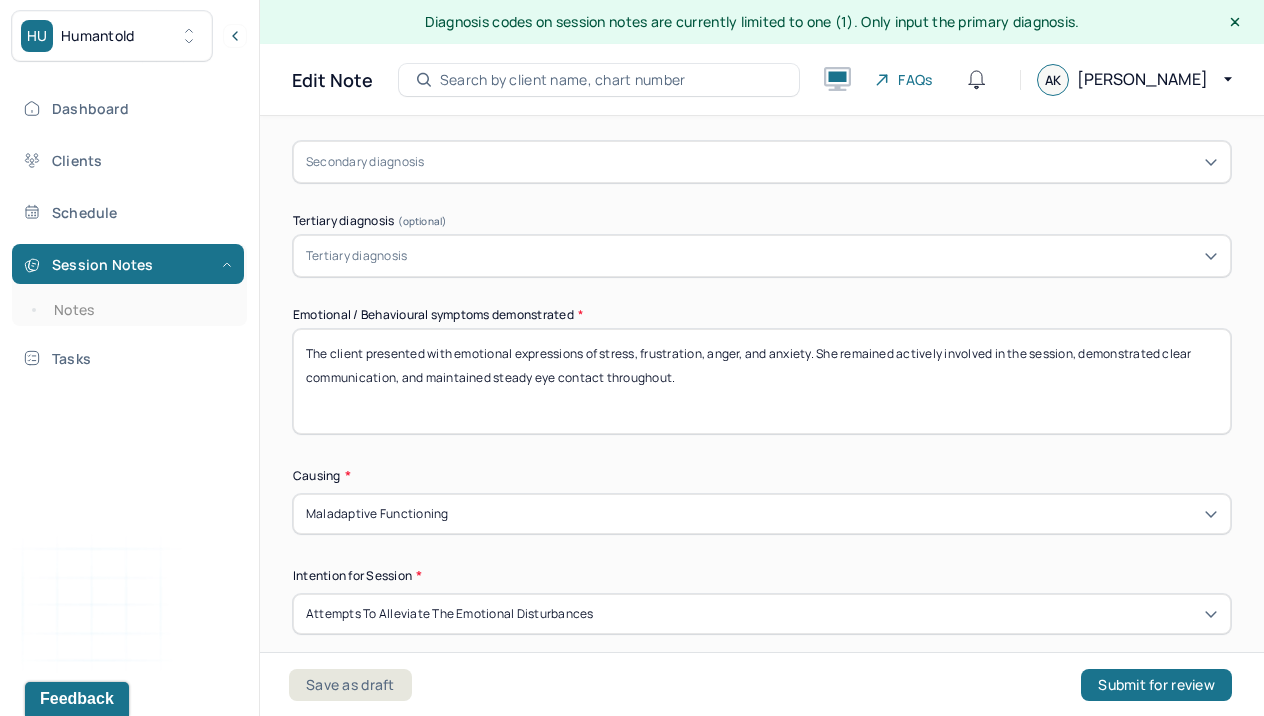 drag, startPoint x: 745, startPoint y: 352, endPoint x: 717, endPoint y: 351, distance: 28.01785 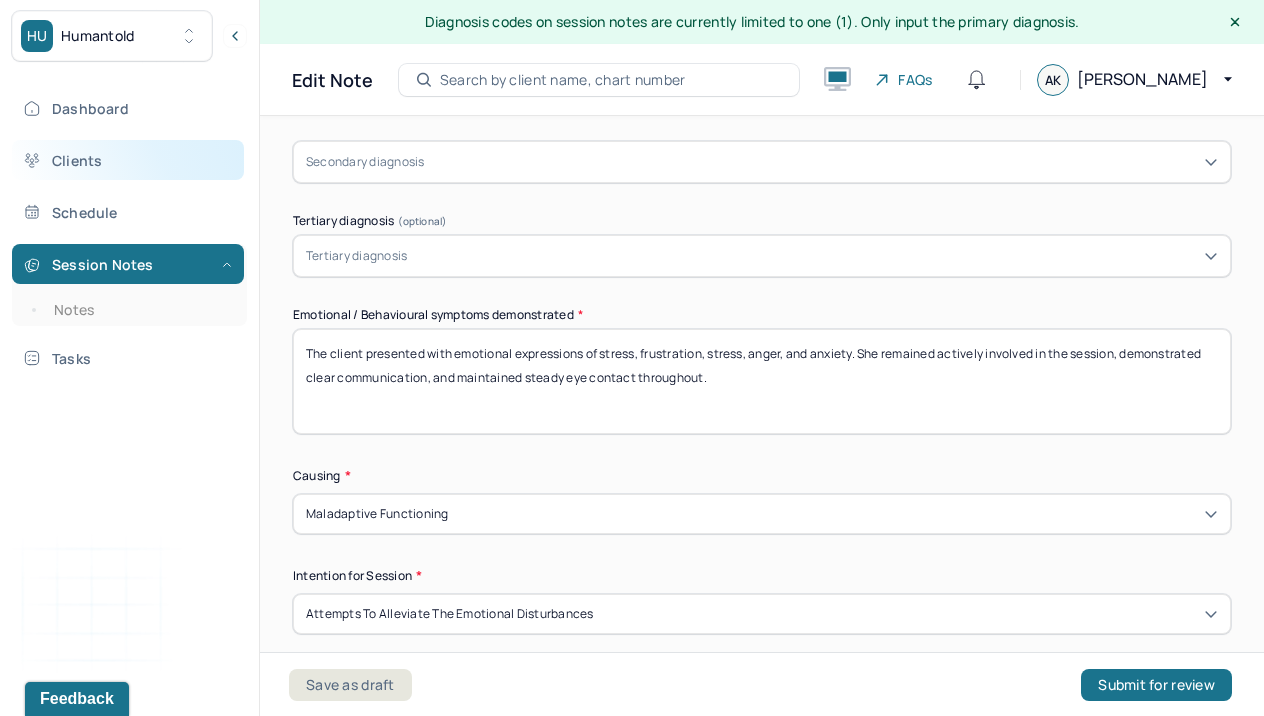 drag, startPoint x: 727, startPoint y: 376, endPoint x: 72, endPoint y: 177, distance: 684.5626 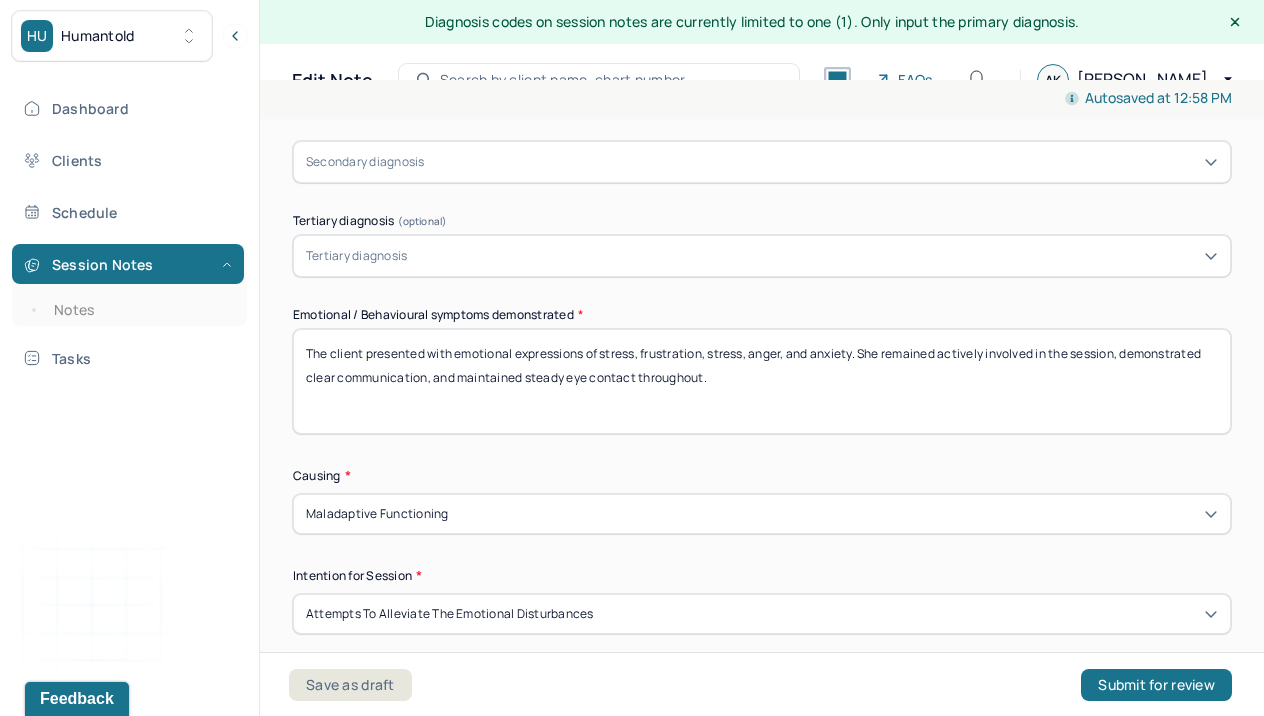 type on "The client presented with emotional expressions of stress, frustration, stress, anger, and anxiety. She remained actively involved in the session, demonstrated clear communication, and maintained steady eye contact throughout." 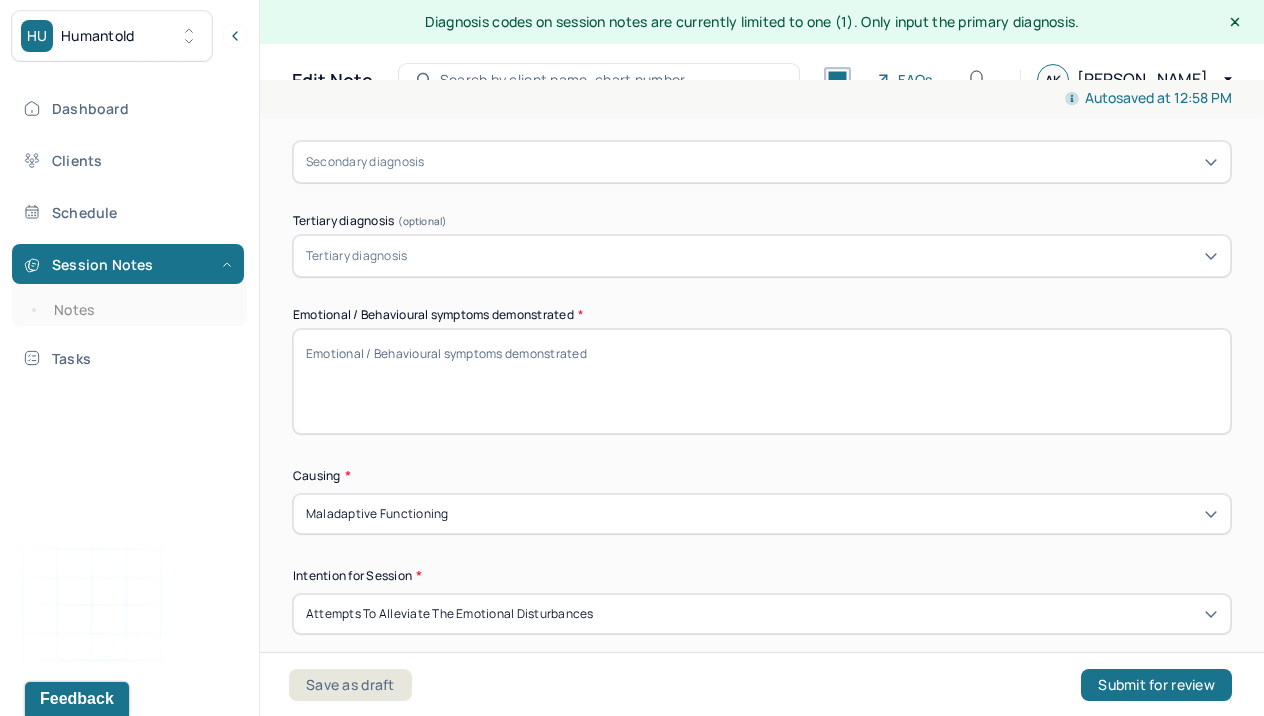 paste on "The client exhibited signs of emotional strain, including tension, [MEDICAL_DATA], and anxiousness. She participated fully in the session, expressed herself effectively, and maintained consistent eye contact." 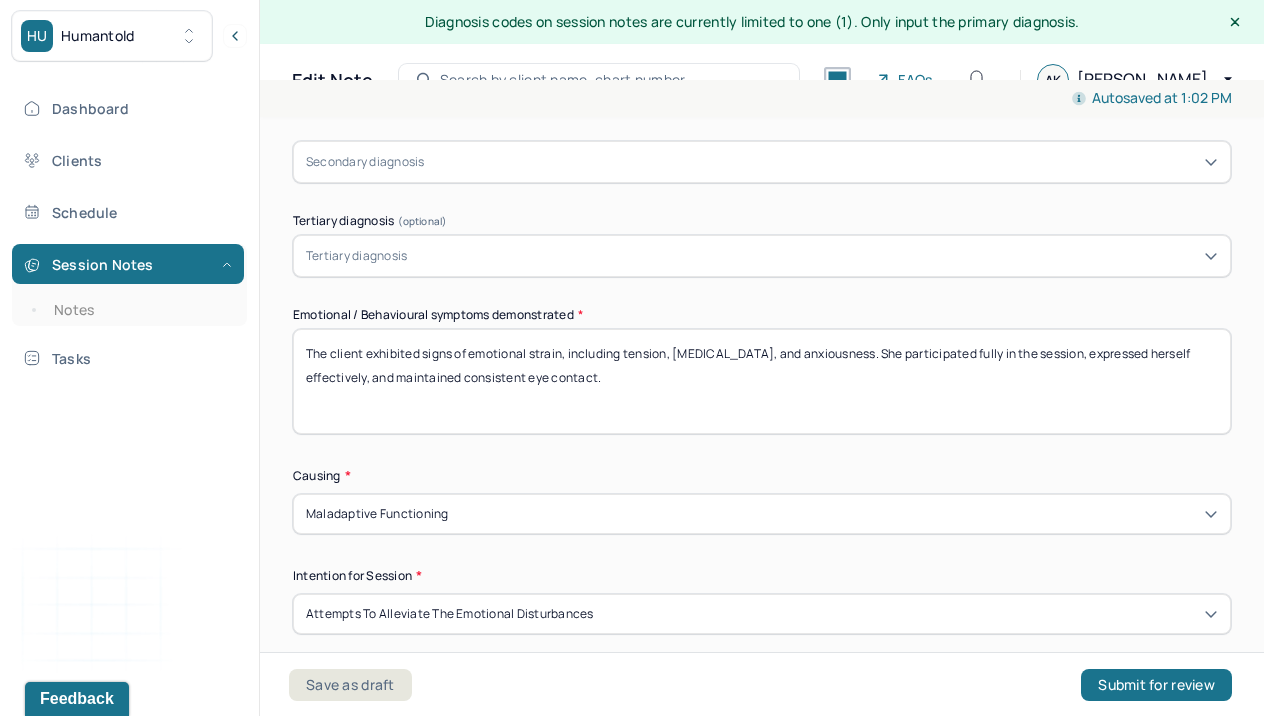 drag, startPoint x: 620, startPoint y: 353, endPoint x: 421, endPoint y: 354, distance: 199.00252 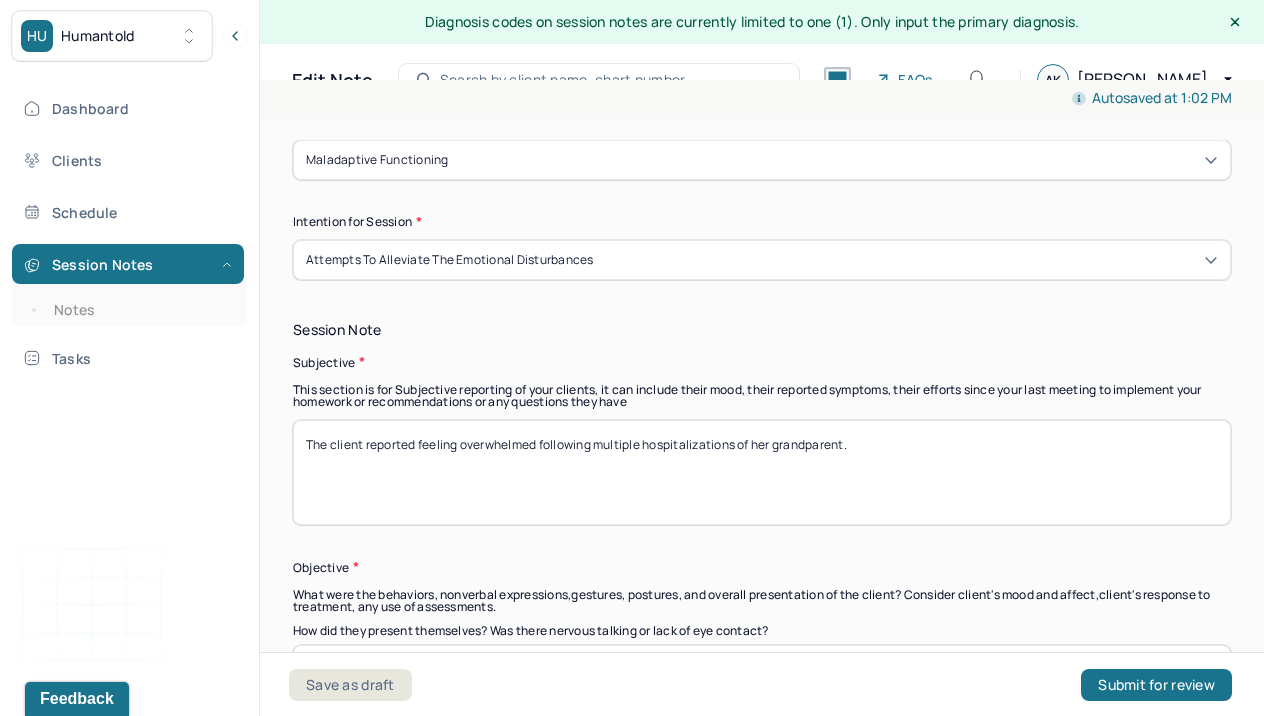 scroll, scrollTop: 1278, scrollLeft: 0, axis: vertical 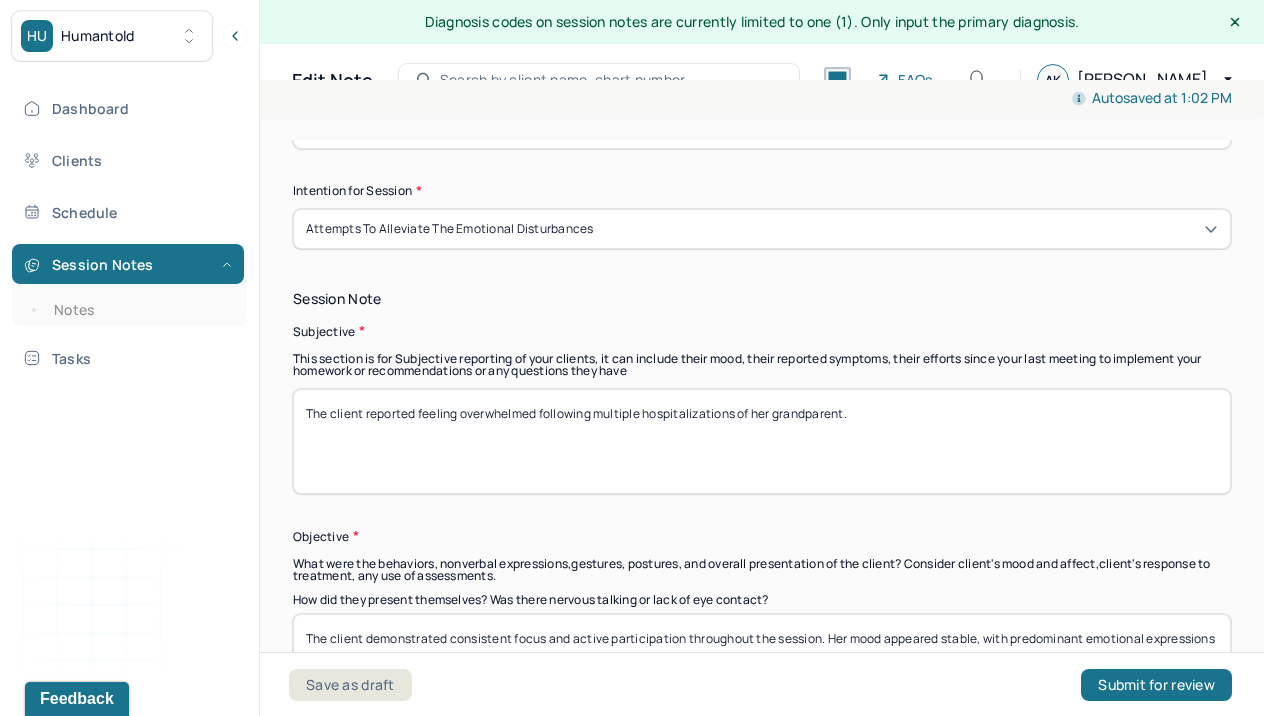 type on "The client exhibited signed of frustration, [MEDICAL_DATA], and anxiousness. She participated fully in the session, expressed herself effectively, and maintained consistent eye contact." 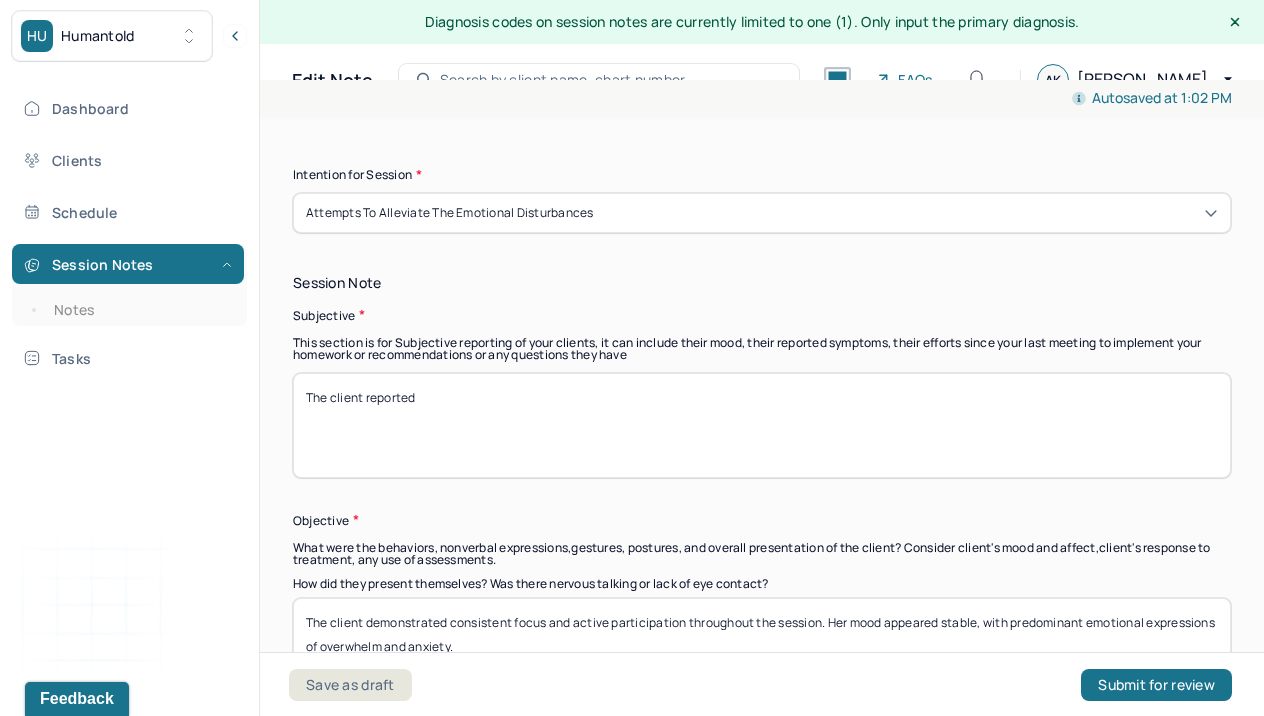 scroll, scrollTop: 1280, scrollLeft: 0, axis: vertical 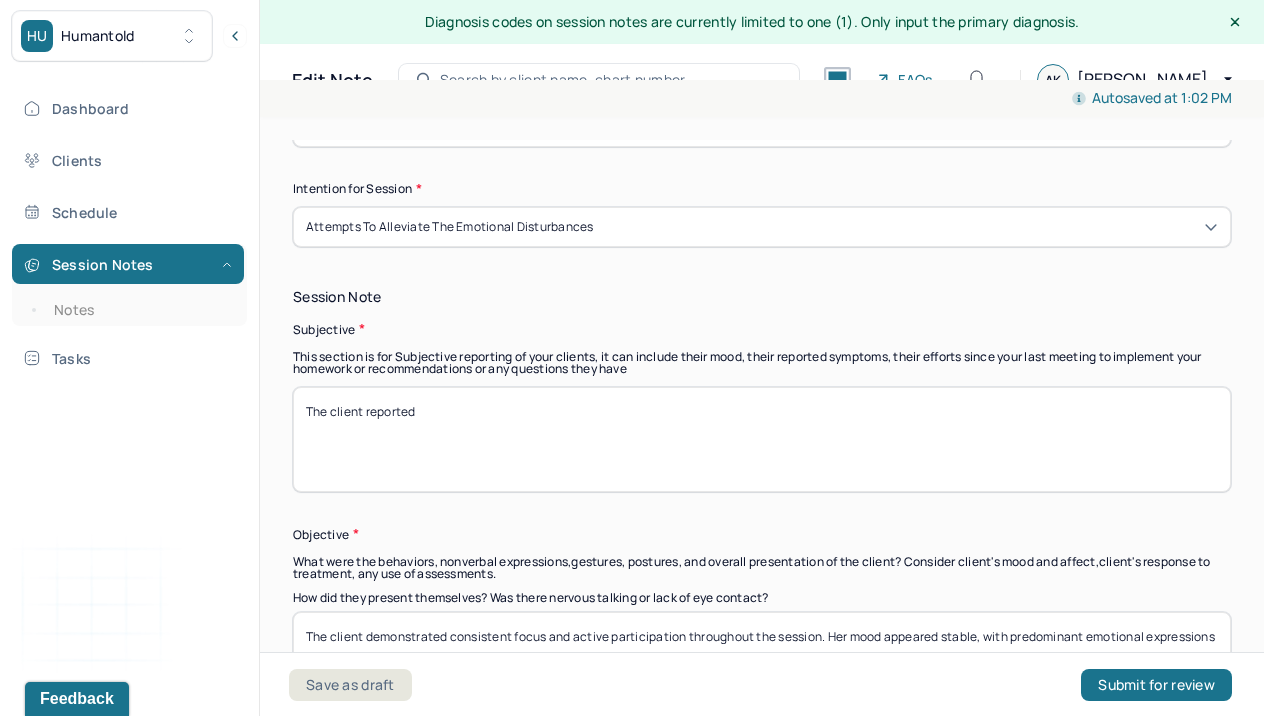 click on "The client reported" at bounding box center (762, 439) 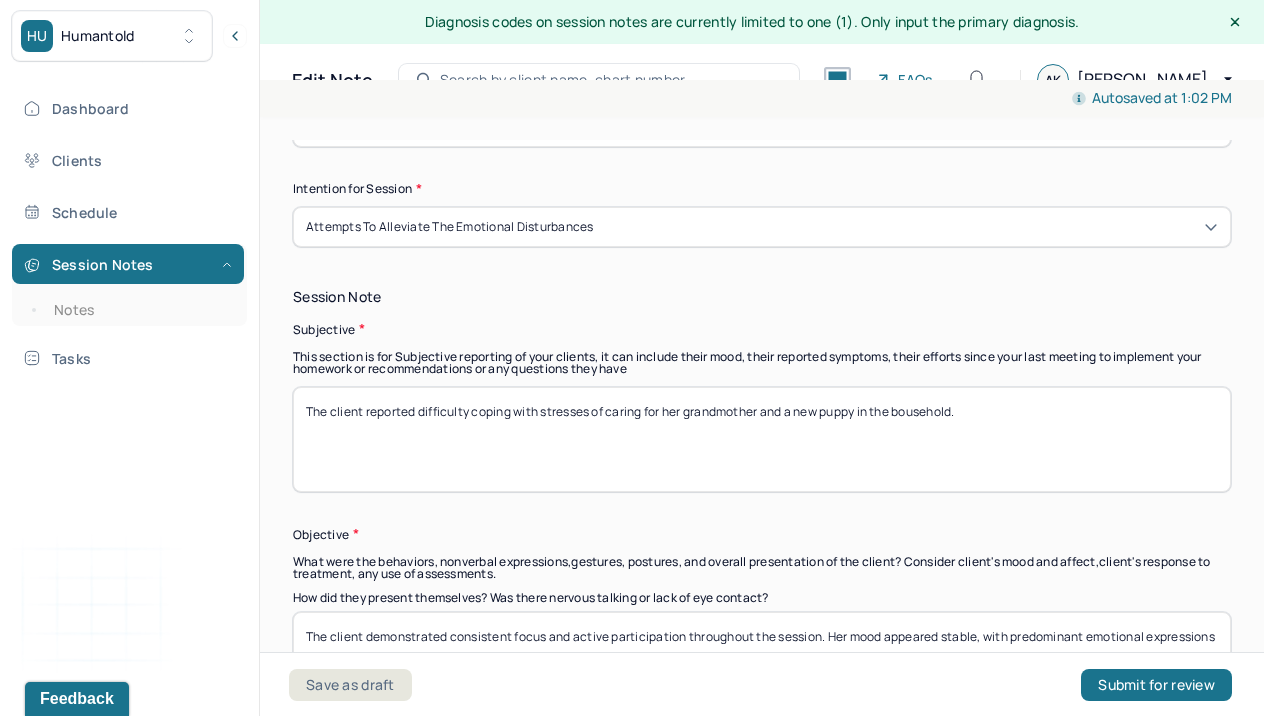 click on "The client reported" at bounding box center (762, 439) 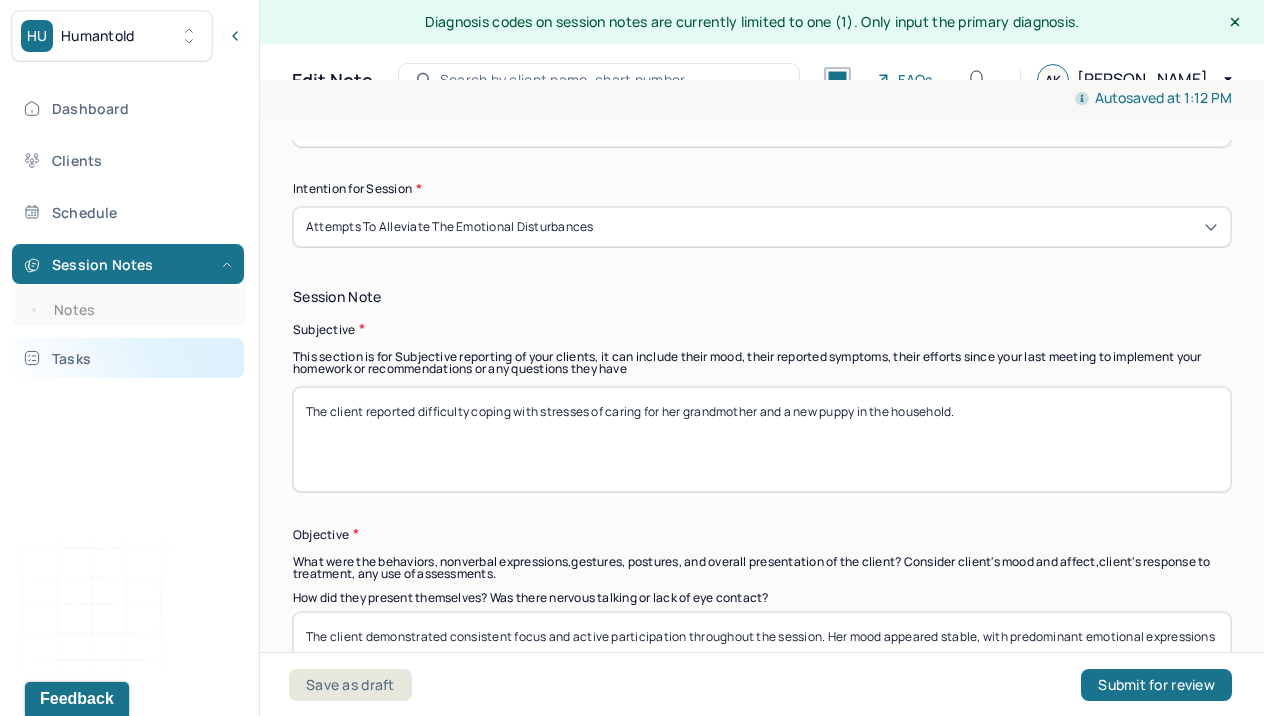 drag, startPoint x: 1007, startPoint y: 413, endPoint x: 200, endPoint y: 344, distance: 809.94446 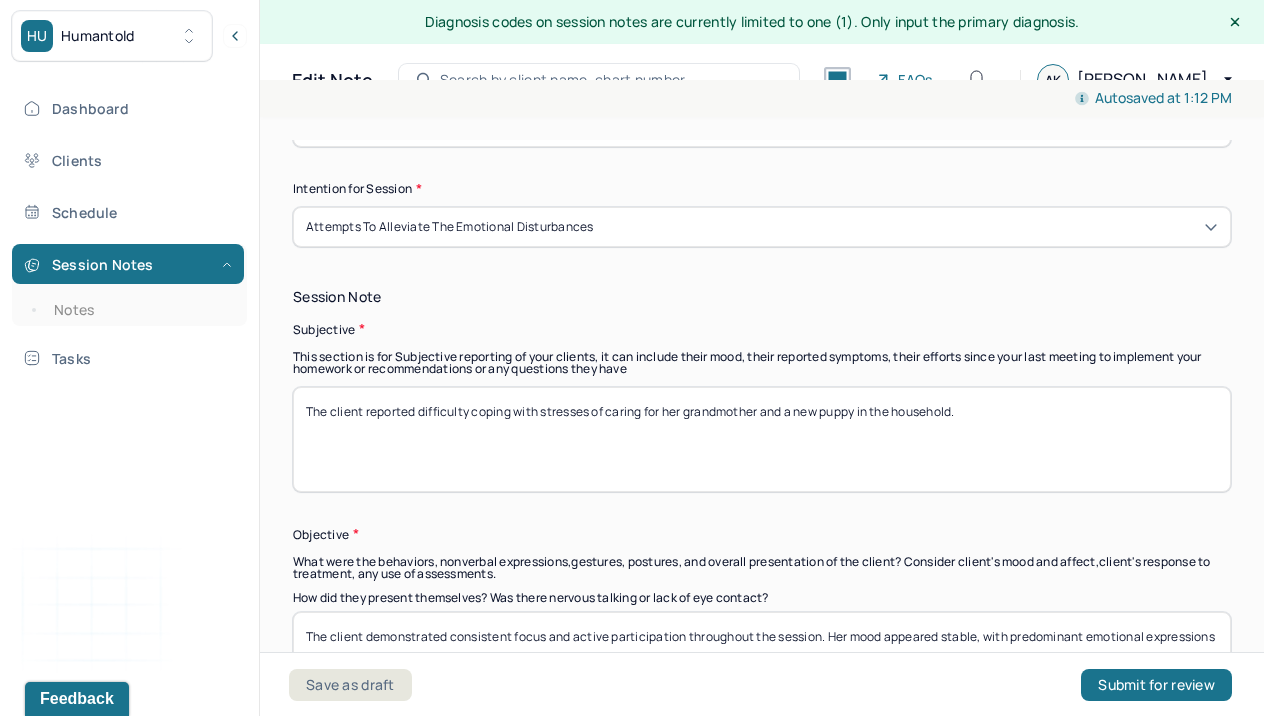type on "The client reported difficulty coping with stresses of caring for her grandmother and a new puppy in the household." 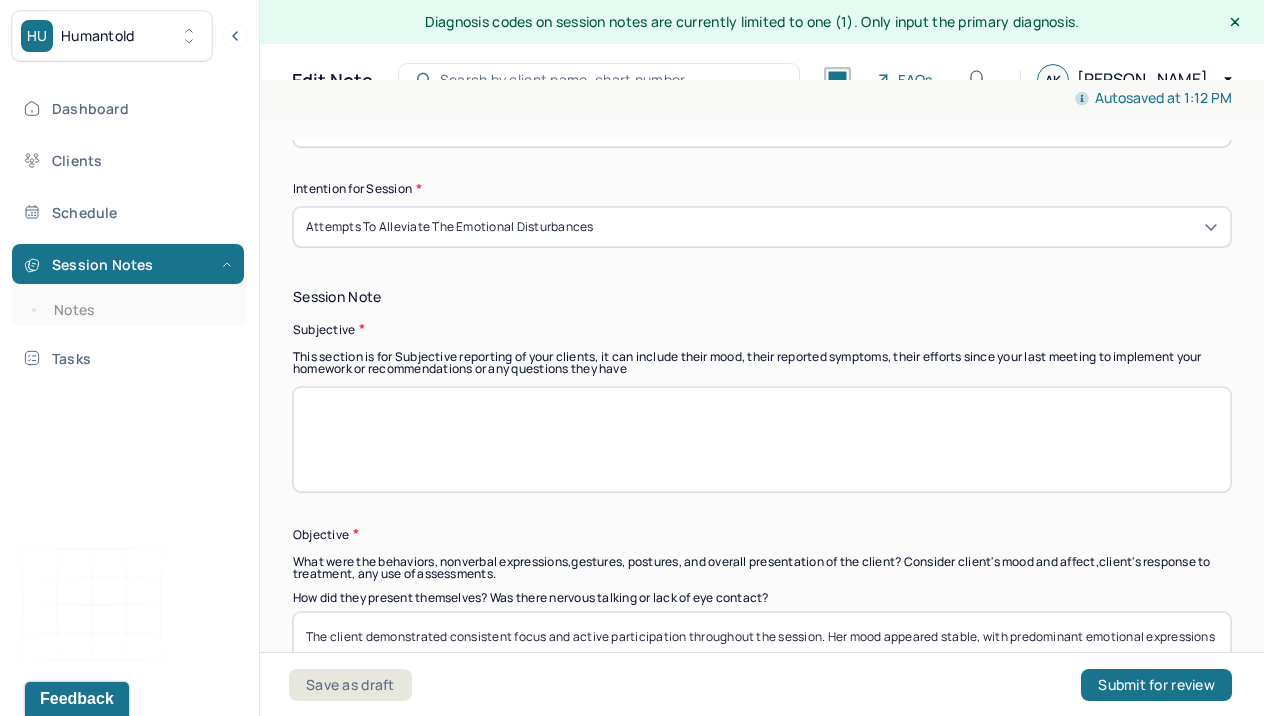 paste on "The client shared challenges in managing the combined stress of caregiving for her grandmother and adjusting to the responsibilities of a new puppy in the home." 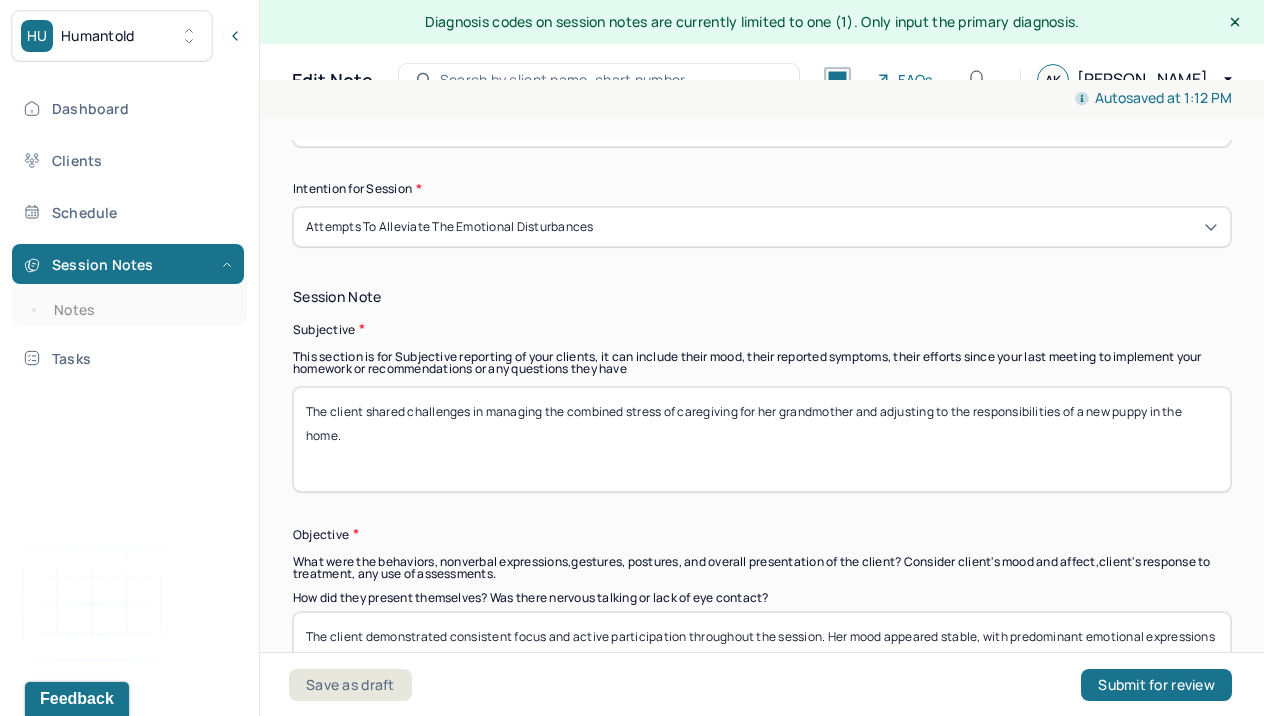 type on "The client shared challenges in managing the combined stress of caregiving for her grandmother and adjusting to the responsibilities of a new puppy in the home." 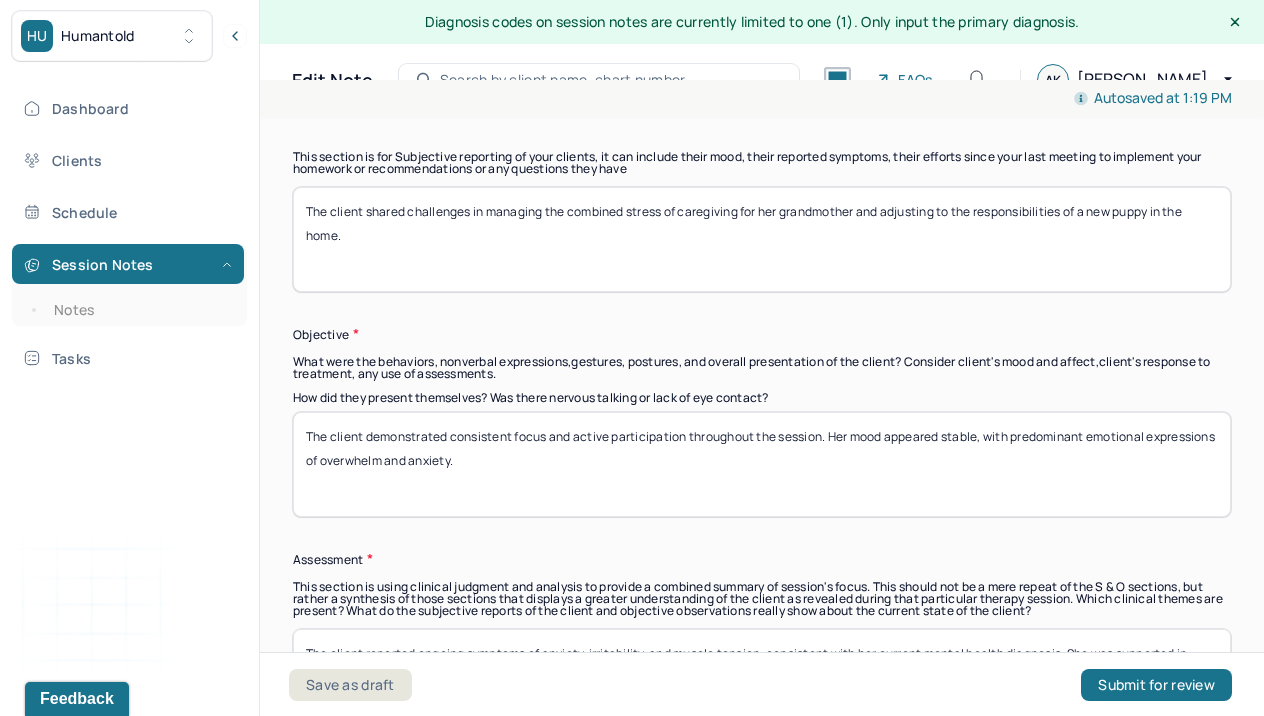 scroll, scrollTop: 1529, scrollLeft: 0, axis: vertical 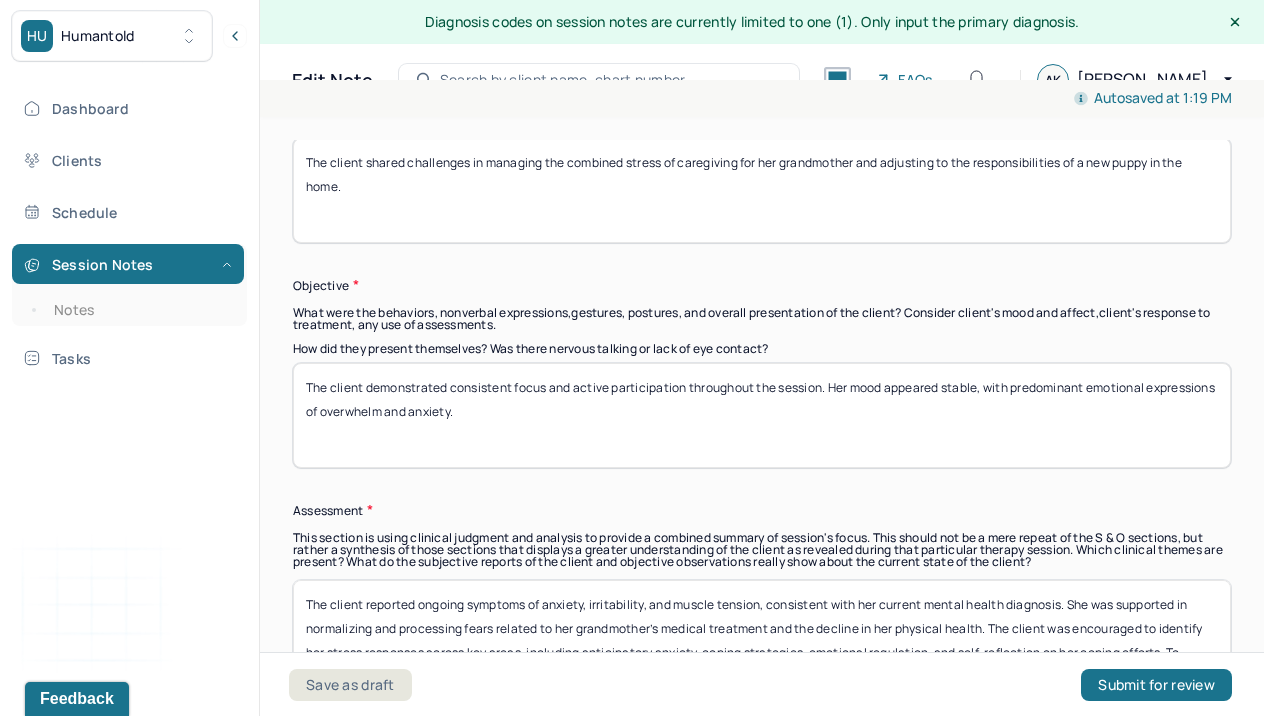 click on "The client demonstrated consistent focus and active participation throughout the session. Her mood appeared stable, with predominant emotional expressions of overwhelm and anxiety." at bounding box center (762, 415) 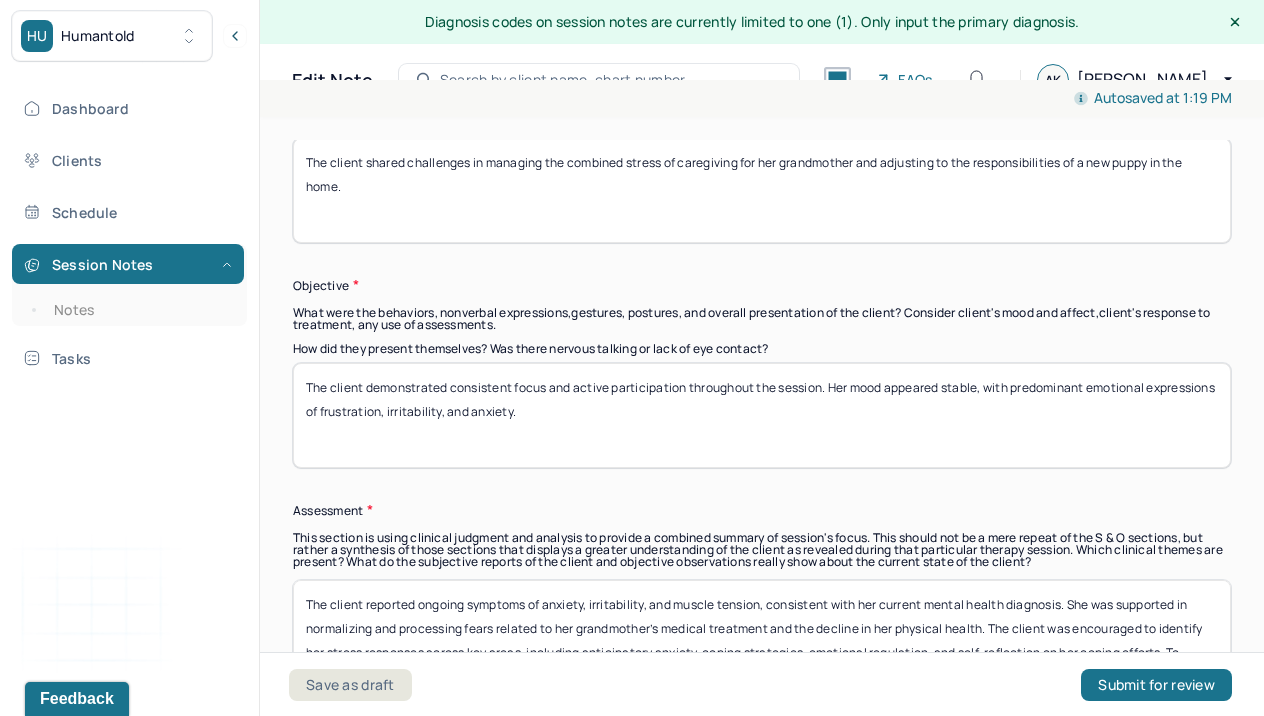 drag, startPoint x: 636, startPoint y: 419, endPoint x: 247, endPoint y: 335, distance: 397.96606 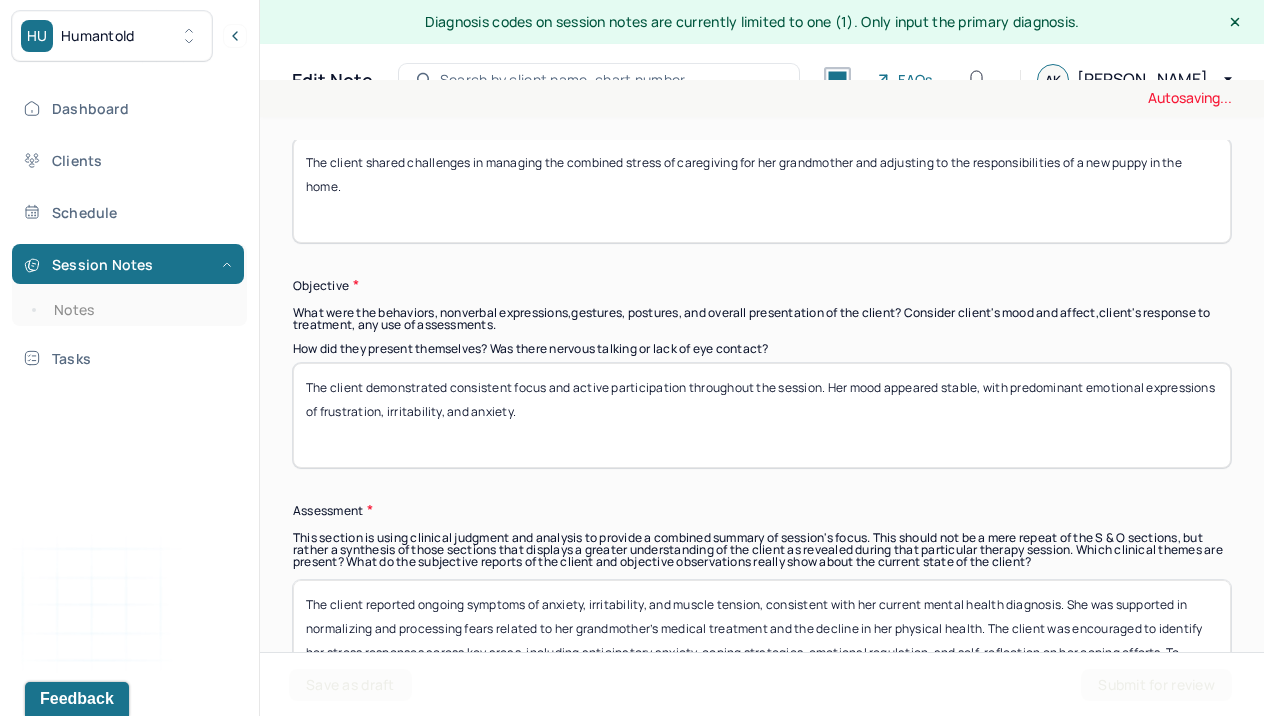 type on "The client demonstrated consistent focus and active participation throughout the session. Her mood appeared stable, with predominant emotional expressions of frustration, irritability, and anxiety." 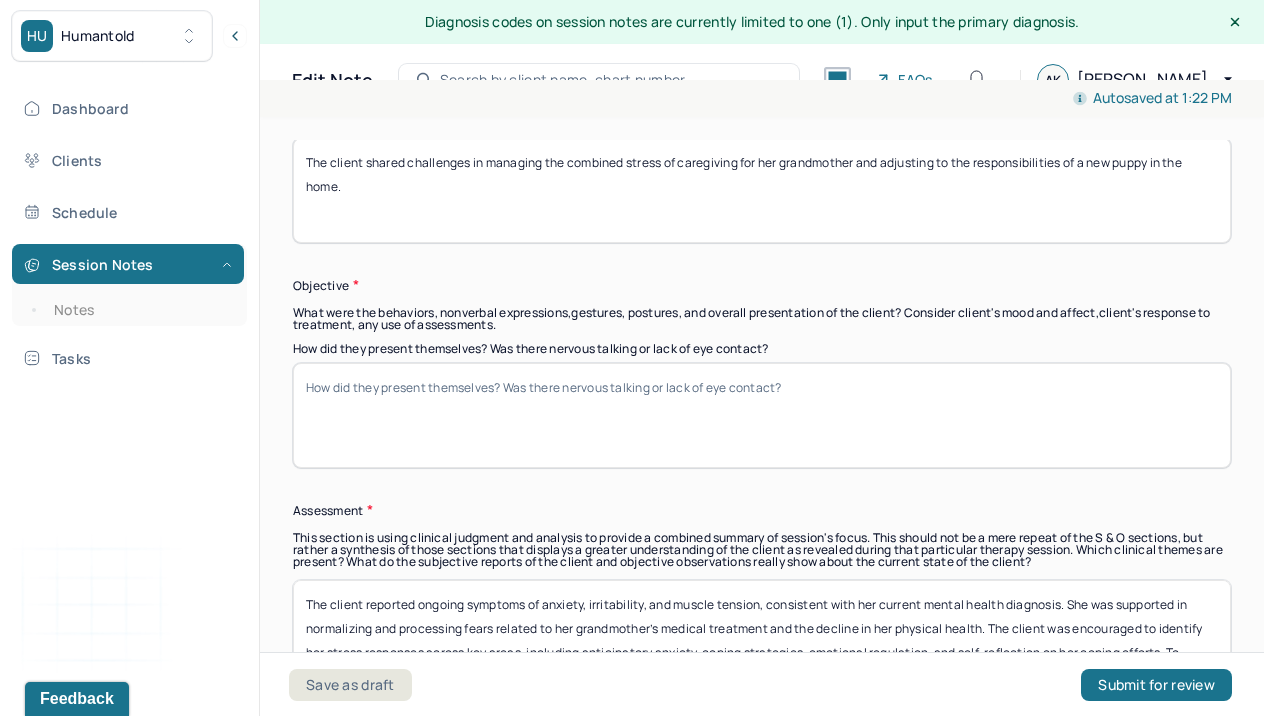 paste on "The client maintained steady focus and engaged actively during the session. Her mood remained stable, primarily reflecting frustration, irritability, and anxiety." 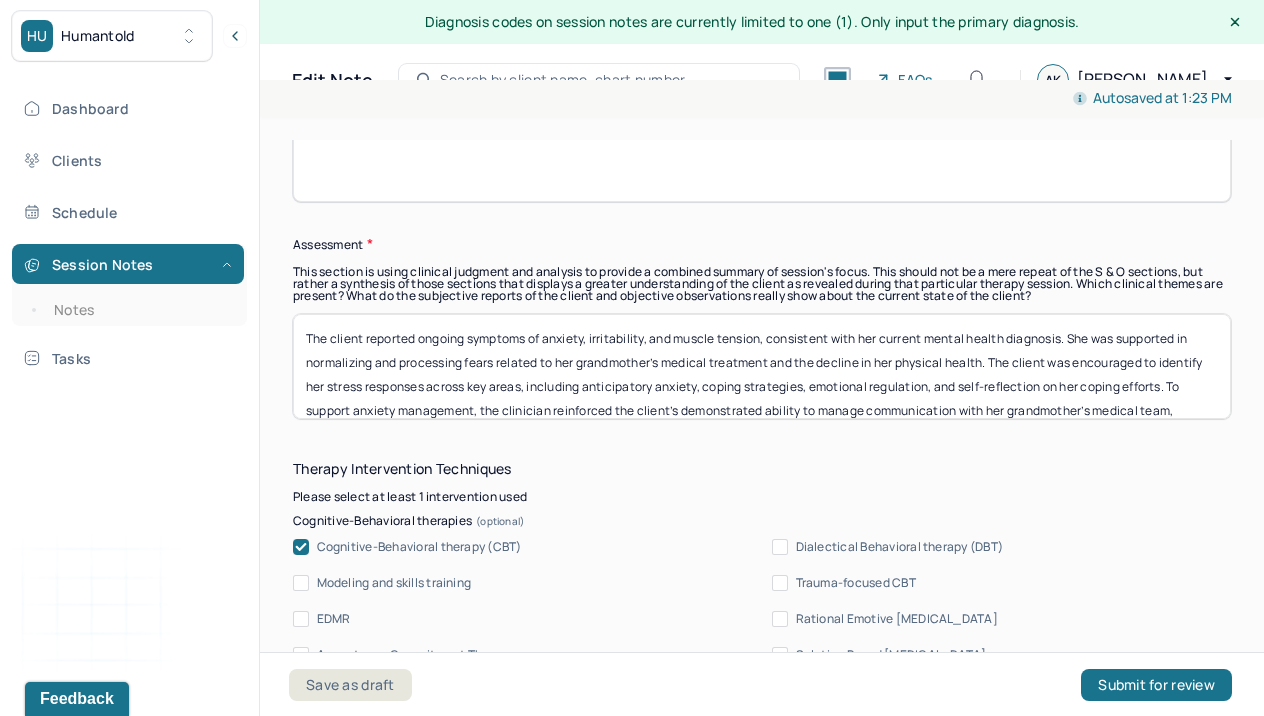 scroll, scrollTop: 1819, scrollLeft: 0, axis: vertical 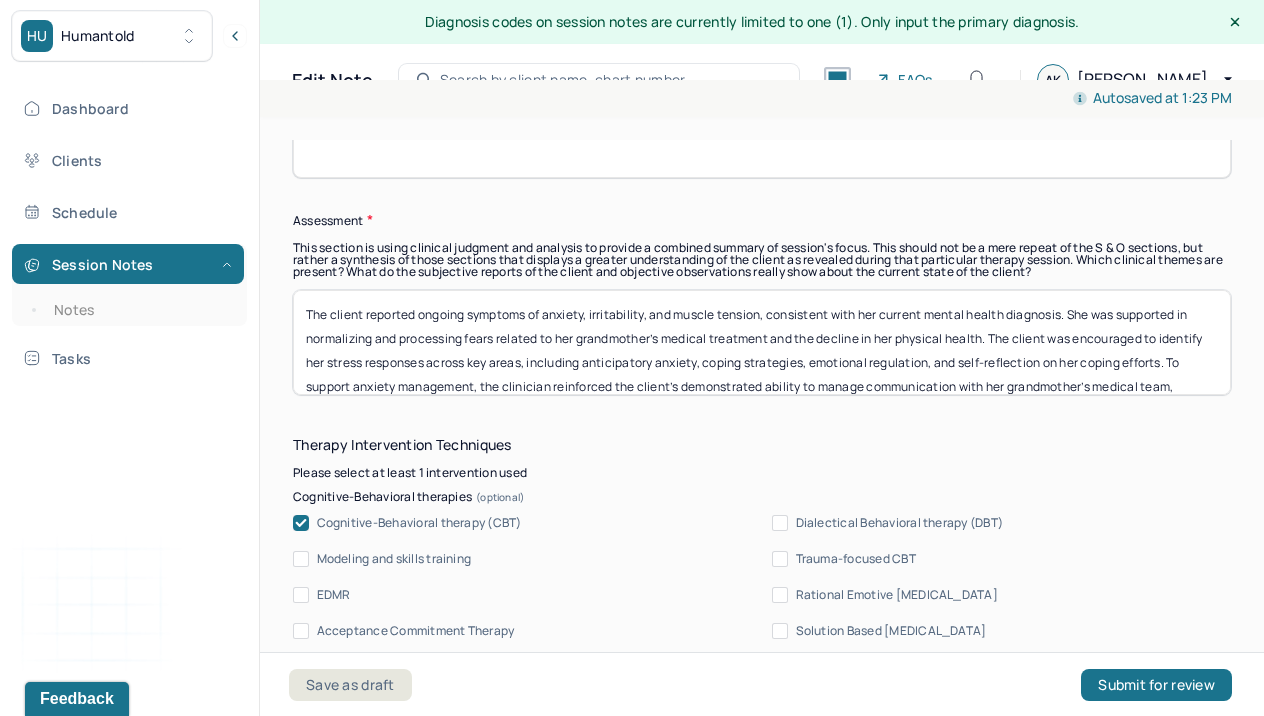 type on "The client maintained steady focus and engaged actively during the session. Her mood remained stable, primarily reflecting frustration, irritability, and anxiety." 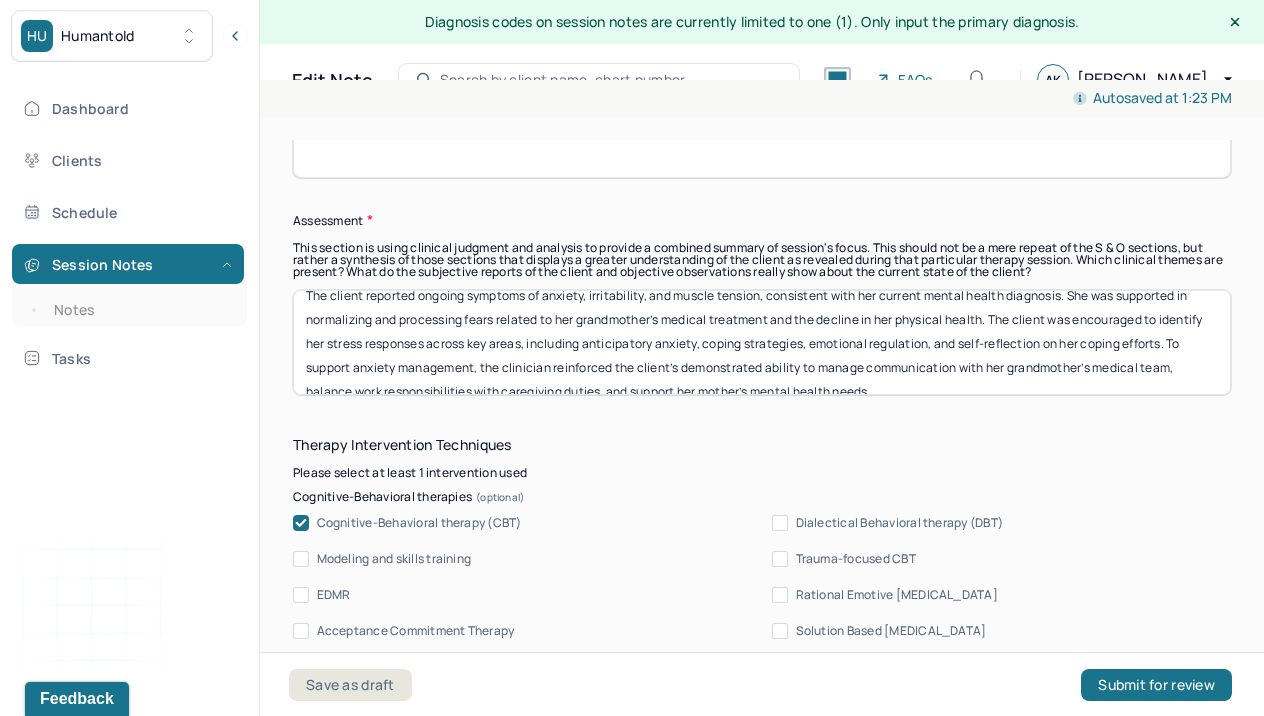scroll, scrollTop: 5, scrollLeft: 0, axis: vertical 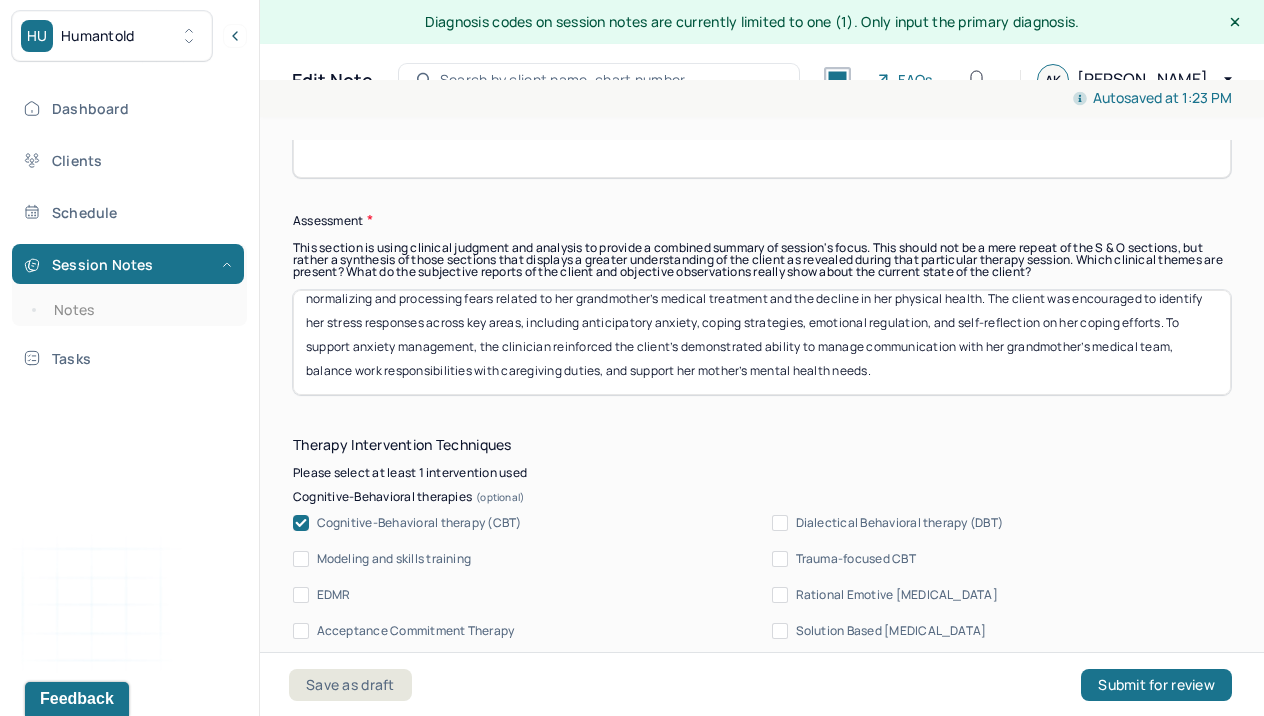 drag, startPoint x: 1072, startPoint y: 304, endPoint x: 1170, endPoint y: 318, distance: 98.99495 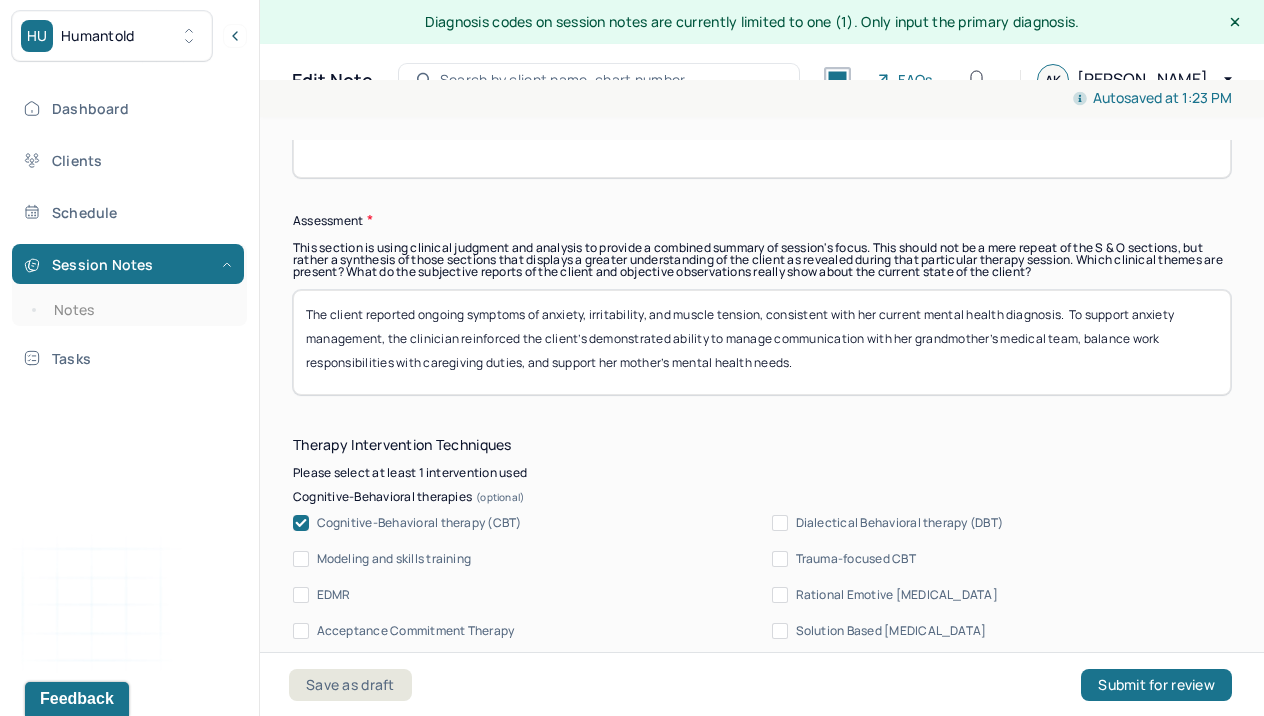 scroll, scrollTop: 0, scrollLeft: 0, axis: both 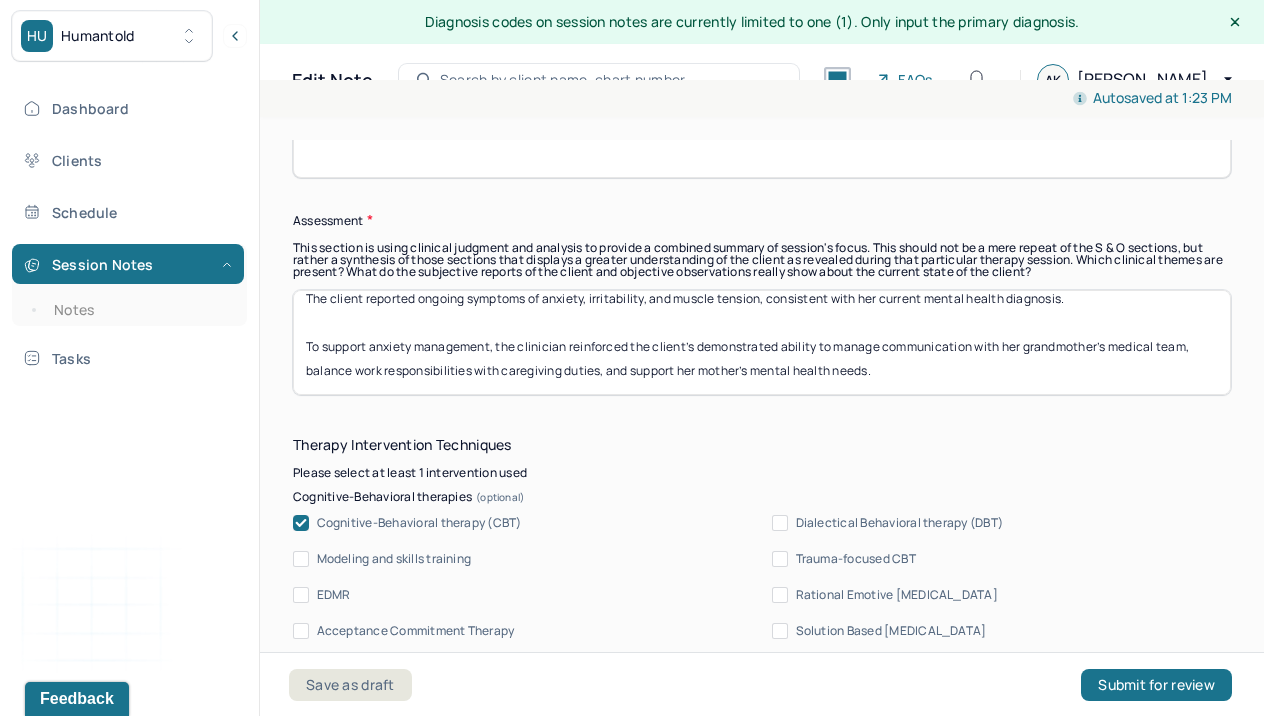 drag, startPoint x: 571, startPoint y: 360, endPoint x: 909, endPoint y: 391, distance: 339.4186 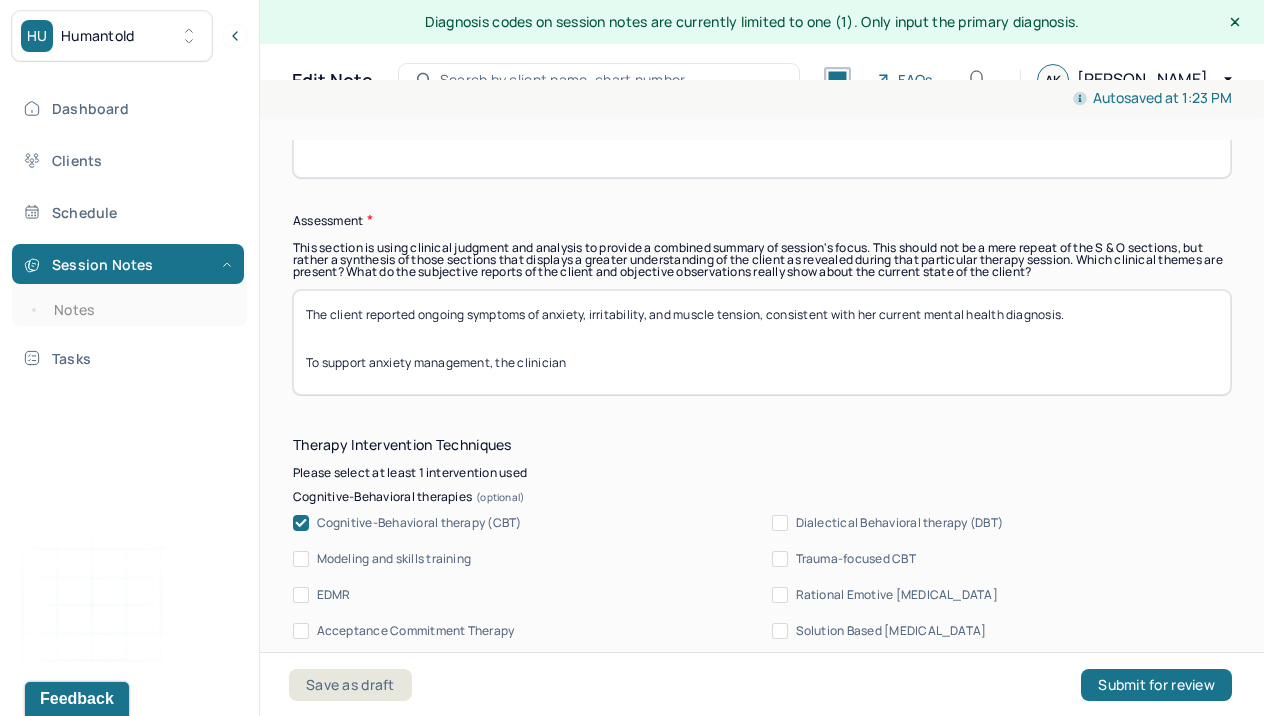 scroll, scrollTop: 0, scrollLeft: 0, axis: both 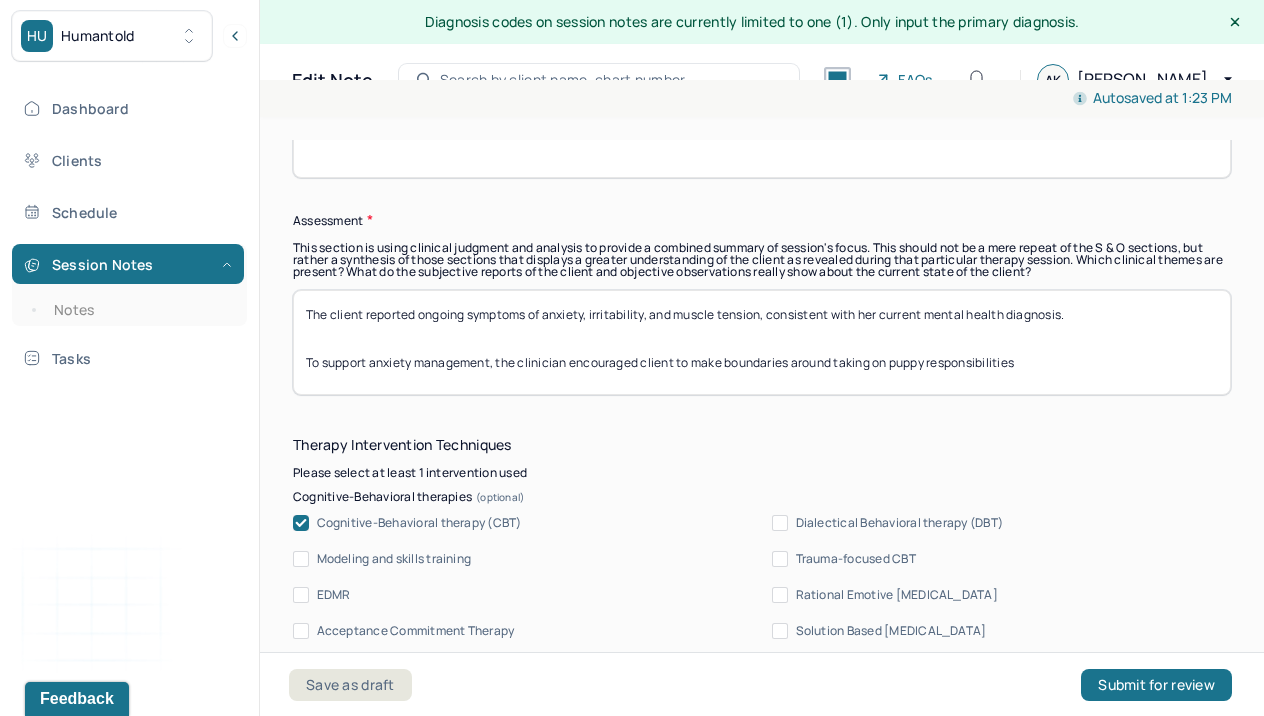 click on "The client reported ongoing symptoms of anxiety, irritability, and muscle tension, consistent with her current mental health diagnosis.
To support anxiety management, the clinician encouraged client to make boundaries around" at bounding box center (762, 342) 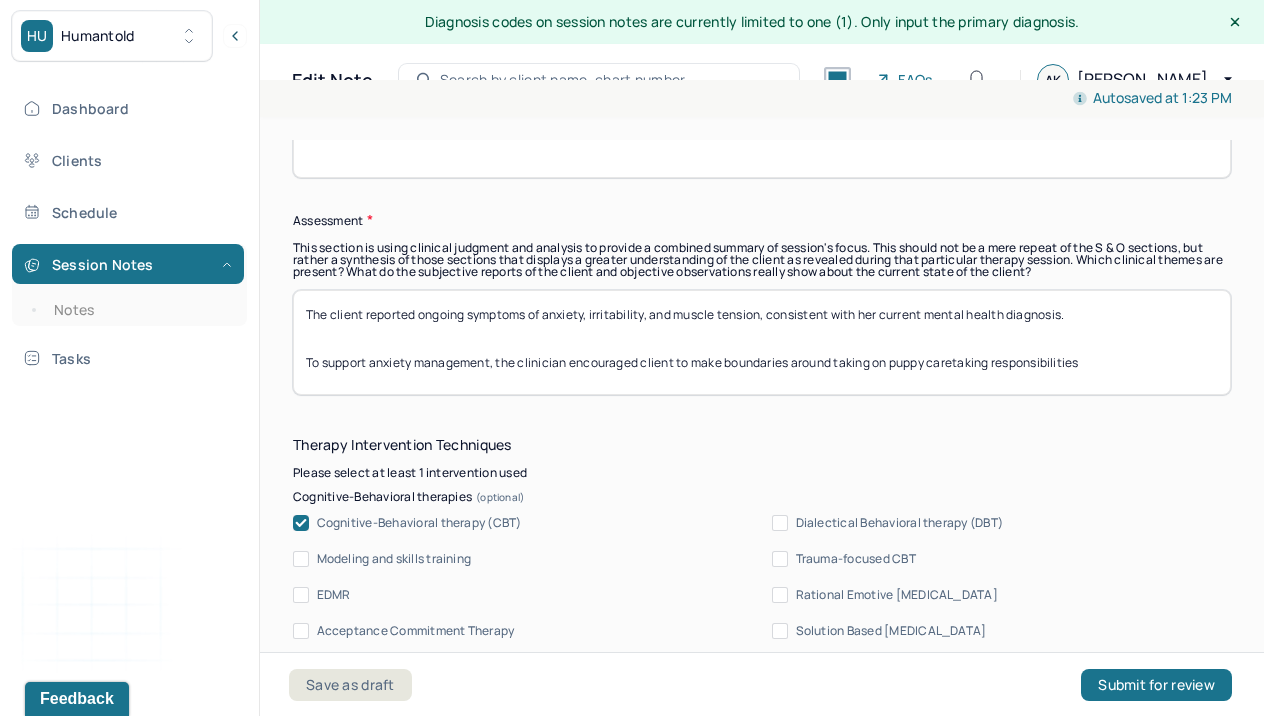 click on "The client reported ongoing symptoms of anxiety, irritability, and muscle tension, consistent with her current mental health diagnosis.
To support anxiety management, the clinician encouraged client to make boundaries around" at bounding box center (762, 342) 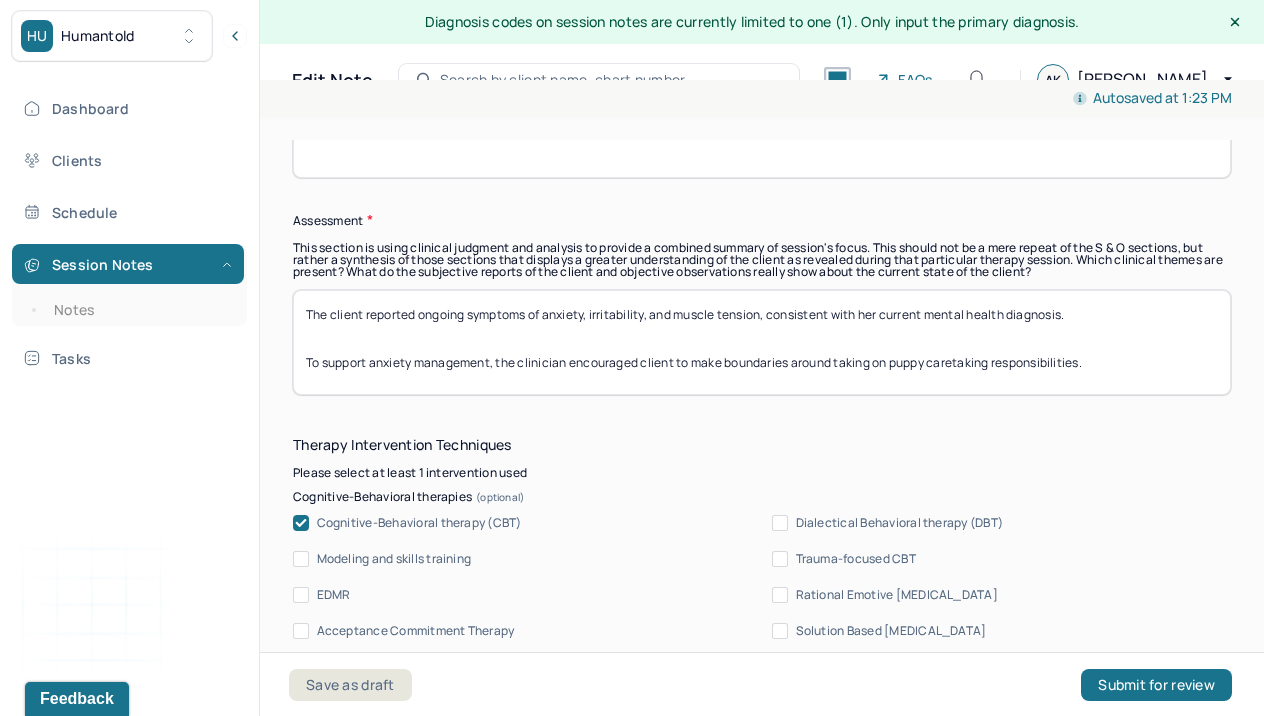 click on "The client reported ongoing symptoms of anxiety, irritability, and muscle tension, consistent with her current mental health diagnosis.
To support anxiety management, the clinician encouraged client to make boundaries around taking on puppy caretaking responsibilities." at bounding box center (762, 342) 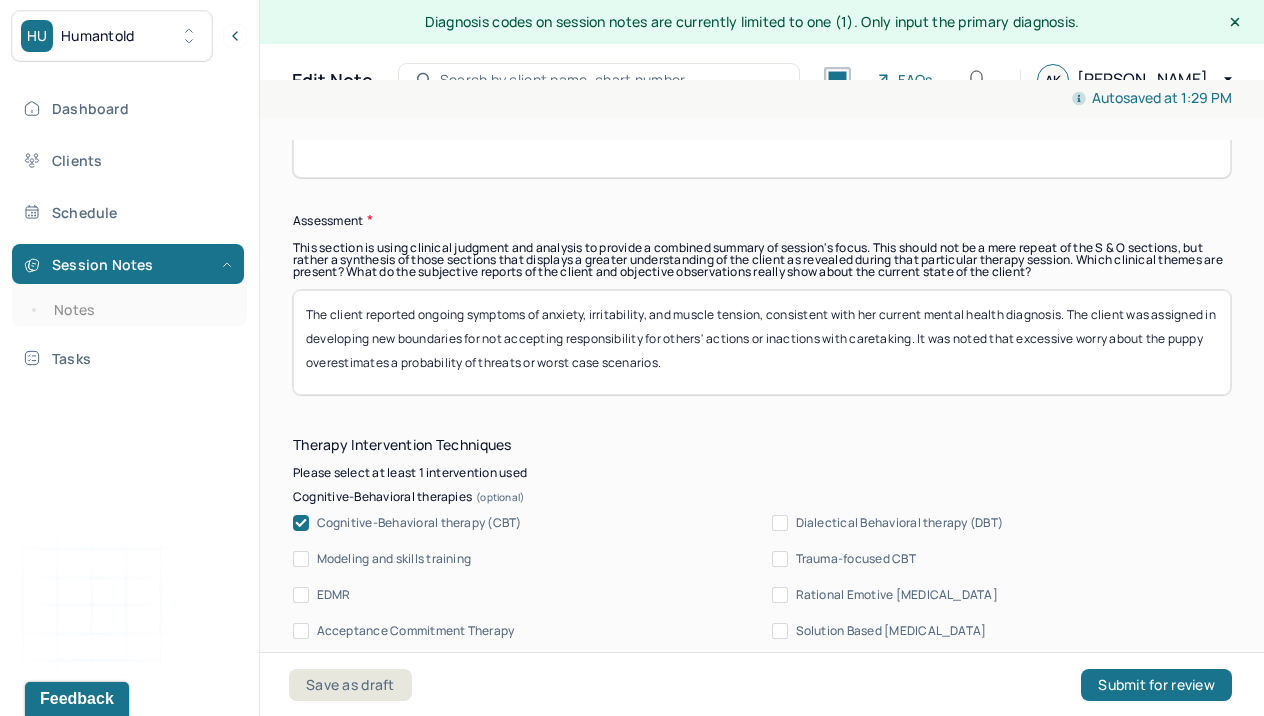 scroll, scrollTop: 40, scrollLeft: 0, axis: vertical 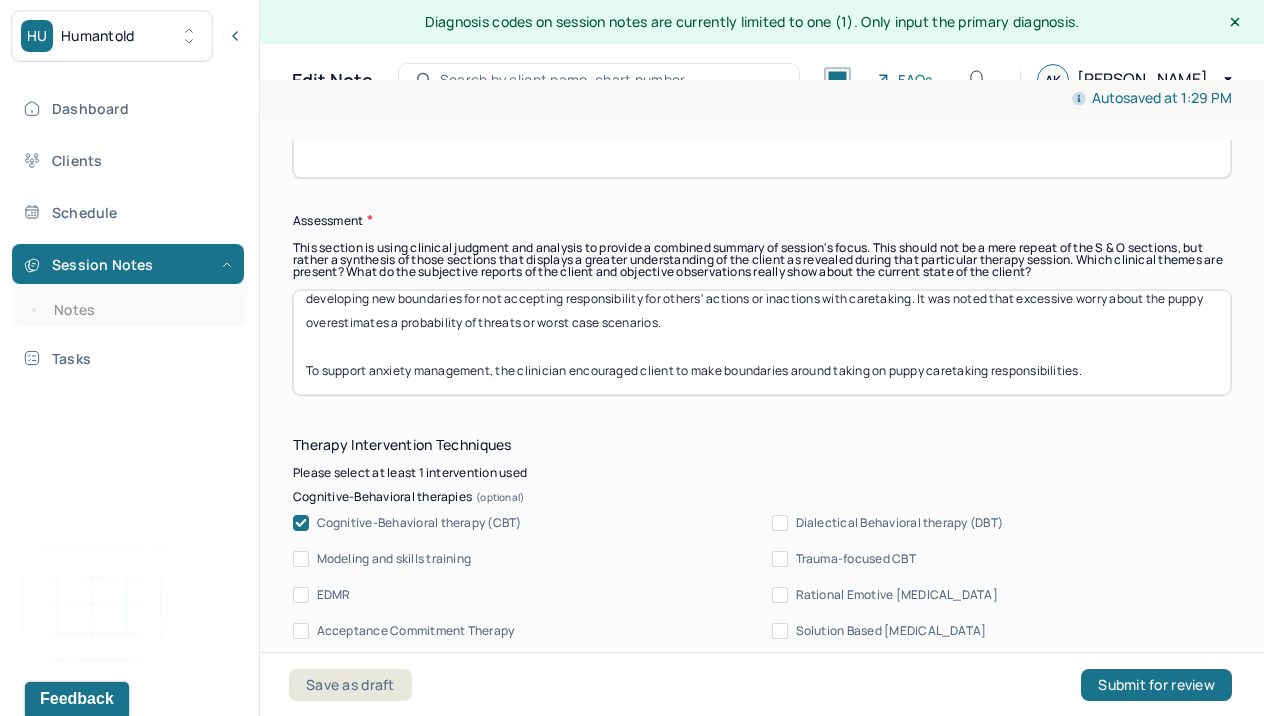 click on "The client reported ongoing symptoms of anxiety, irritability, and muscle tension, consistent with her current mental health diagnosis. The client was assigned in developing new boundaries for not accepting responsibility for others' actions or inactions with caretaking. It was noted that excessive worry about the puppy overestimates
To support anxiety management, the clinician encouraged client to make boundaries around taking on puppy caretaking responsibilities." at bounding box center (762, 342) 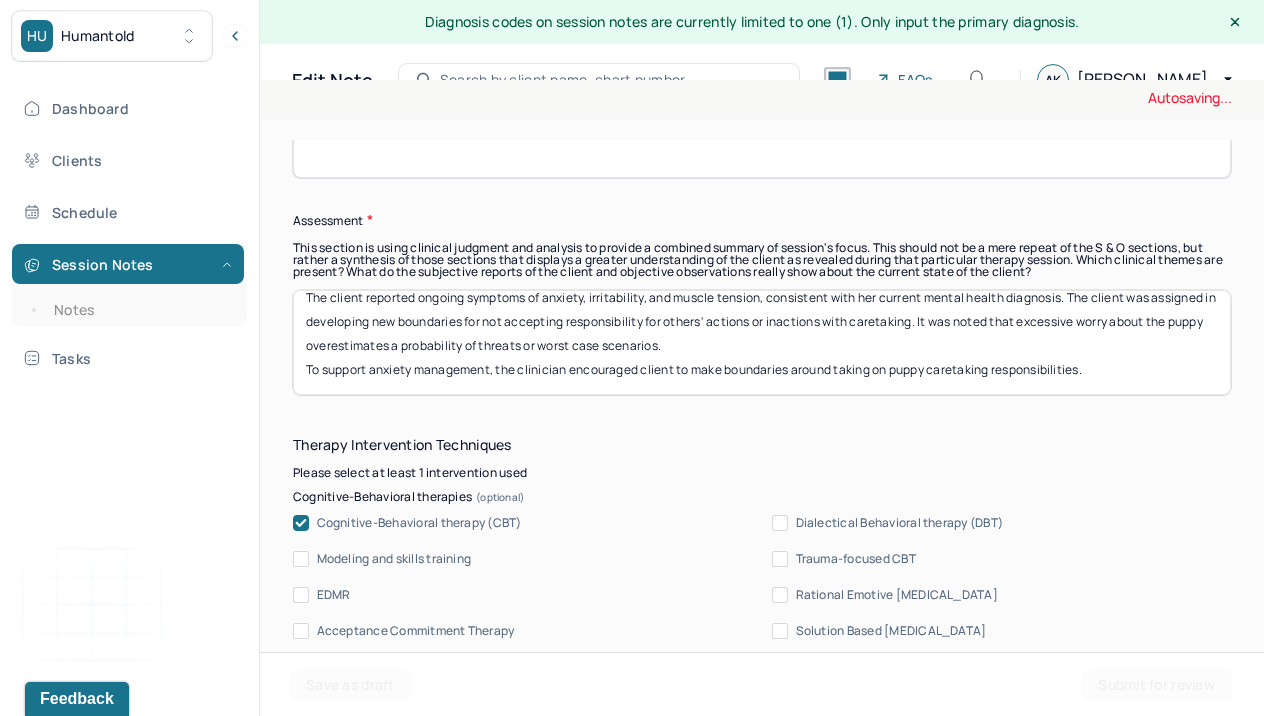 scroll, scrollTop: 16, scrollLeft: 0, axis: vertical 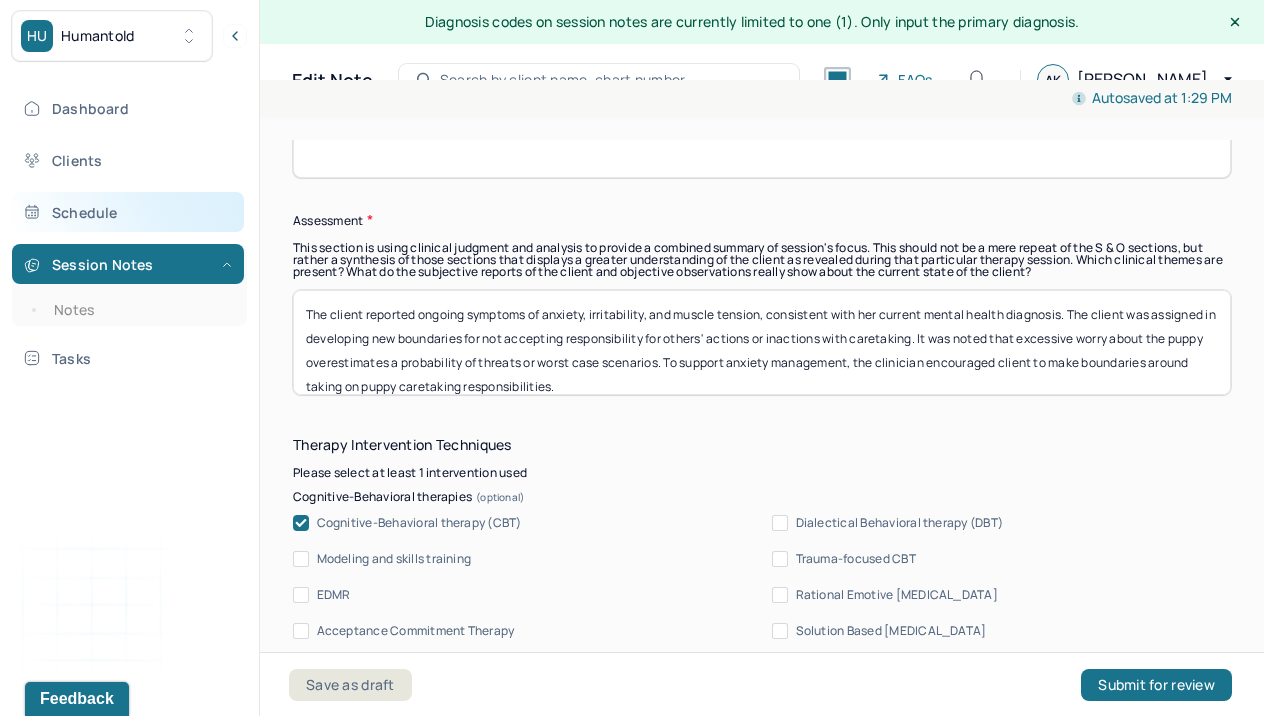 drag, startPoint x: 619, startPoint y: 372, endPoint x: 243, endPoint y: 220, distance: 405.56134 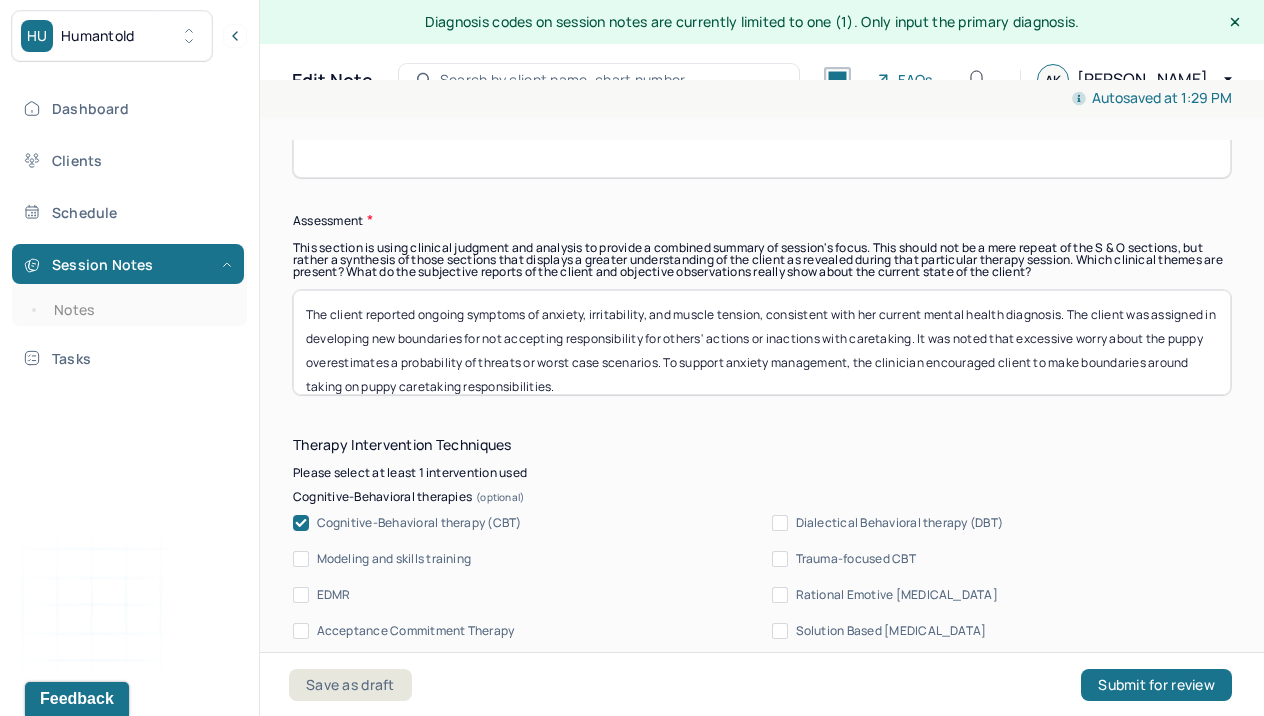 click on "The client reported ongoing symptoms of anxiety, irritability, and muscle tension, consistent with her current mental health diagnosis. The client was assigned in developing new boundaries for not accepting responsibility for others' actions or inactions with caretaking. It was noted that excessive worry about the puppy overestimates a probability of threats or worst case scenarios. To support anxiety management, the clinician encouraged client to make boundaries around taking on puppy caretaking responsibilities." at bounding box center (762, 342) 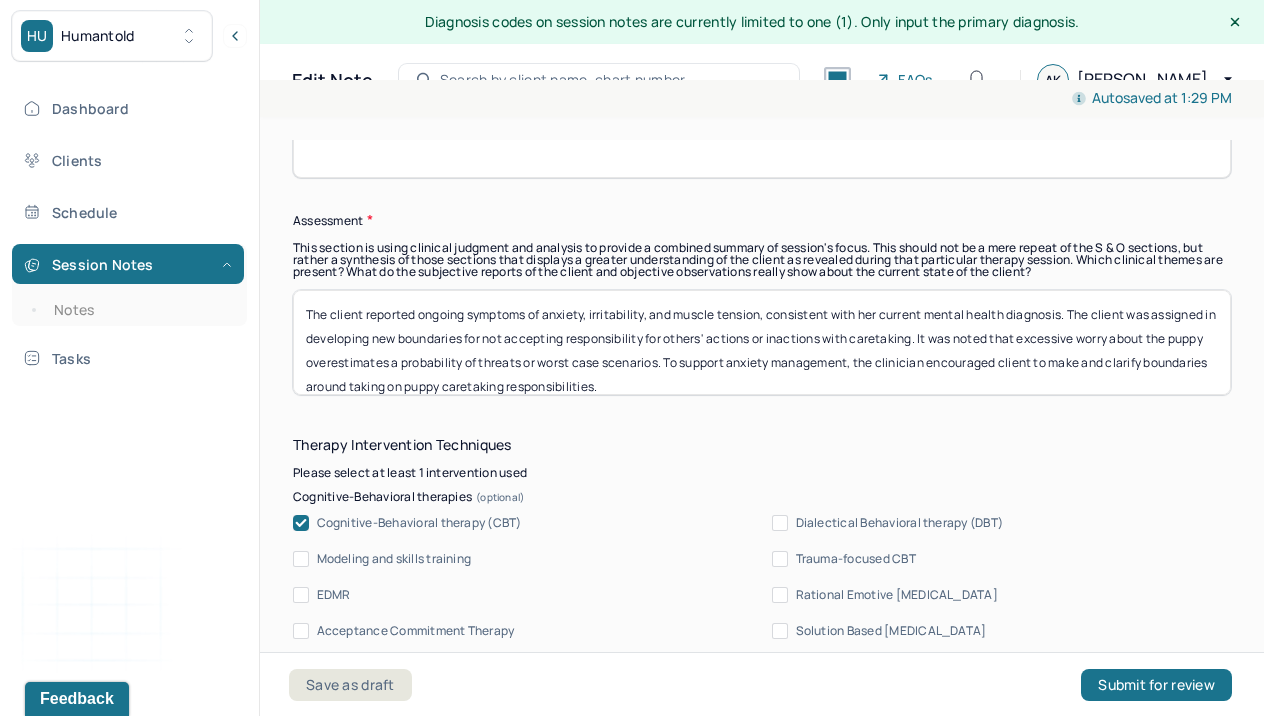 click on "The client reported ongoing symptoms of anxiety, irritability, and muscle tension, consistent with her current mental health diagnosis. The client was assigned in developing new boundaries for not accepting responsibility for others' actions or inactions with caretaking. It was noted that excessive worry about the puppy overestimates a probability of threats or worst case scenarios. To support anxiety management, the clinician encouraged client to make and clarify boundaries around taking on puppy caretaking responsibilities." at bounding box center (762, 342) 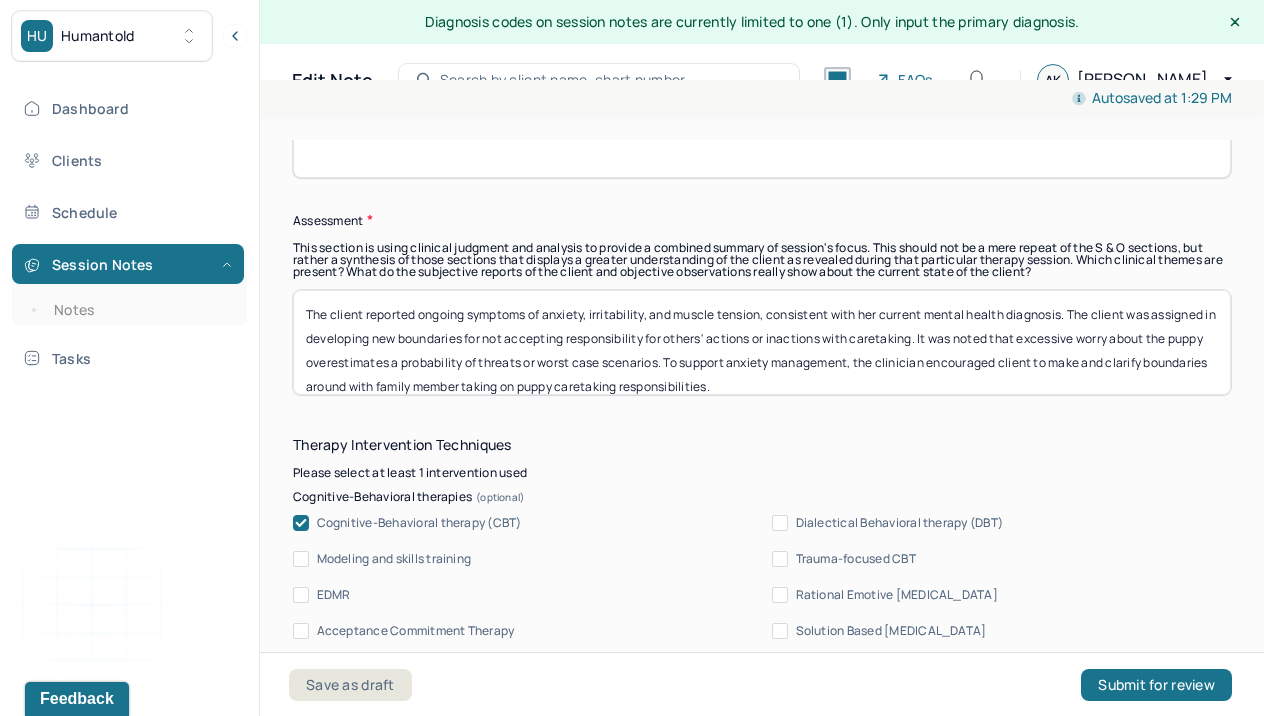 scroll, scrollTop: 16, scrollLeft: 0, axis: vertical 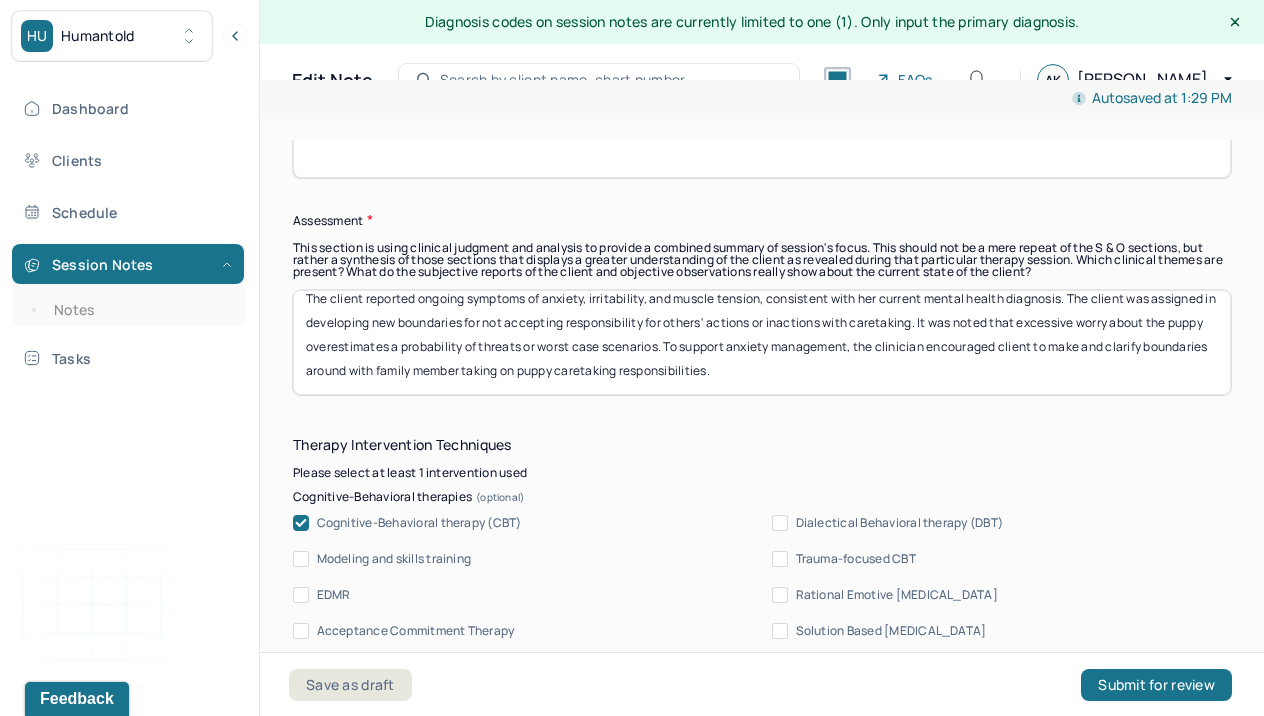 drag, startPoint x: 621, startPoint y: 382, endPoint x: 528, endPoint y: 368, distance: 94.04786 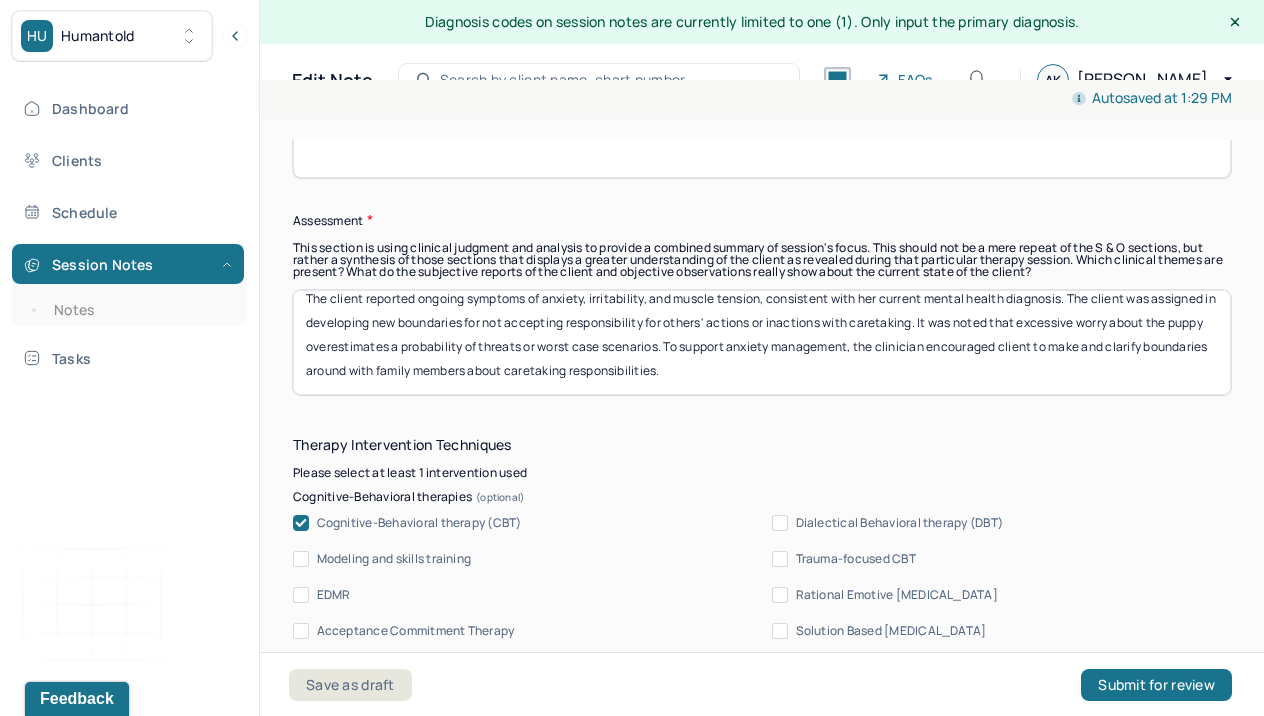 scroll, scrollTop: 0, scrollLeft: 0, axis: both 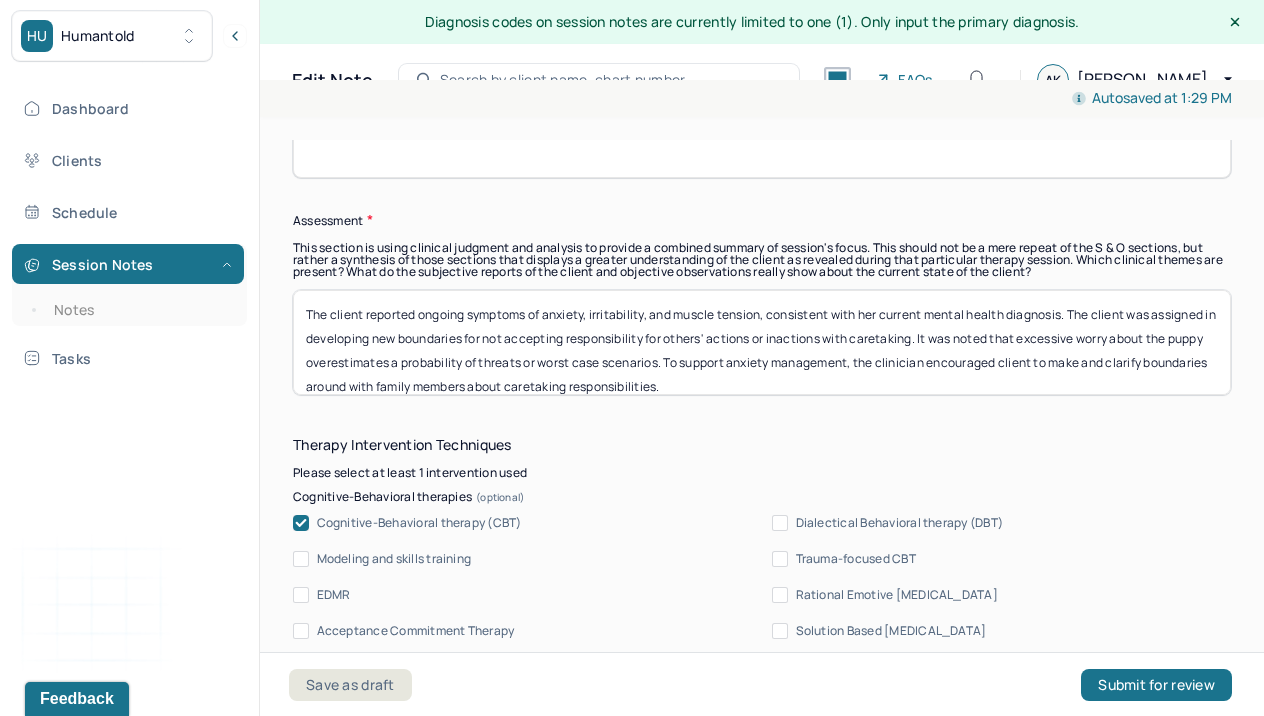 drag, startPoint x: 810, startPoint y: 366, endPoint x: 298, endPoint y: 189, distance: 541.7315 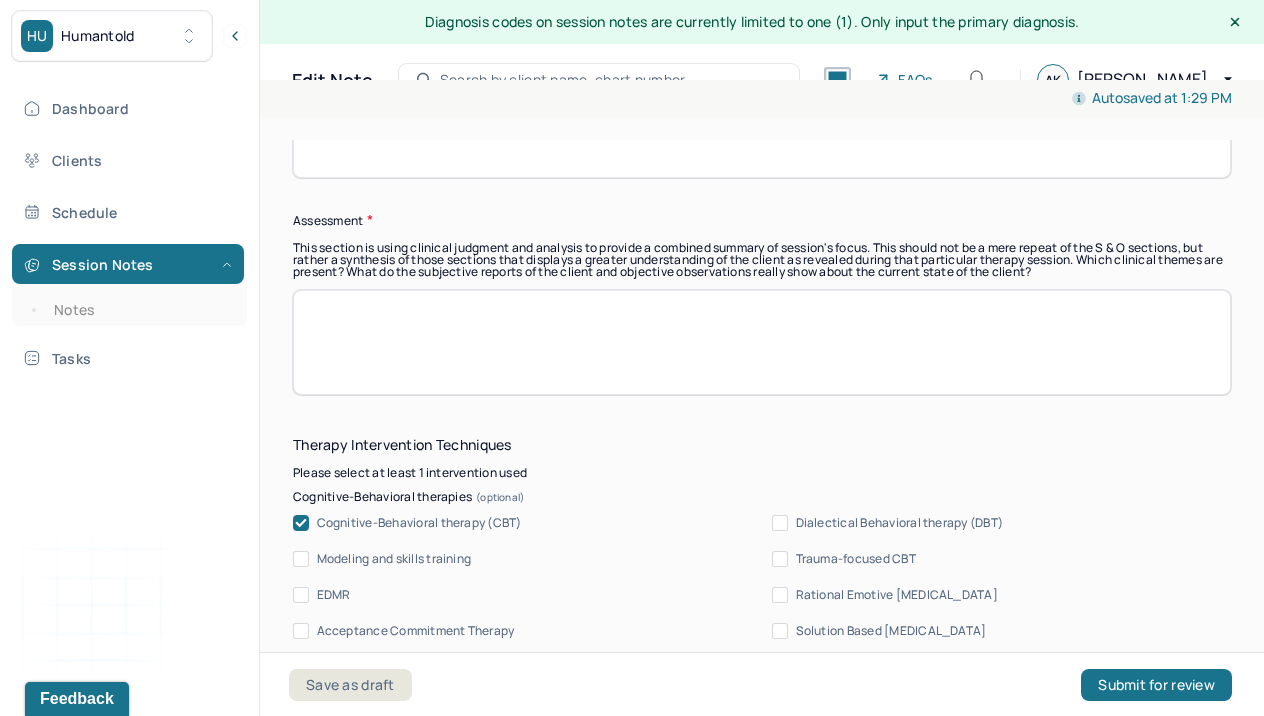 paste on "The client reported ongoing symptoms of anxiety, irritability, and muscle tension, consistent with her current mental health diagnosis. She was assigned to develop new boundaries to avoid taking responsibility for others’ actions or inactions related to caretaking. It was noted that her excessive worry about the puppy tends to overestimate the likelihood of threats or worst-case scenarios. To support anxiety management, the clinician encouraged the client to establish and clarify boundaries with family members regarding caretaking responsibilities." 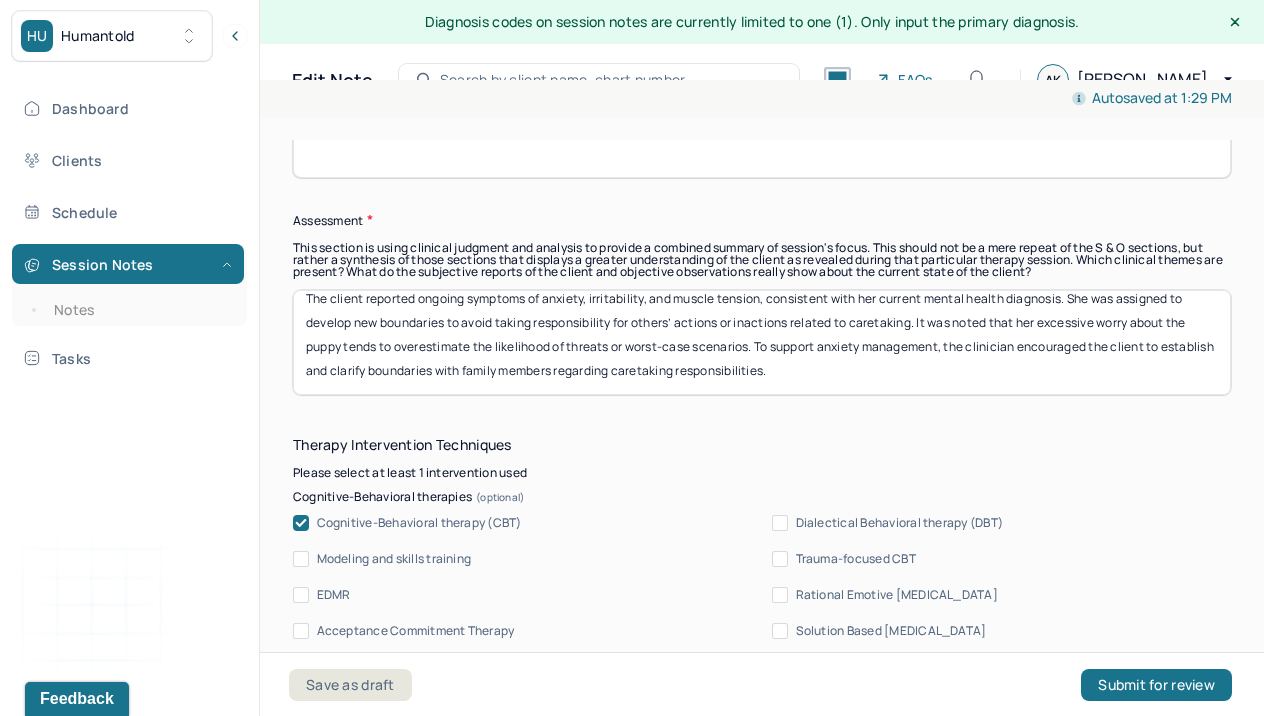 scroll, scrollTop: 0, scrollLeft: 0, axis: both 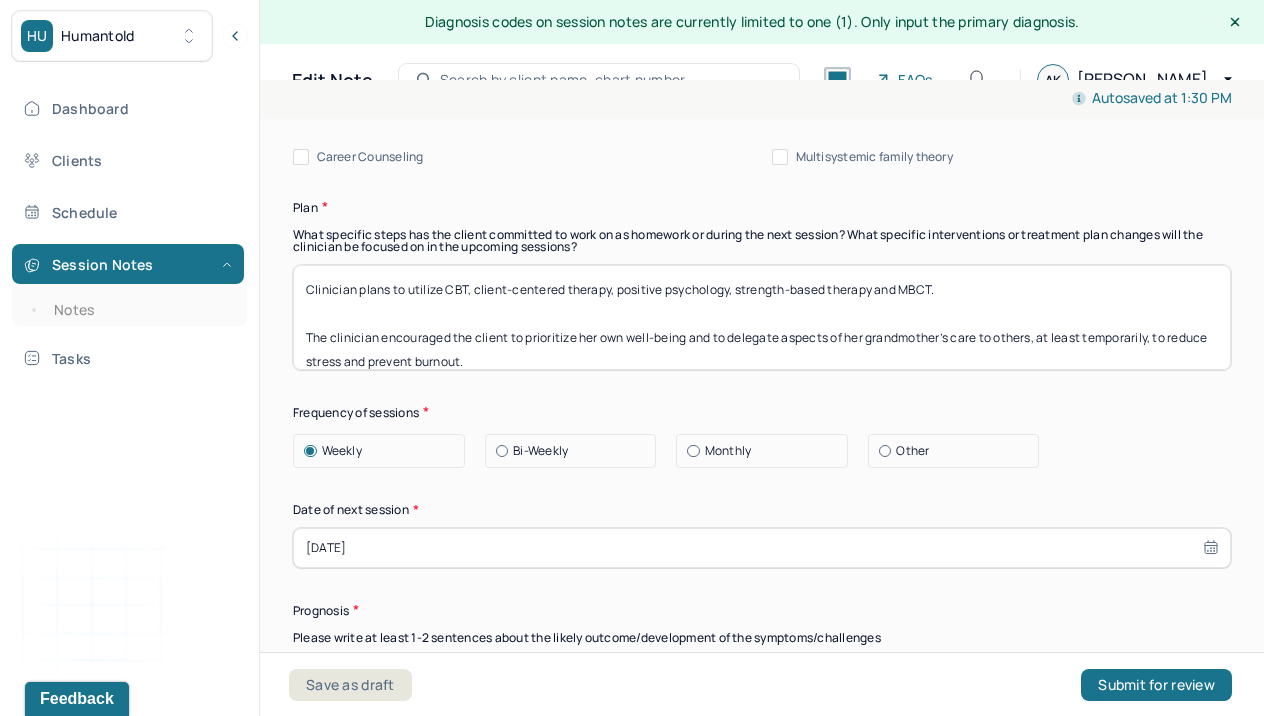 type on "The client reported ongoing symptoms of anxiety, irritability, and muscle tension, consistent with her current mental health diagnosis. She was assigned to develop new boundaries to avoid taking responsibility for others’ actions or inactions related to caretaking. It was noted that her excessive worry about the puppy tends to overestimate the likelihood of threats or worst-case scenarios. To support anxiety management, the clinician encouraged the client to establish and clarify boundaries with family members regarding caretaking responsibilities." 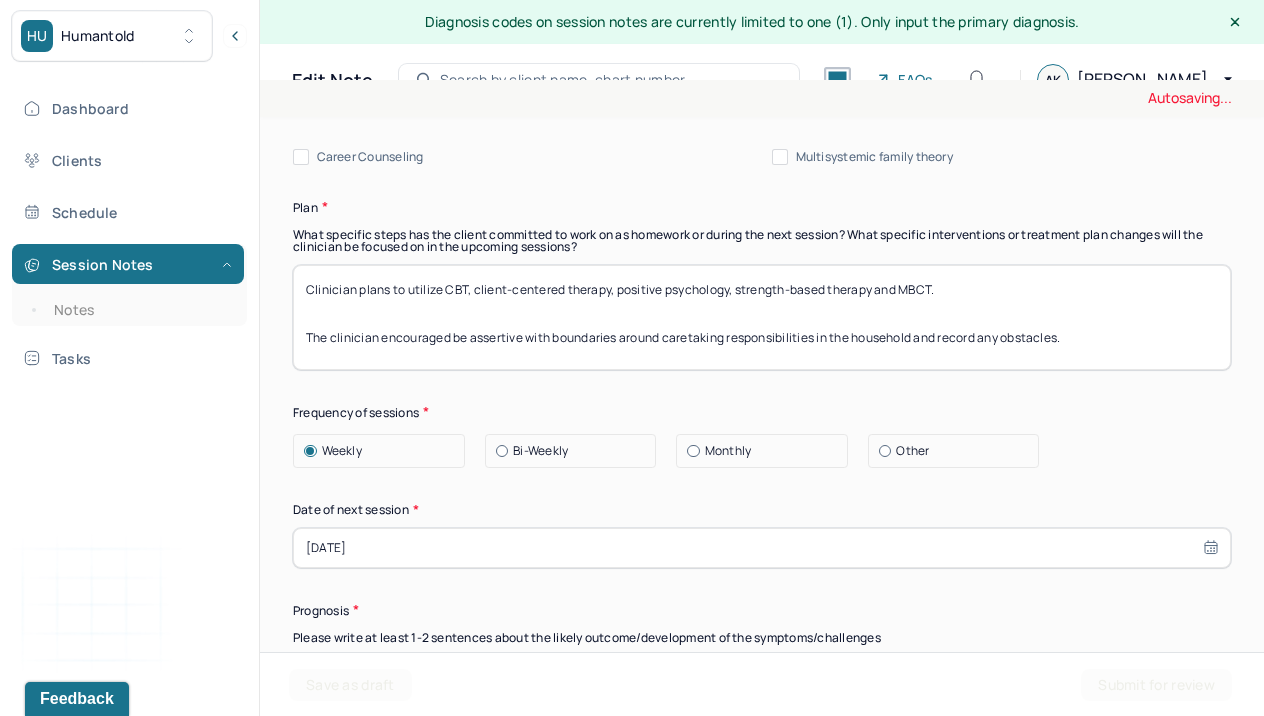 drag, startPoint x: 1086, startPoint y: 333, endPoint x: 249, endPoint y: 337, distance: 837.0096 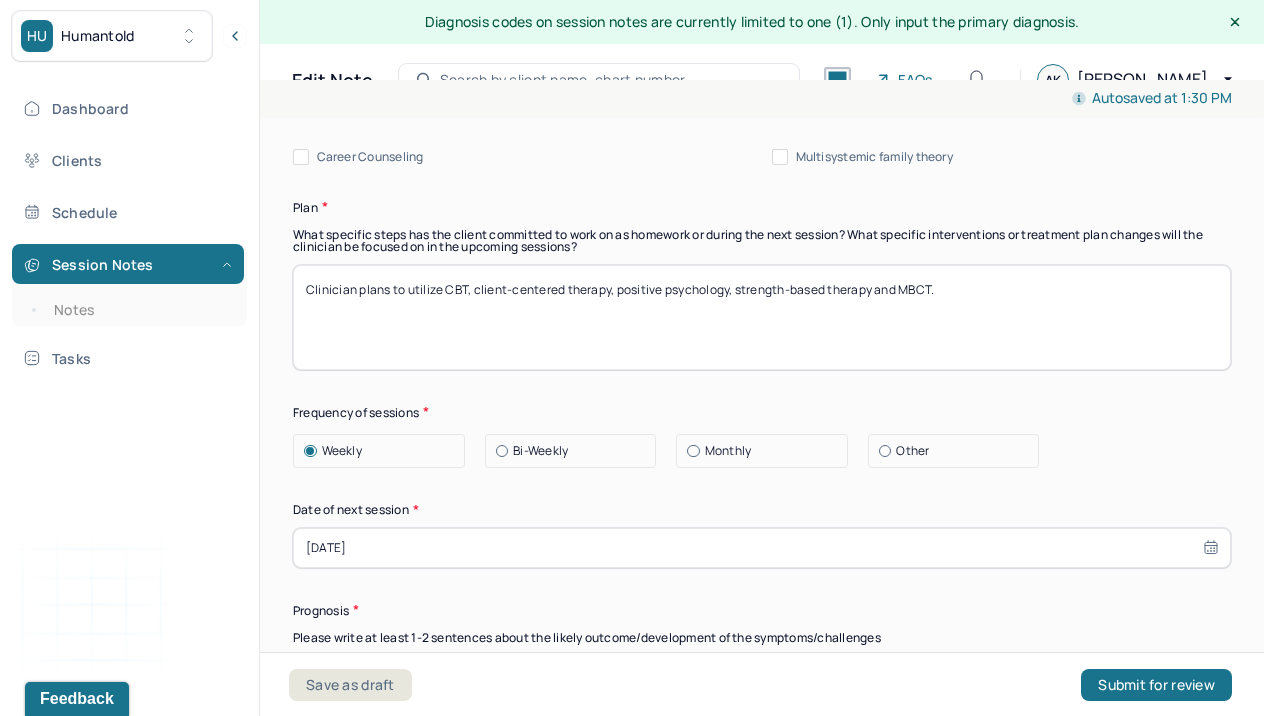 paste on "The clinician encouraged the client to assertively set boundaries around household caretaking responsibilities and to document any challenges encountered." 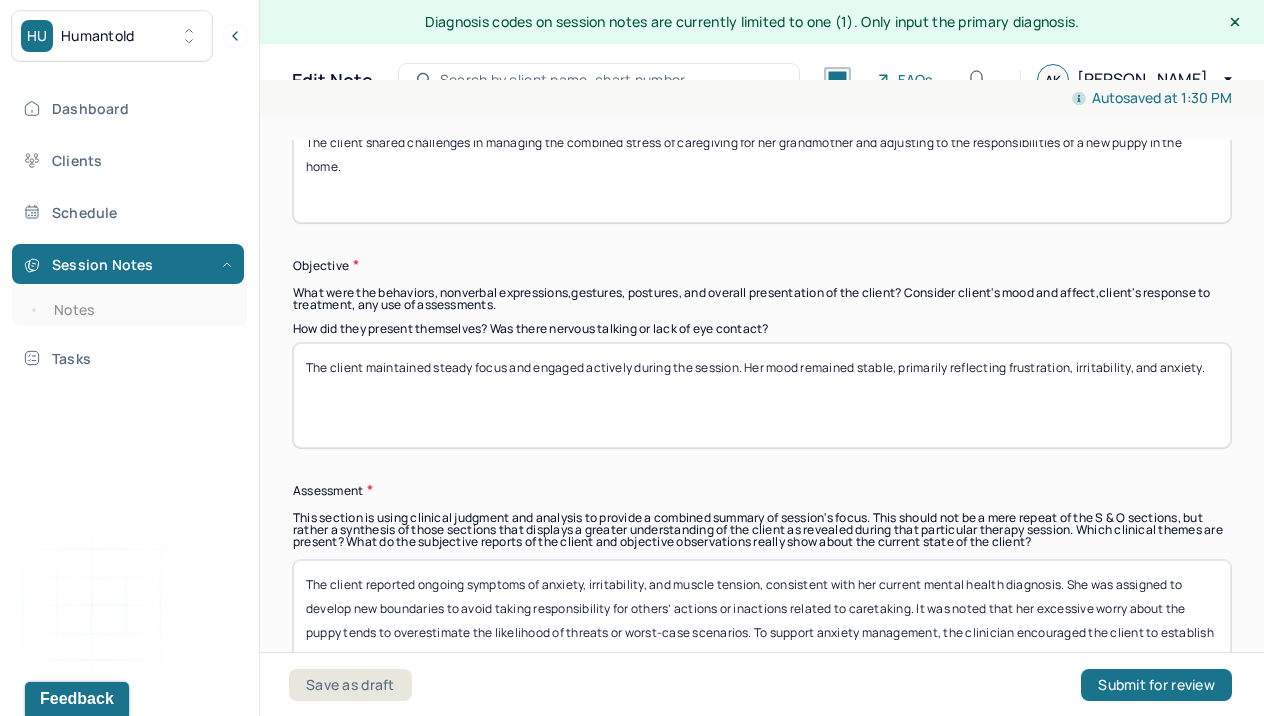 scroll, scrollTop: 1550, scrollLeft: 0, axis: vertical 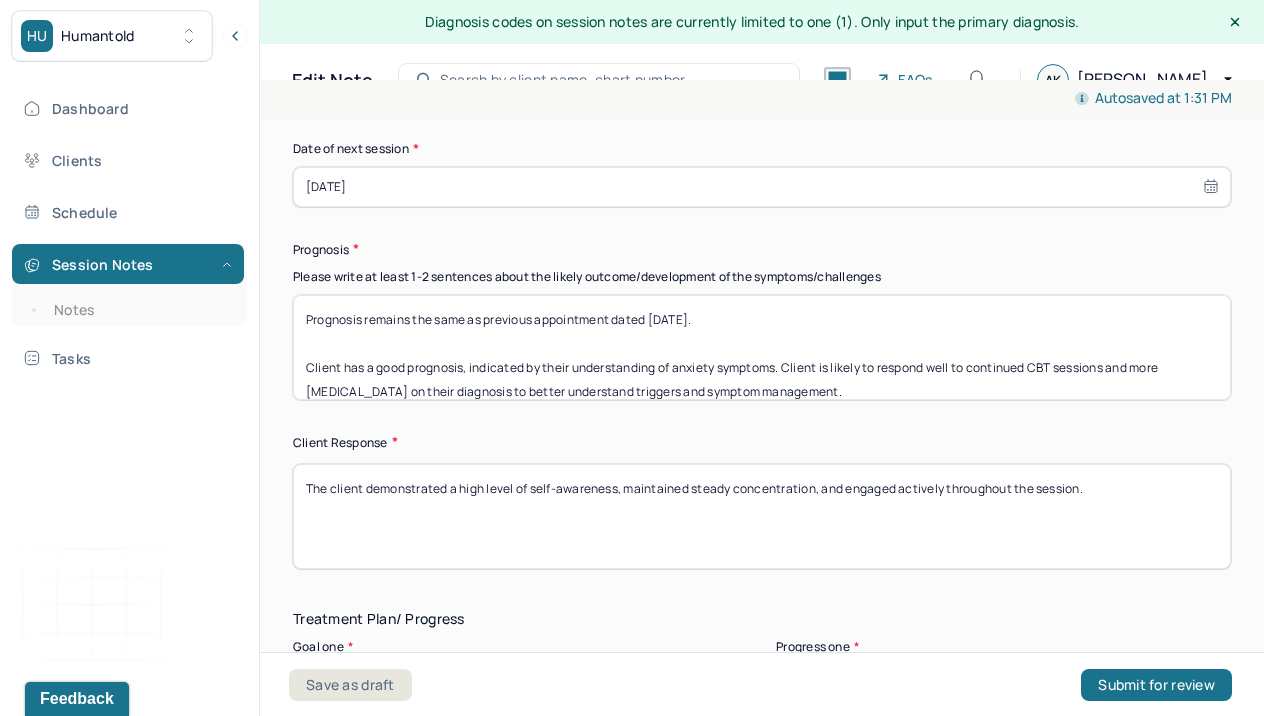 type on "Clinician plans to utilize CBT, client-centered therapy, positive psychology, strength-based therapy and MBCT.
The clinician encouraged the client to assertively set boundaries around household caretaking responsibilities and to document any challenges encountered." 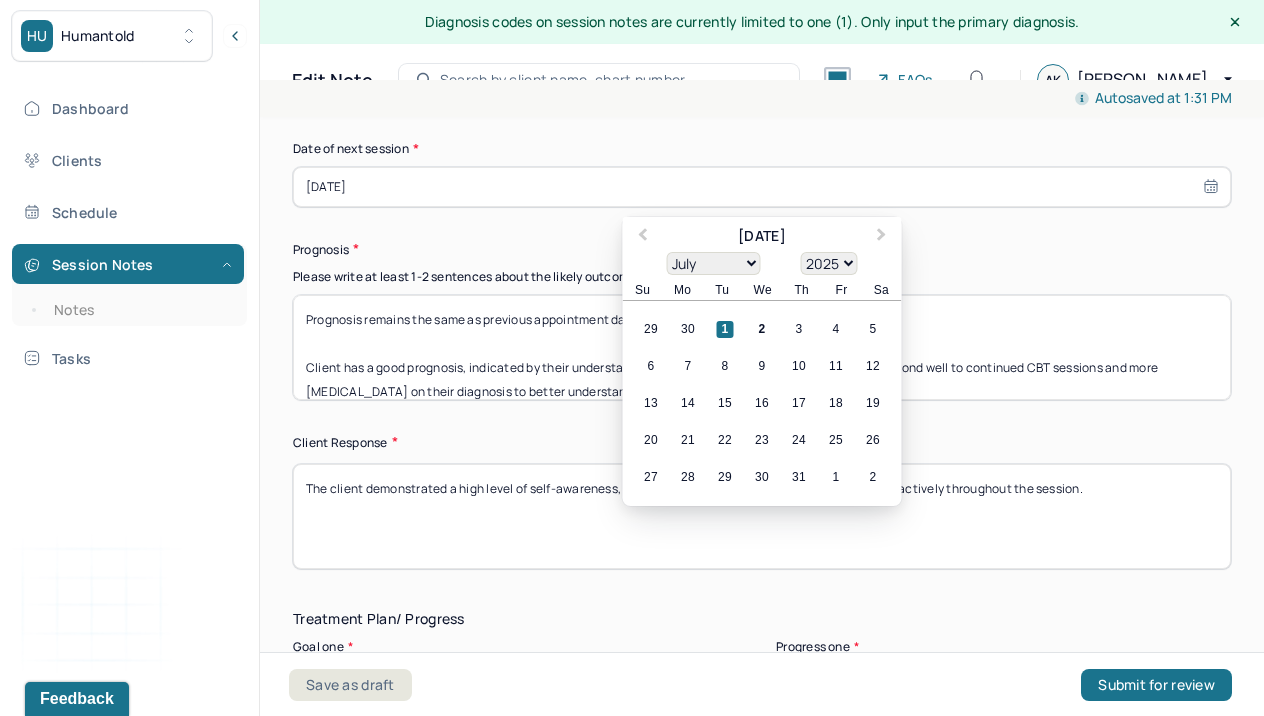 click on "[DATE]" at bounding box center [762, 187] 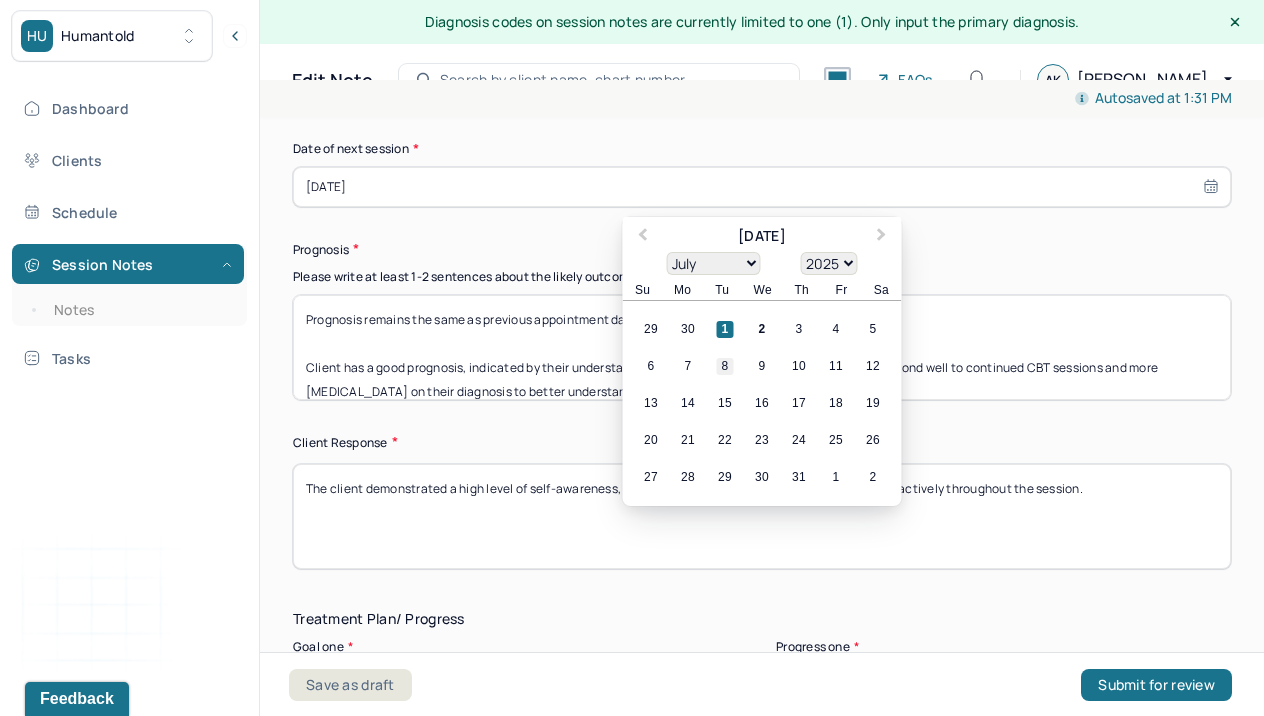 click on "8" at bounding box center [725, 366] 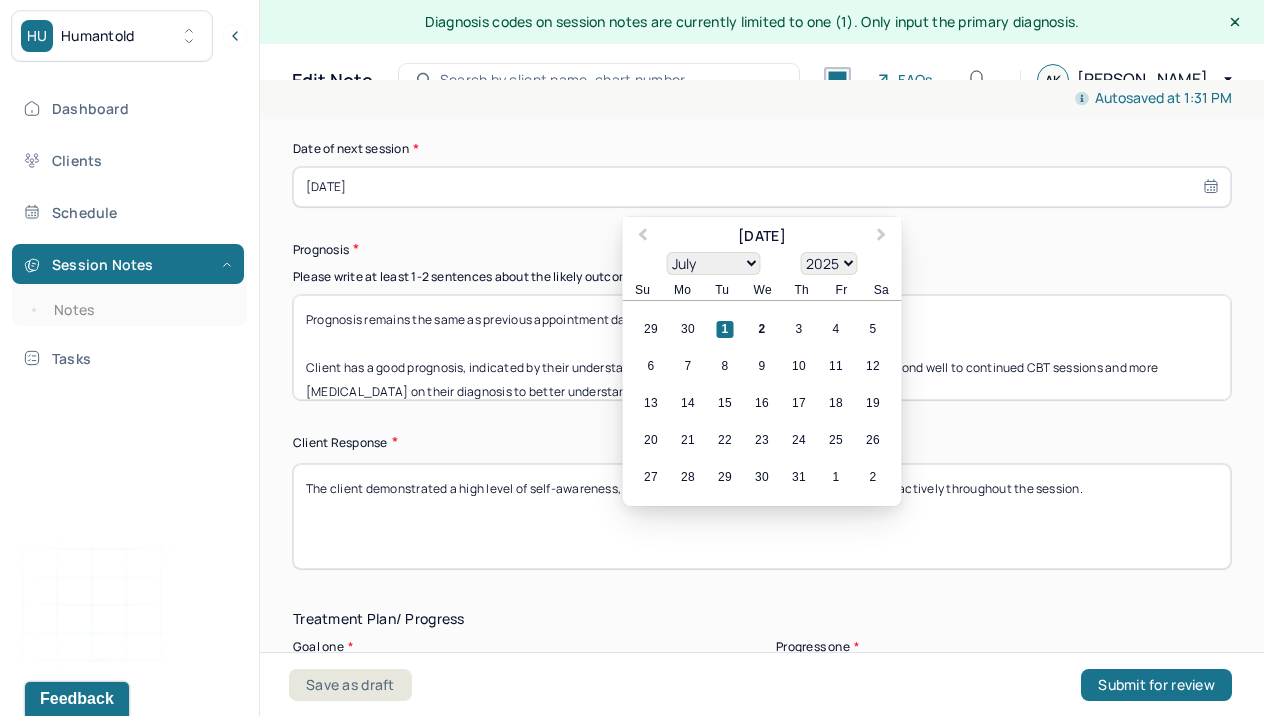 type on "[DATE]" 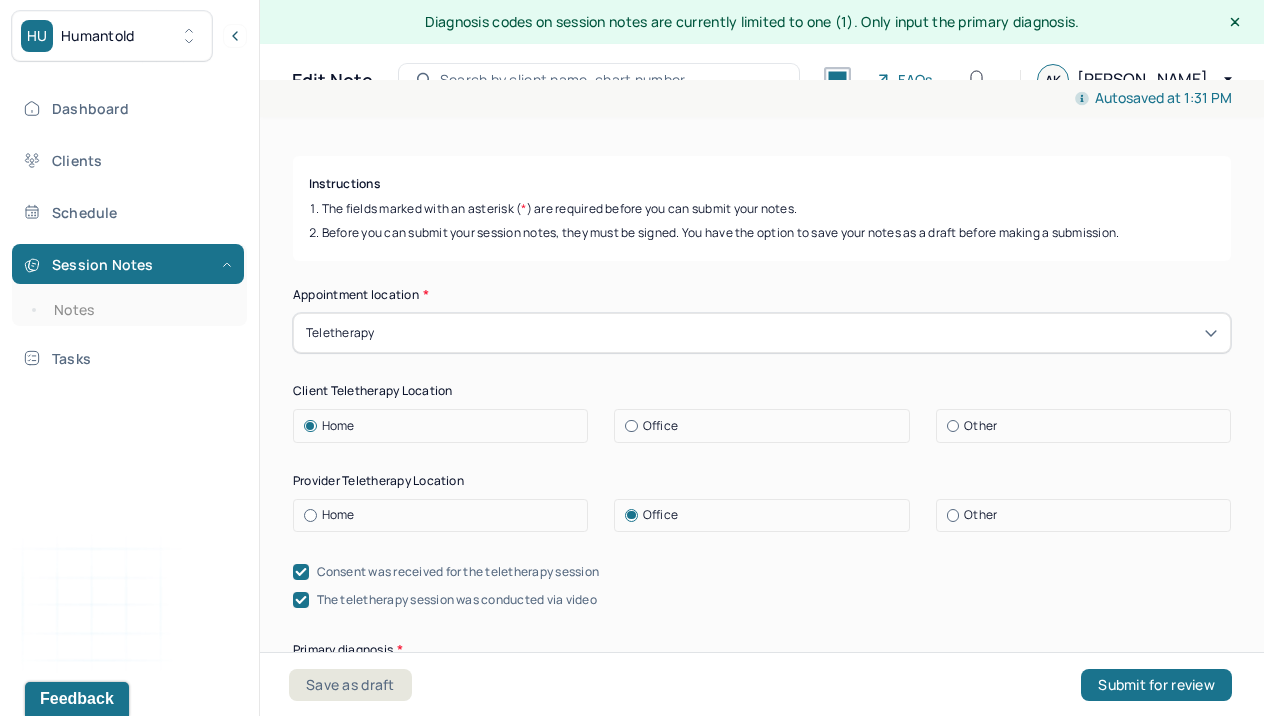 scroll, scrollTop: 0, scrollLeft: 0, axis: both 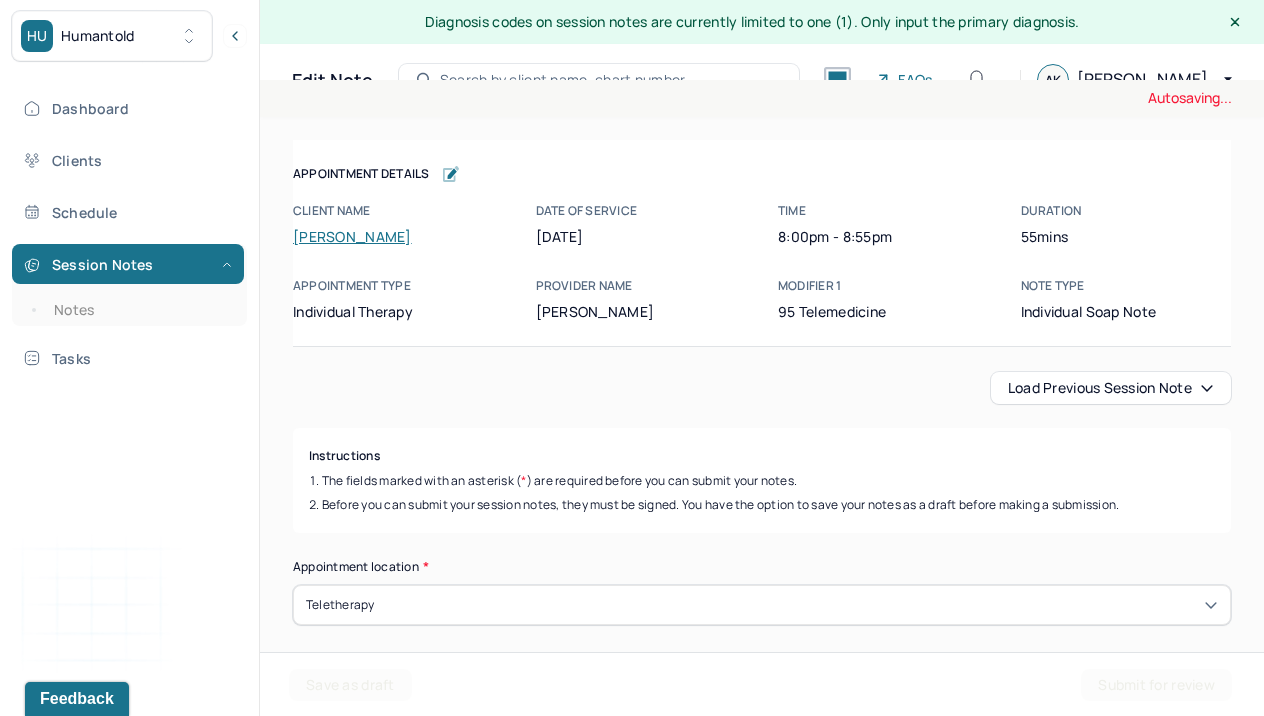 click on "Load previous session note" at bounding box center [1111, 388] 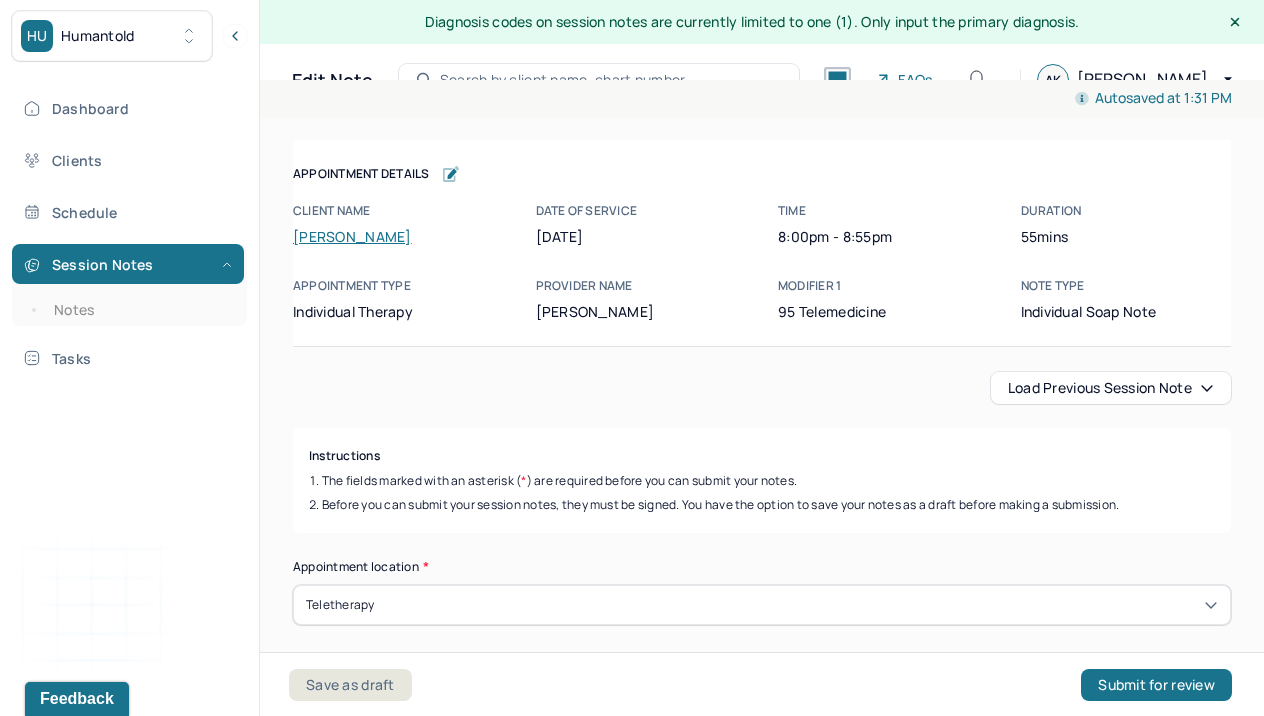 click on "Instructions The fields marked with an asterisk ( * ) are required before you can submit your notes. Before you can submit your session notes, they must be signed. You have the option to save your notes as a draft before making a submission." at bounding box center [762, 480] 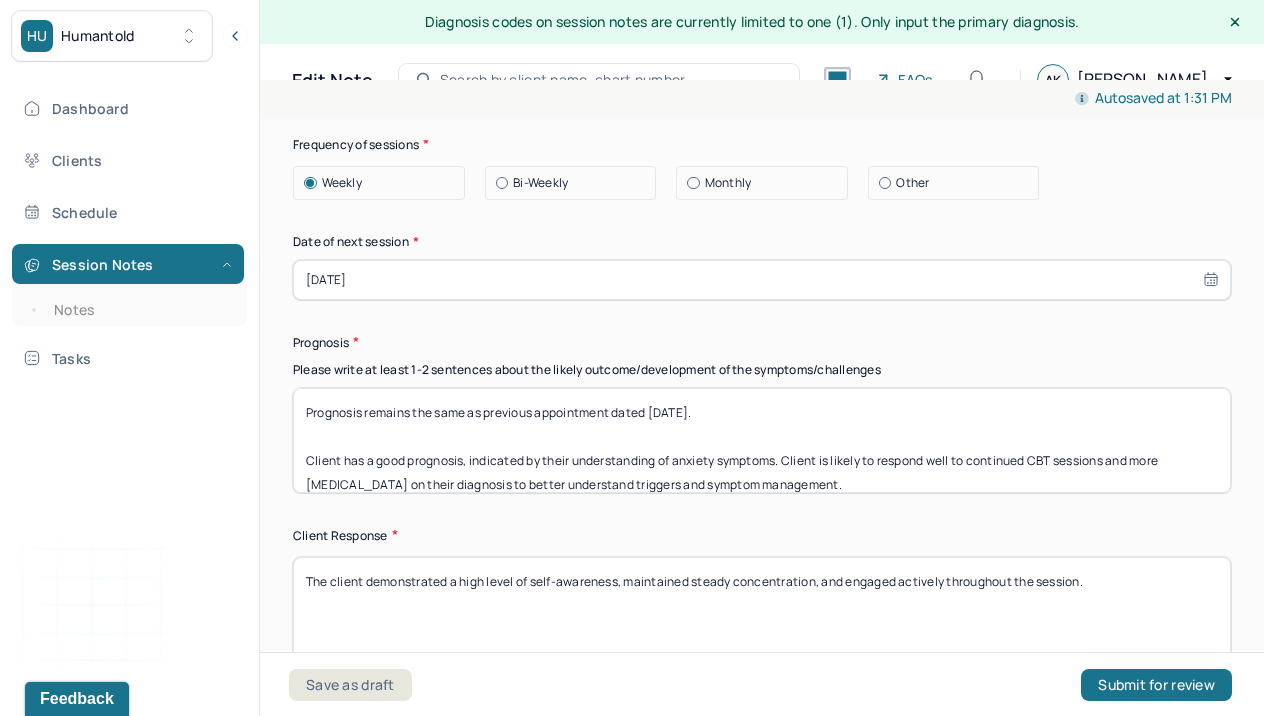 scroll, scrollTop: 3063, scrollLeft: 0, axis: vertical 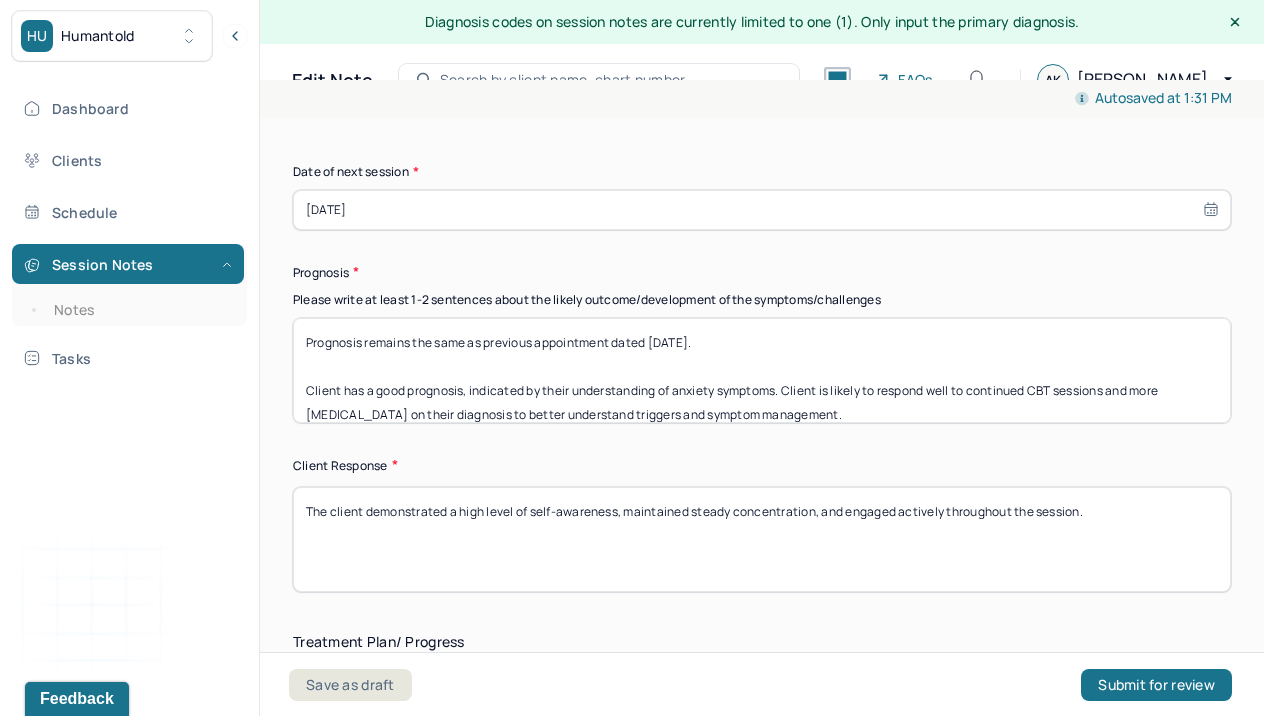 click on "Prognosis remains the same as previous appointment dated [DATE].
Client has a good prognosis, indicated by their understanding of anxiety symptoms. Client is likely to respond well to continued CBT sessions and more [MEDICAL_DATA] on their diagnosis to better understand triggers and symptom management." at bounding box center (762, 370) 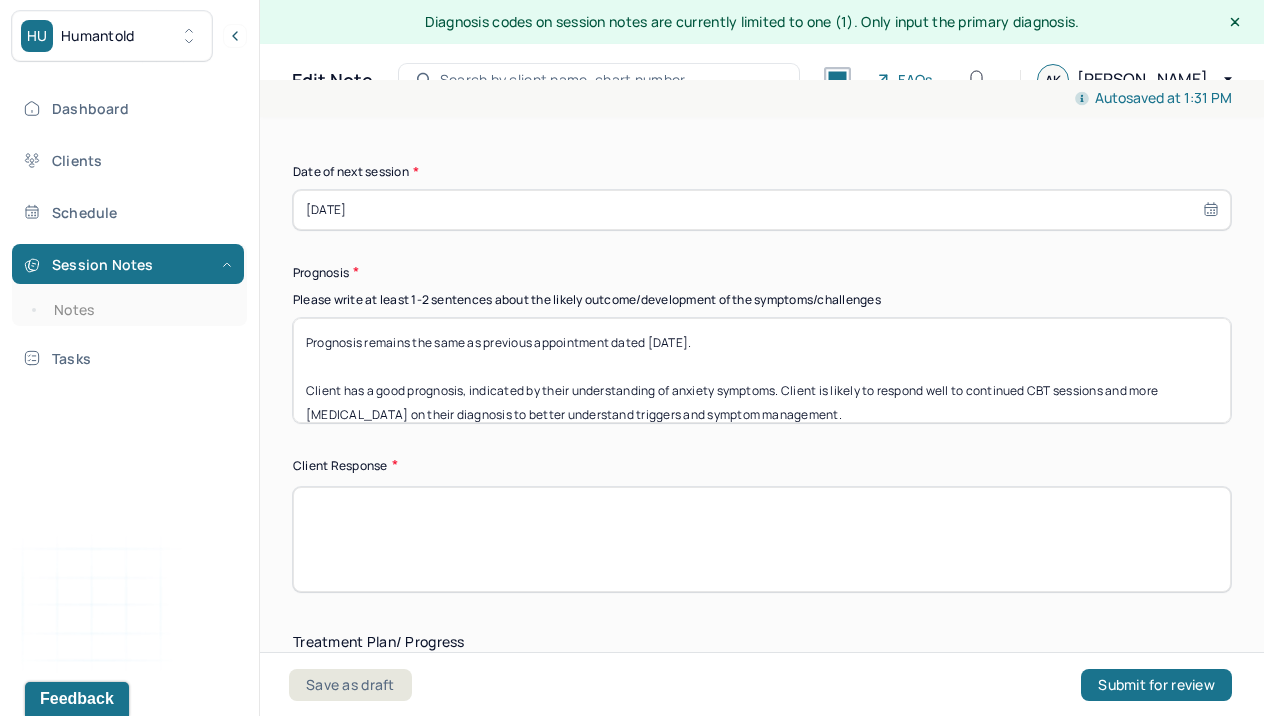 paste on "The client showed strong self-awareness, sustained focused attention, and participated actively throughout the session." 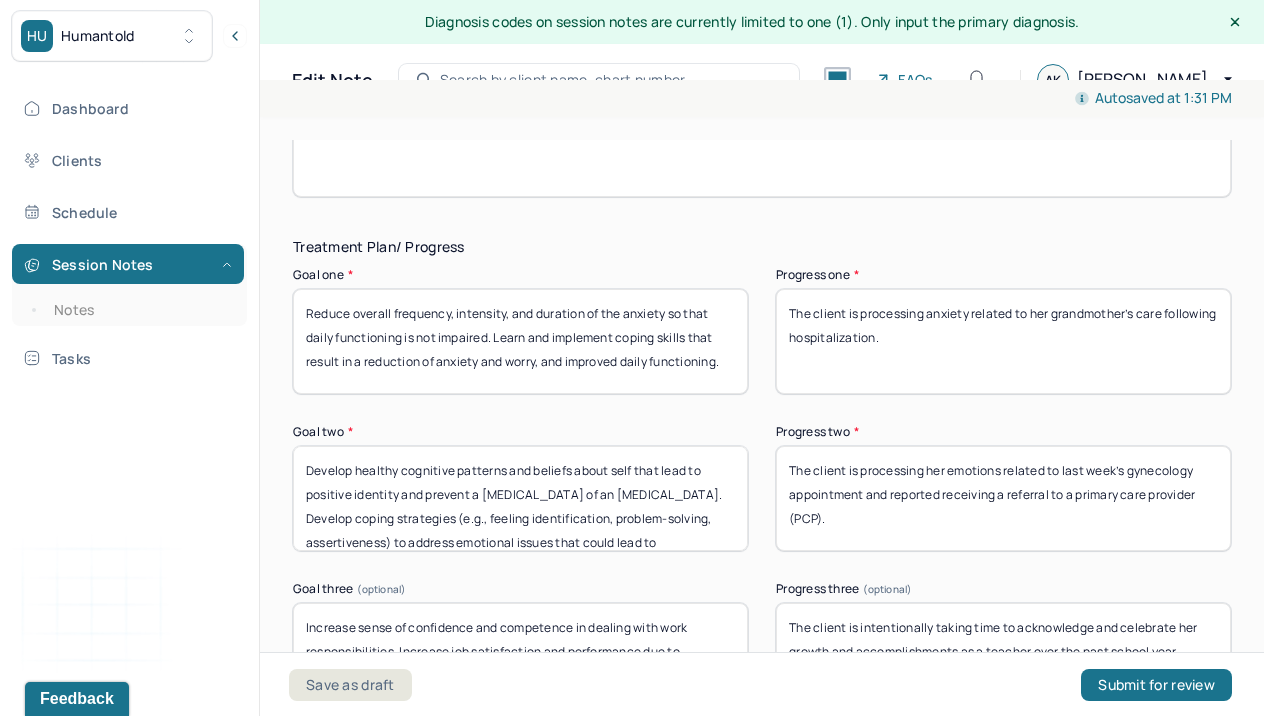 scroll, scrollTop: 3484, scrollLeft: 0, axis: vertical 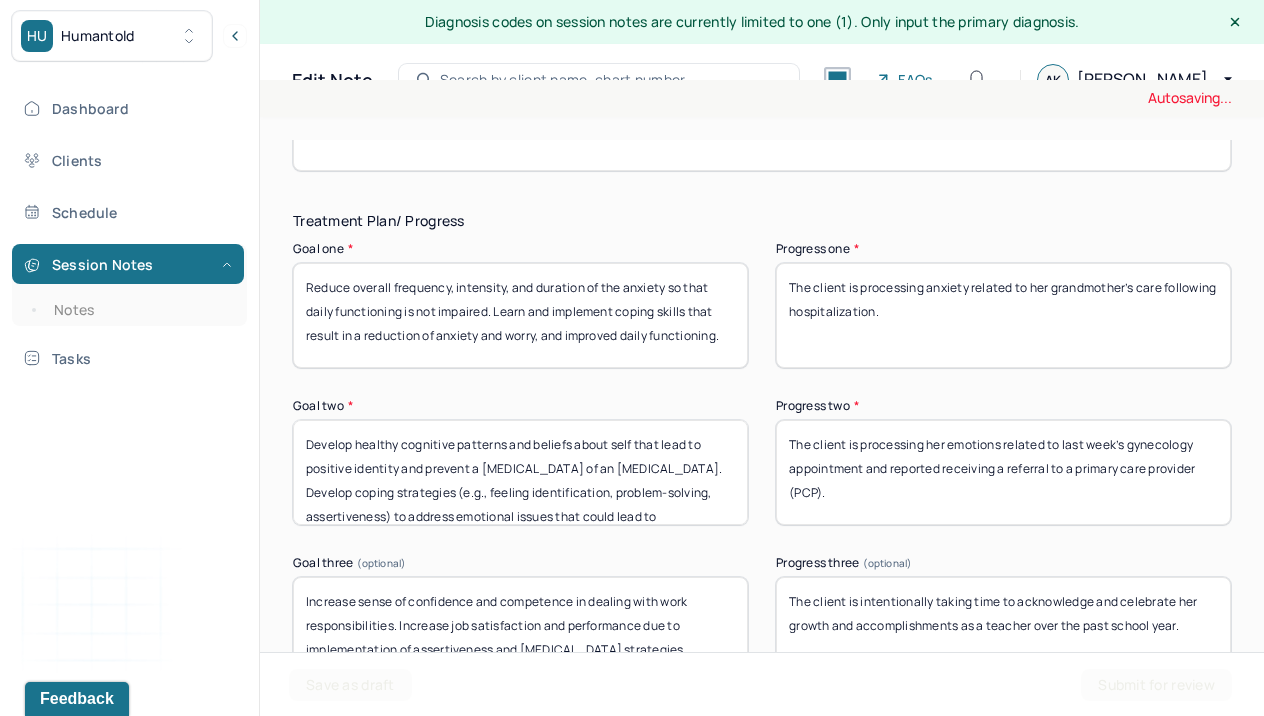 type on "The client showed strong self-awareness, sustained focused attention, and participated actively throughout the session." 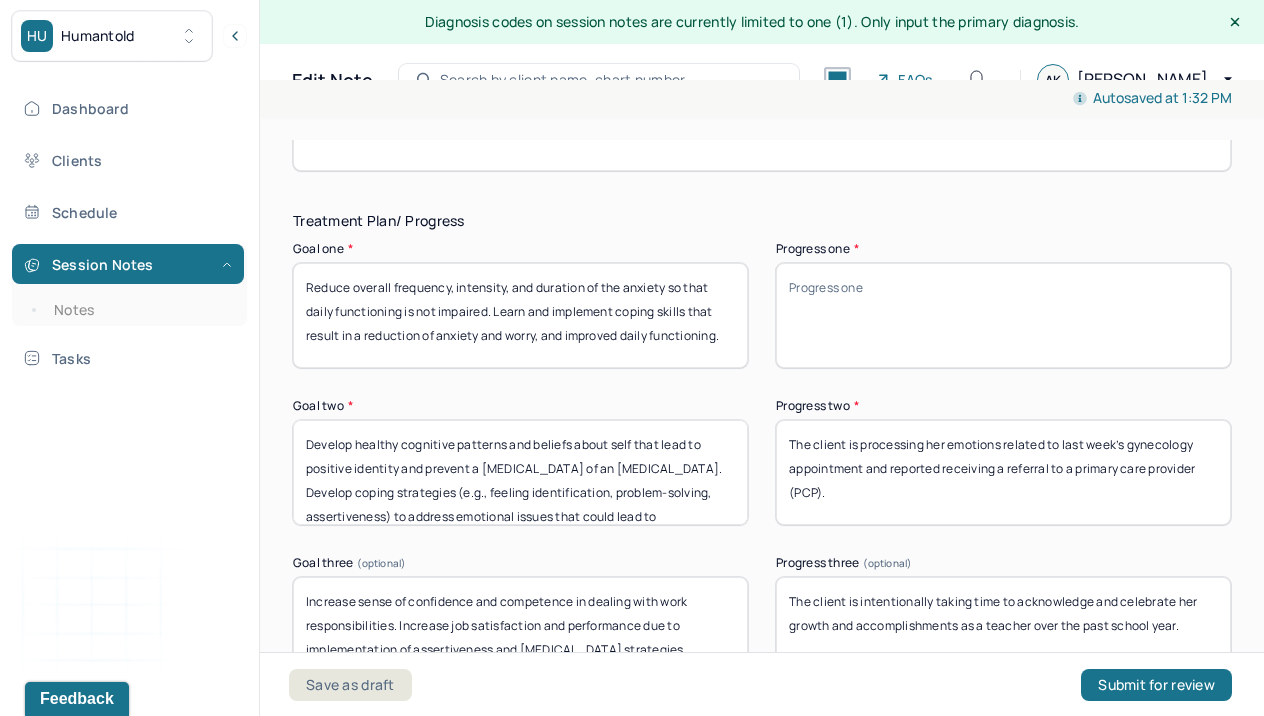 type 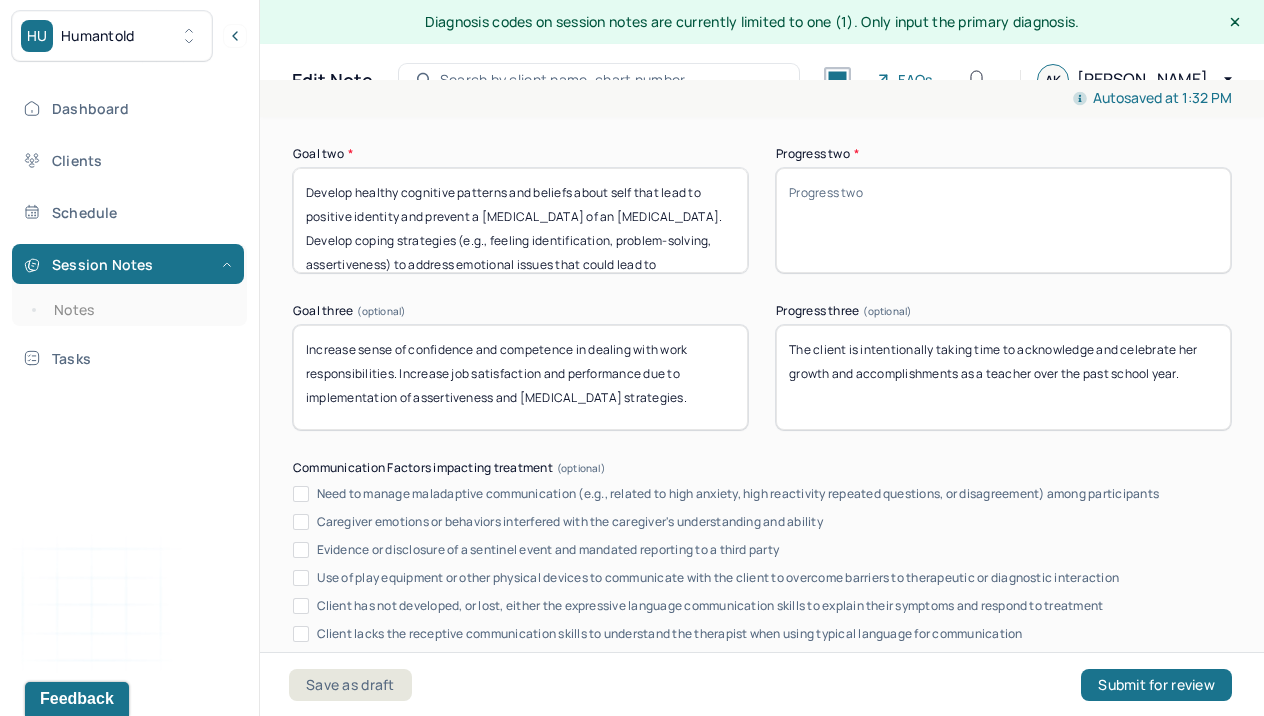 scroll, scrollTop: 3746, scrollLeft: 0, axis: vertical 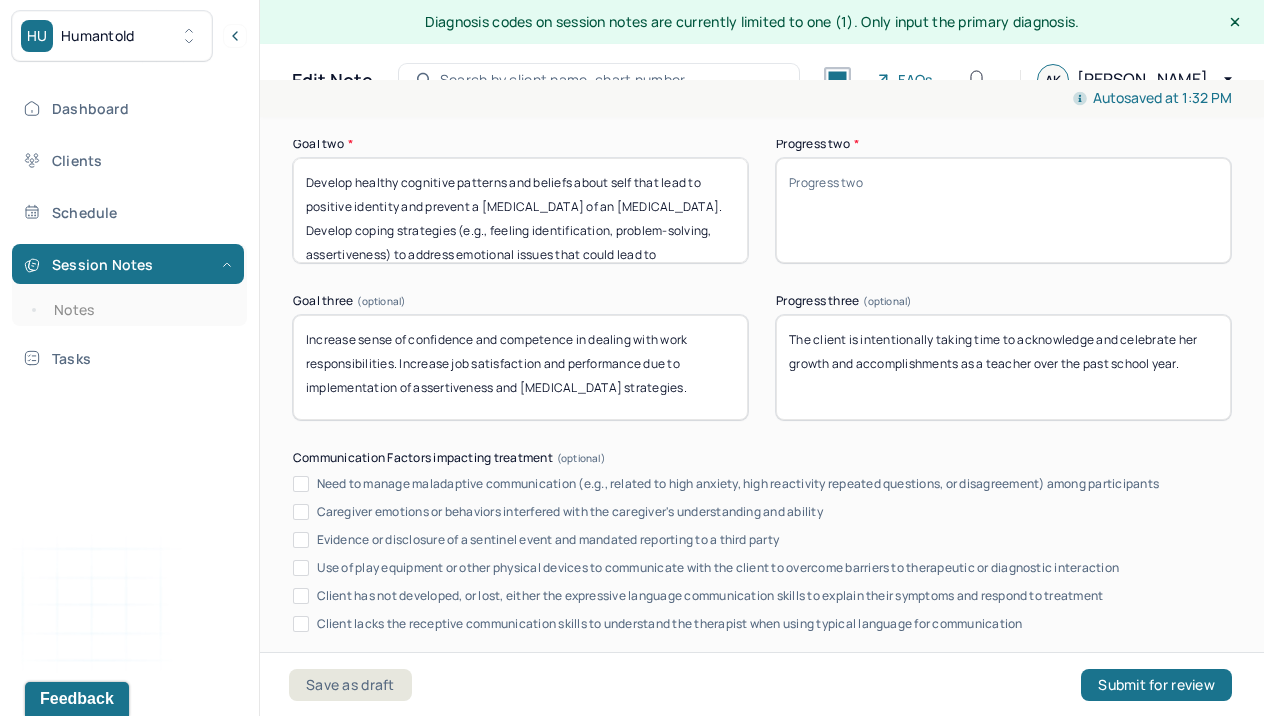 type 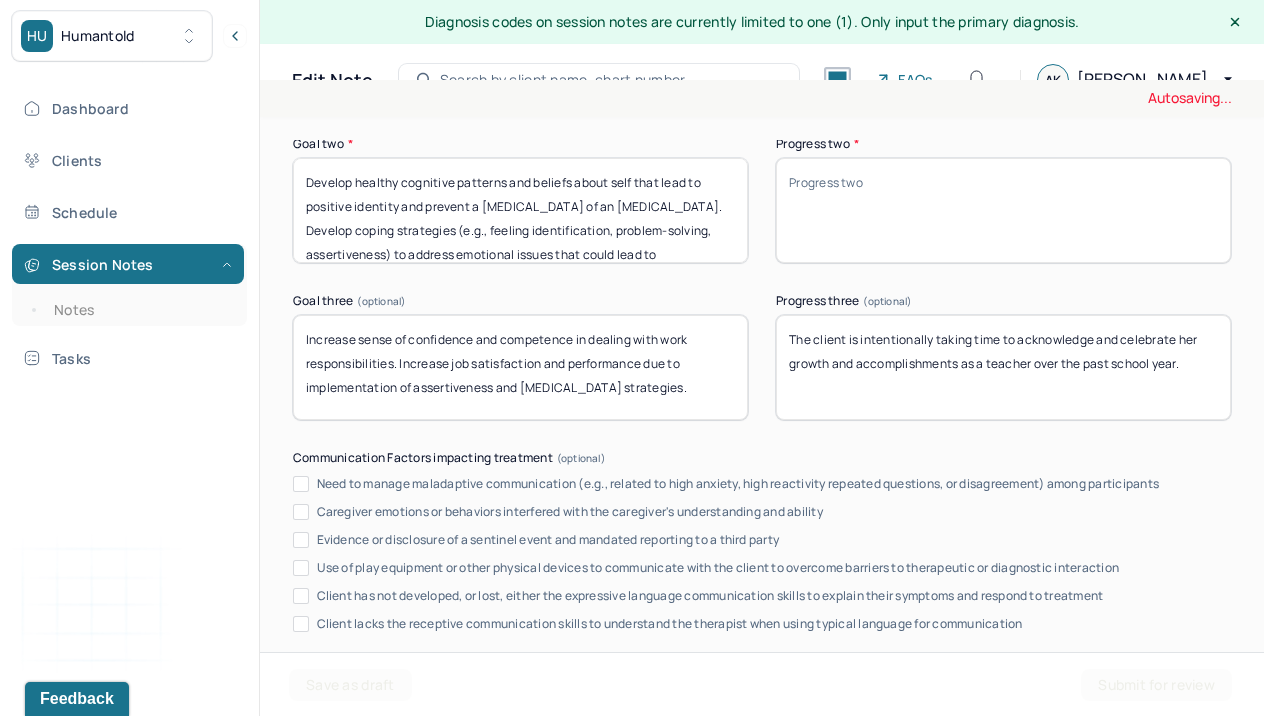 drag, startPoint x: 1199, startPoint y: 365, endPoint x: 757, endPoint y: 212, distance: 467.73175 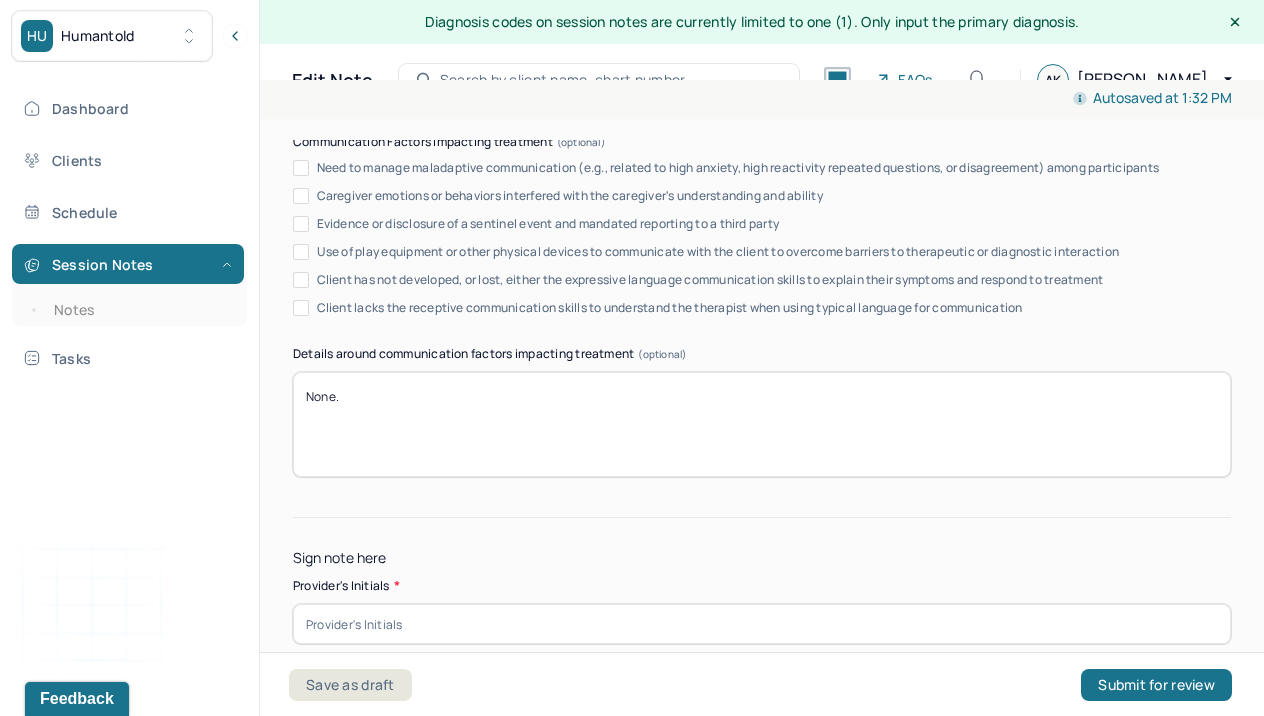 scroll, scrollTop: 4123, scrollLeft: 0, axis: vertical 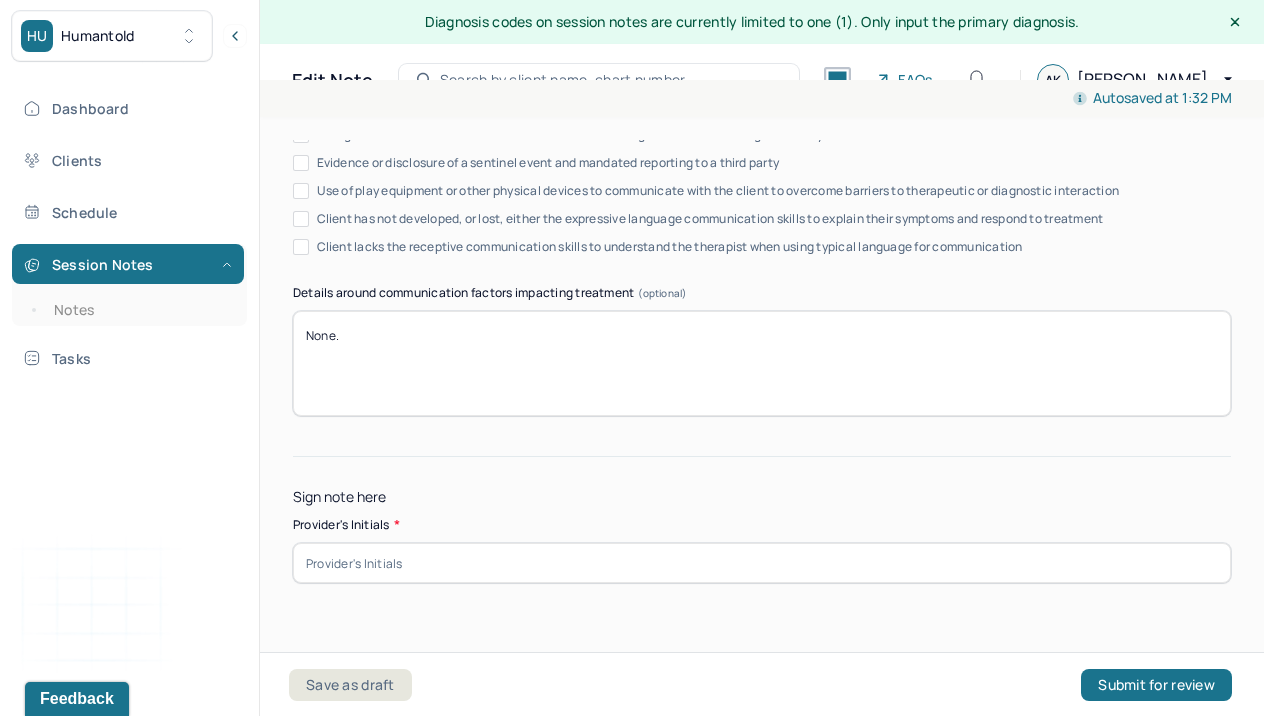 type 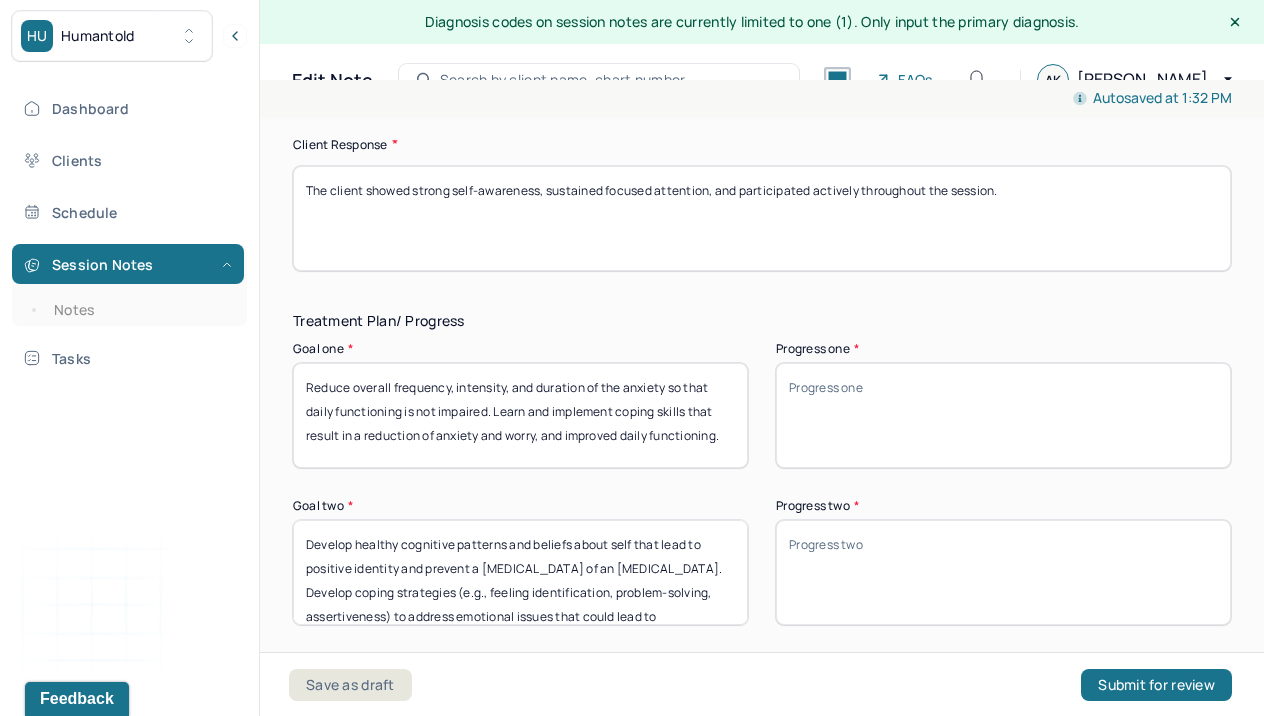 scroll, scrollTop: 3365, scrollLeft: 0, axis: vertical 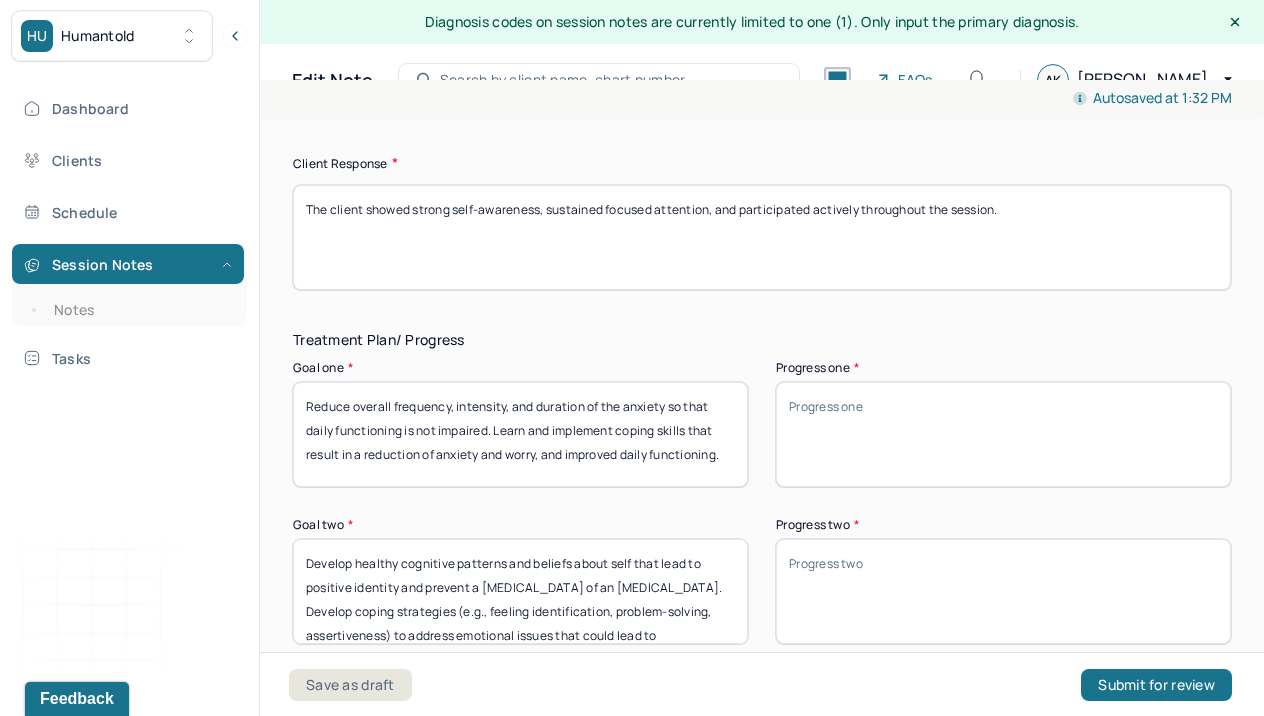 type on "ALK" 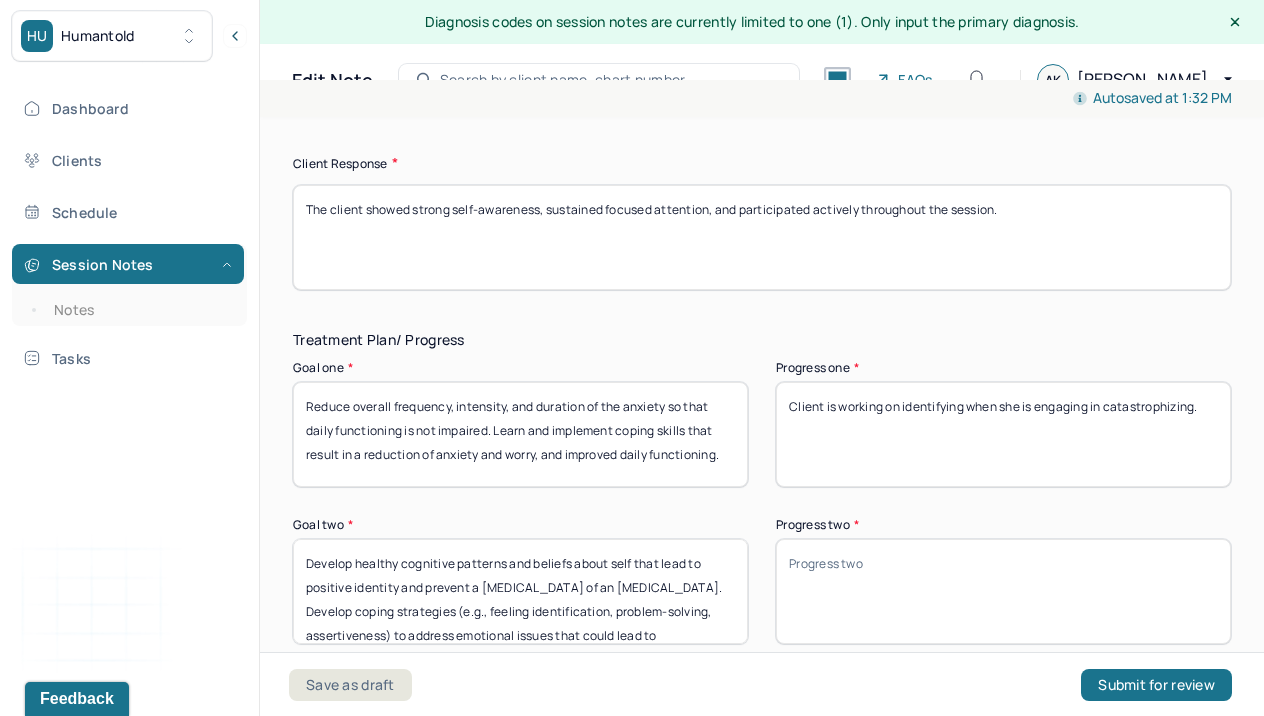 drag, startPoint x: 1210, startPoint y: 406, endPoint x: 639, endPoint y: 393, distance: 571.14795 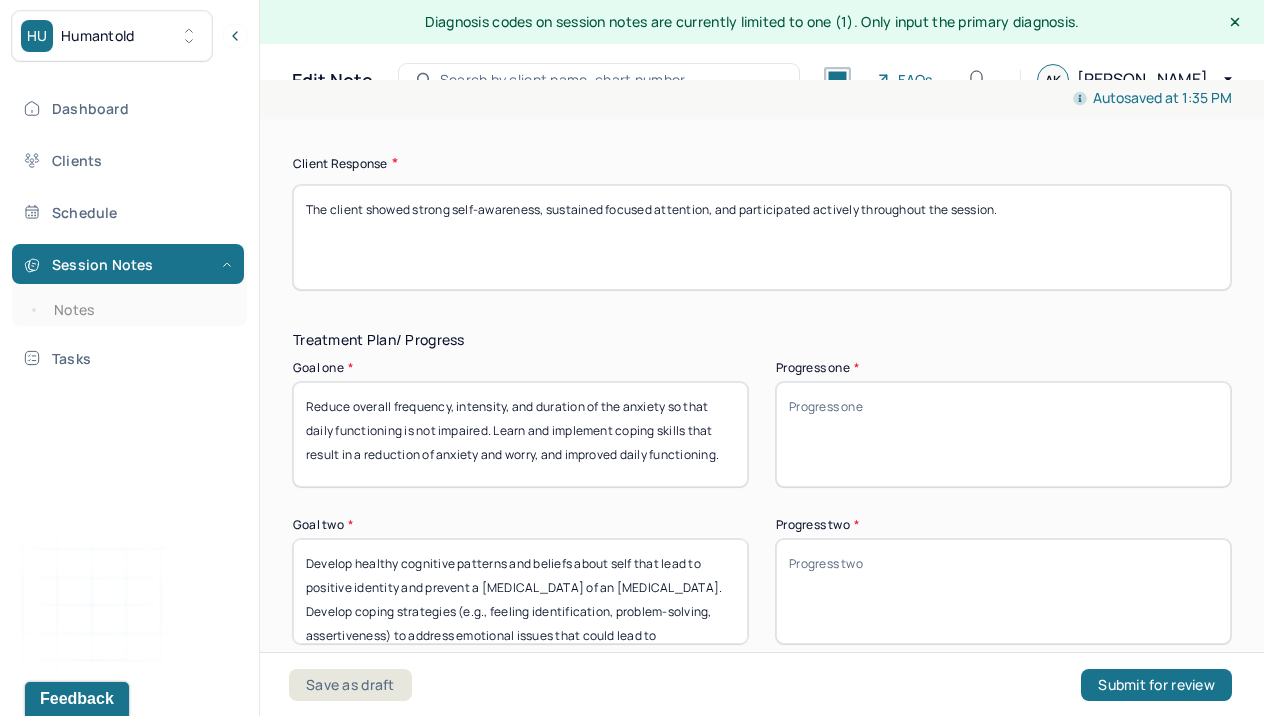 paste on "The client is learning to recognize moments when she engages in catastrophizing." 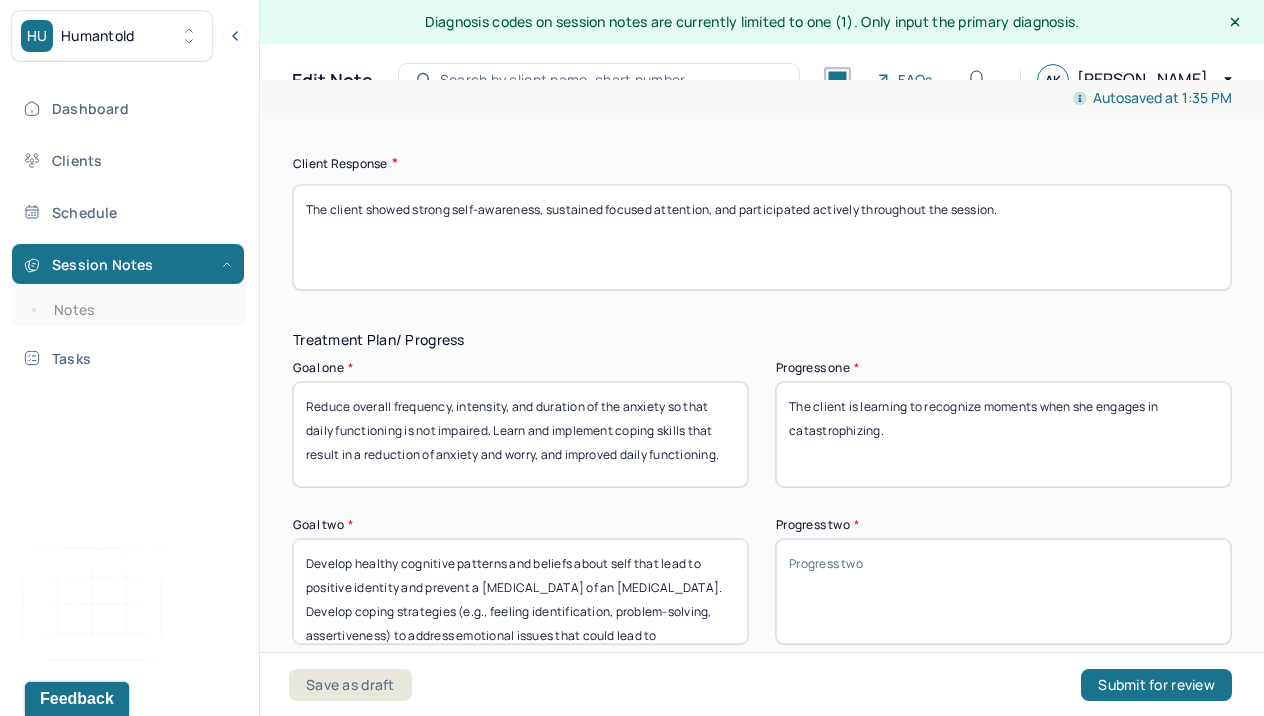 type on "The client is learning to recognize moments when she engages in catastrophizing." 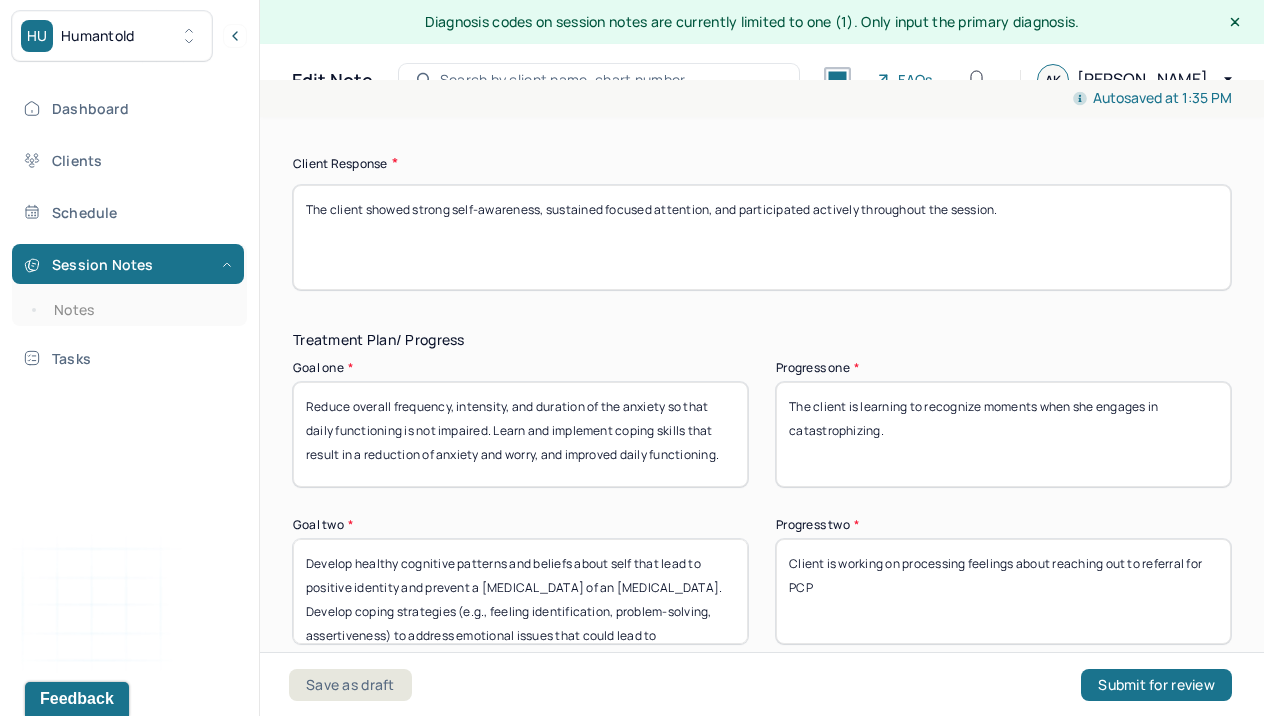 drag, startPoint x: 843, startPoint y: 585, endPoint x: 650, endPoint y: 456, distance: 232.1422 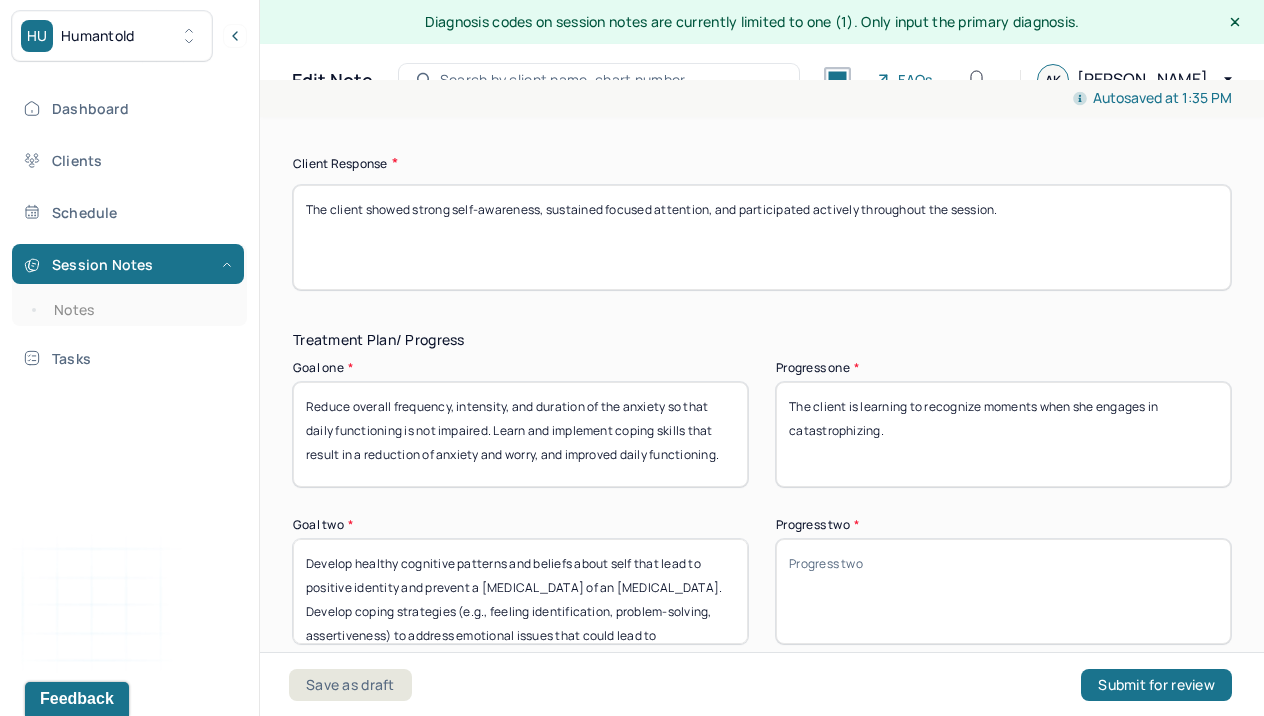 paste on "The client is processing emotions related to contacting the referral for a primary care provider." 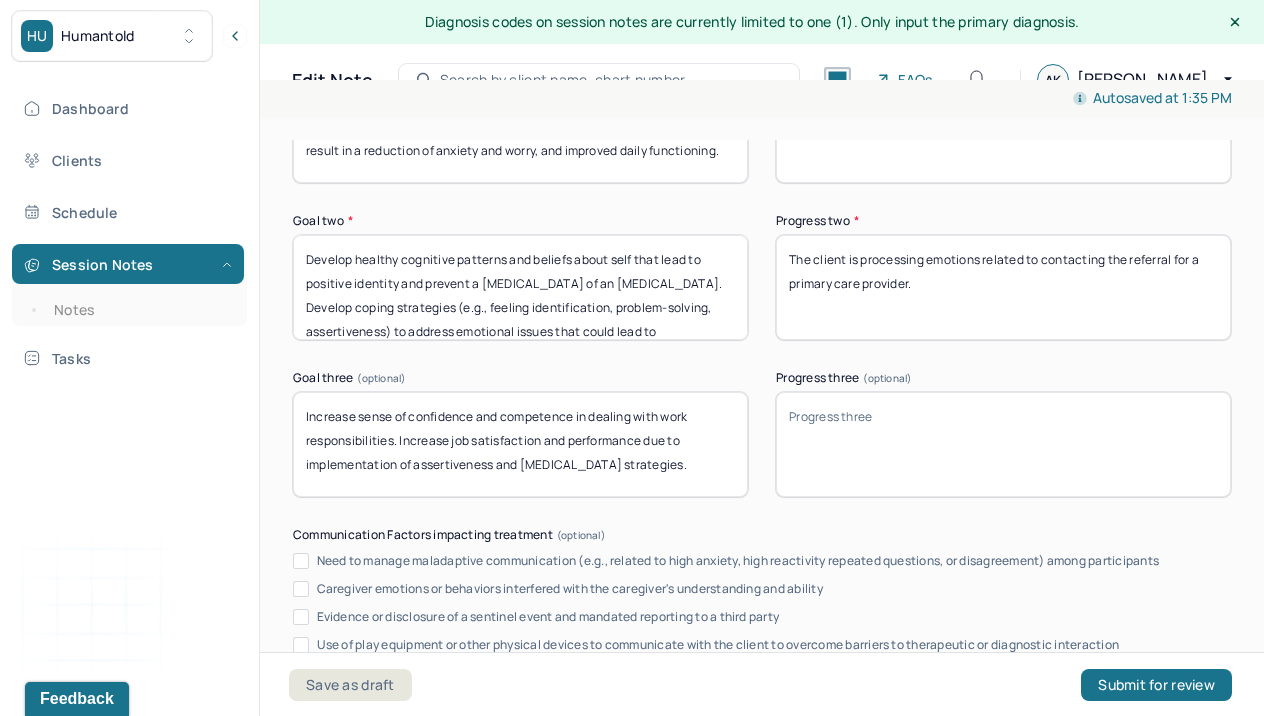 scroll, scrollTop: 3796, scrollLeft: 0, axis: vertical 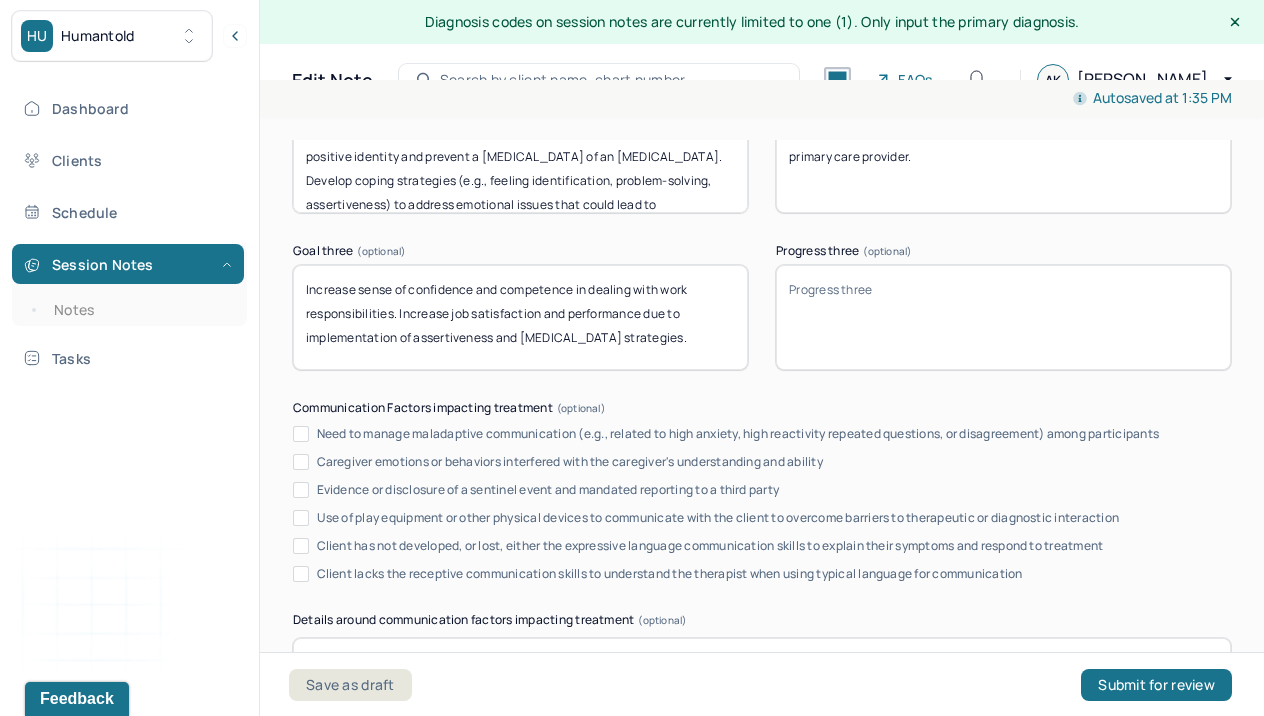 type on "The client is processing emotions related to contacting the referral for a primary care provider." 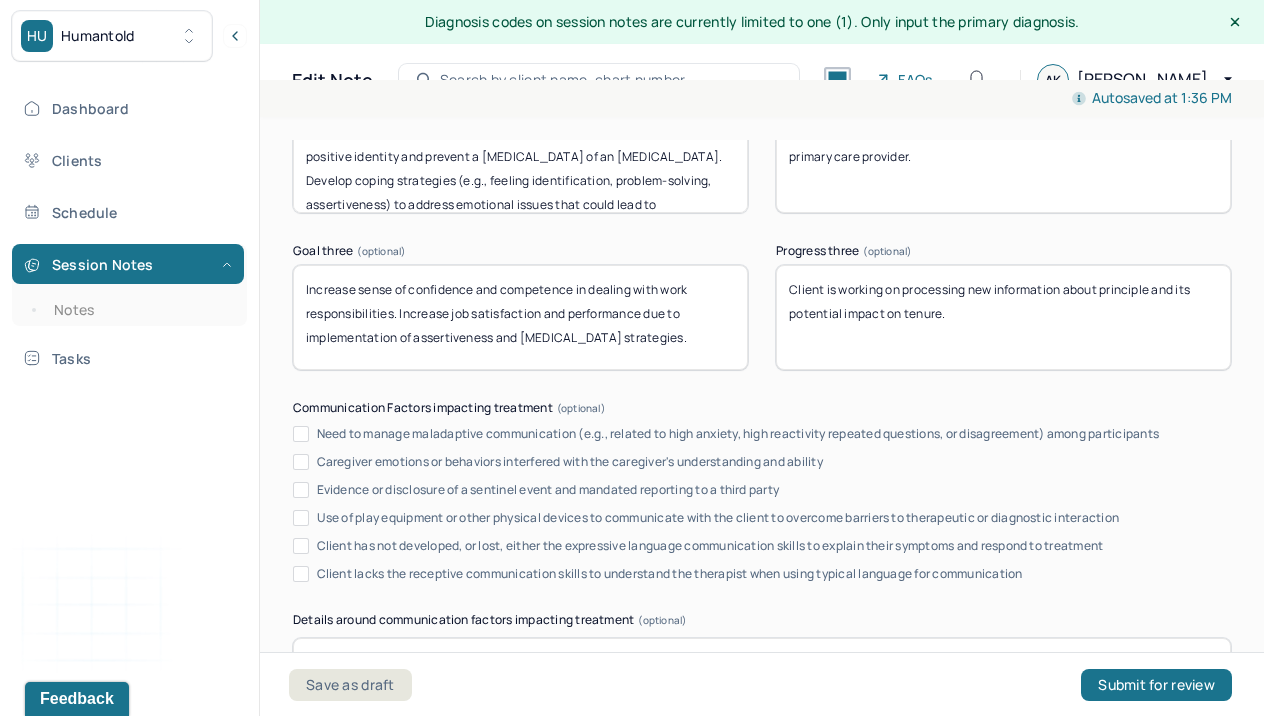 drag, startPoint x: 992, startPoint y: 309, endPoint x: 699, endPoint y: 221, distance: 305.92972 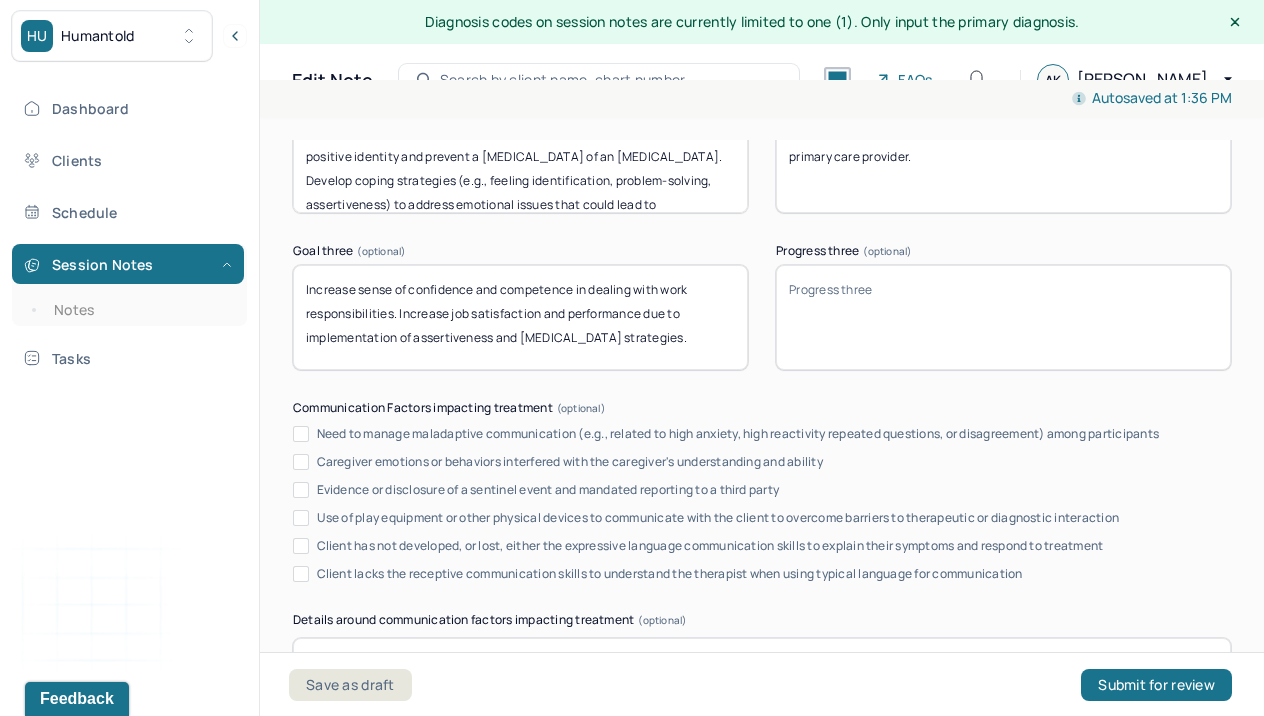 paste on "The client is processing new information about the principal and its possible effects on tenure." 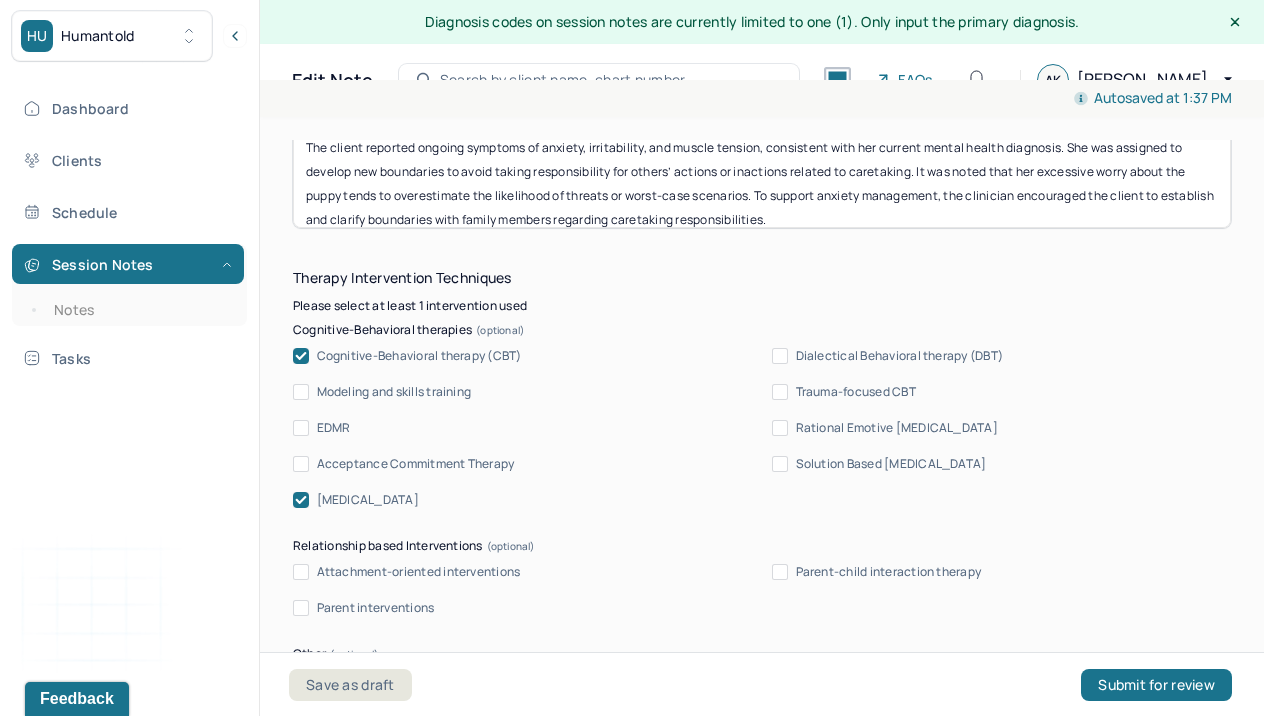 scroll, scrollTop: 1784, scrollLeft: 0, axis: vertical 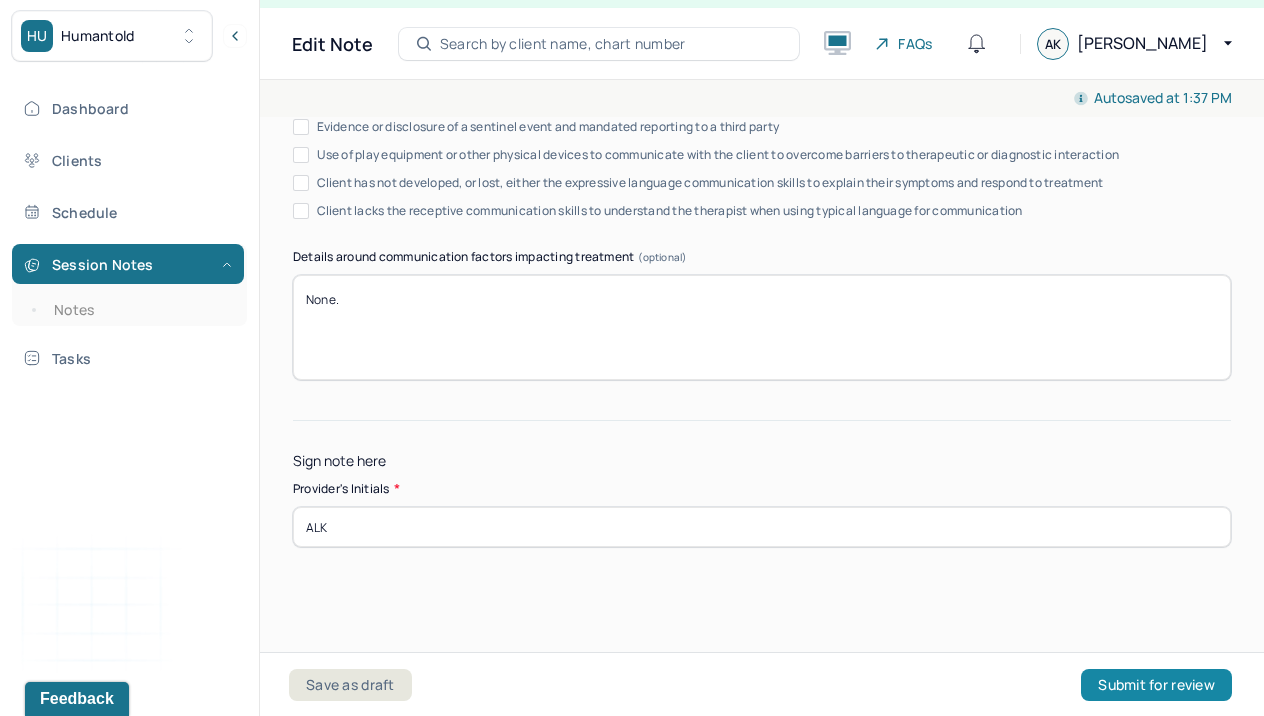 type on "The client is processing new information about the principal and its possible effects on tenure." 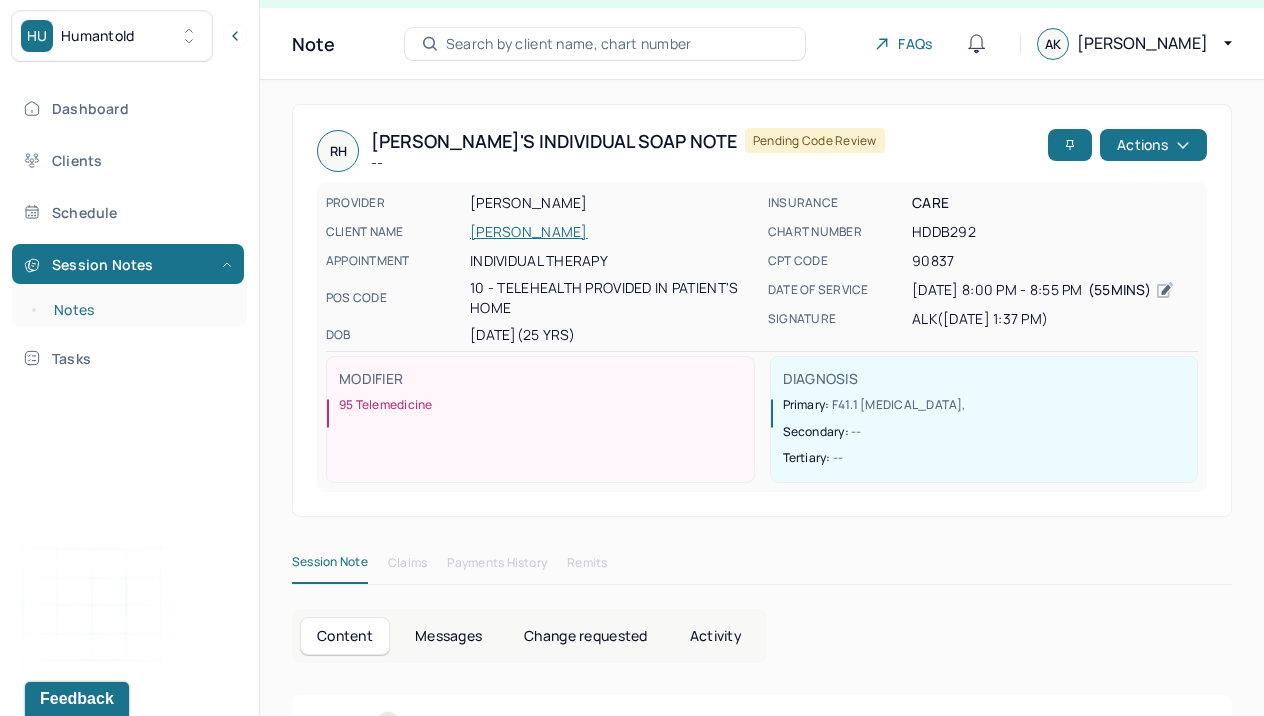 click on "Notes" at bounding box center (139, 310) 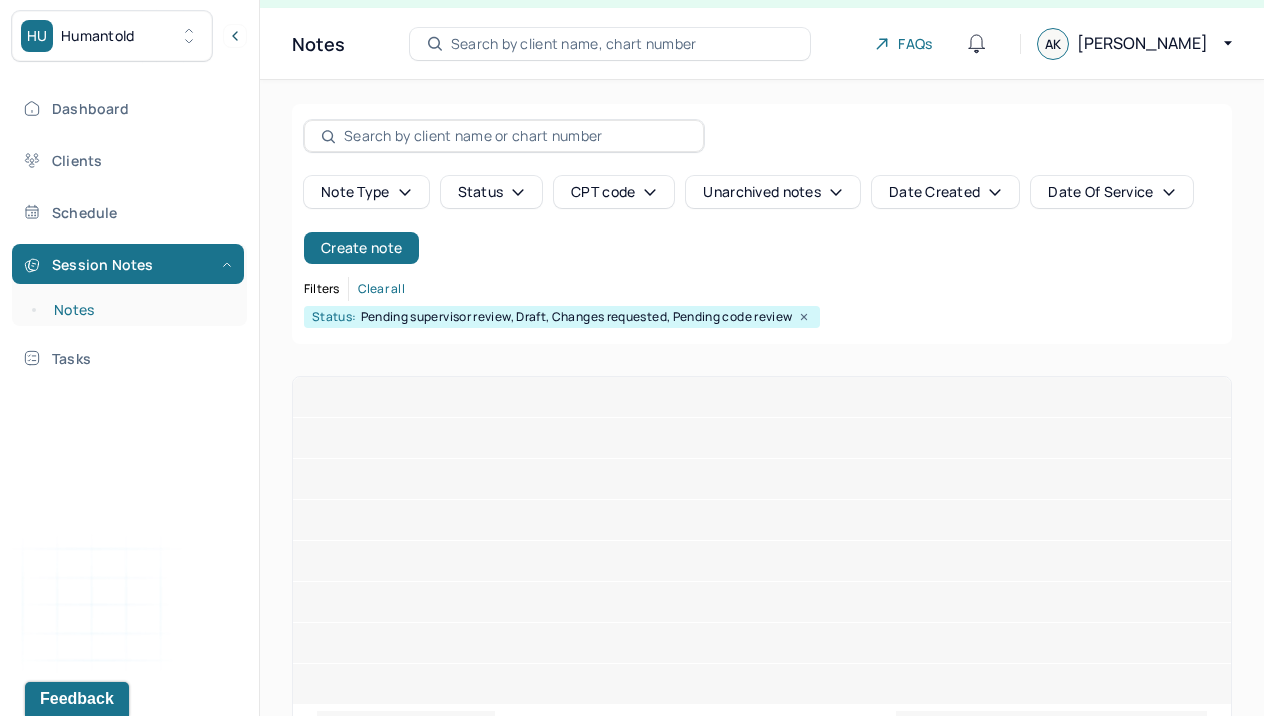 click on "Notes" at bounding box center [139, 310] 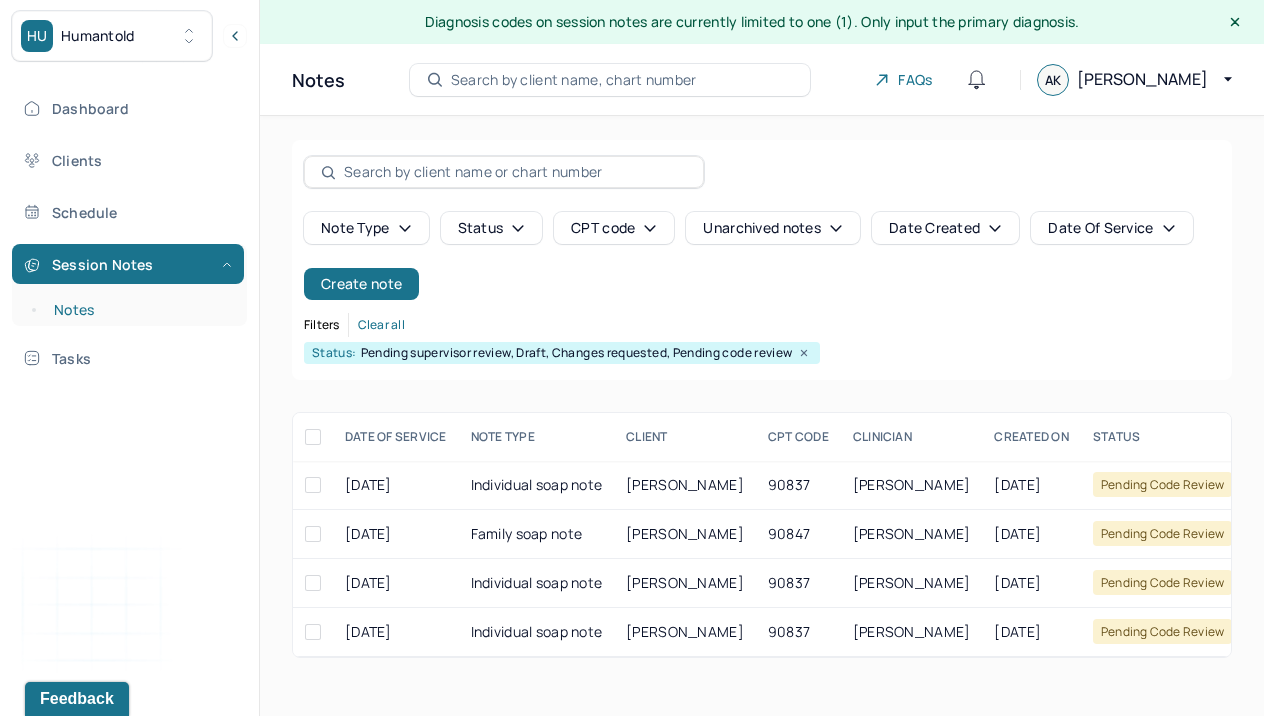 click on "Notes" at bounding box center [139, 310] 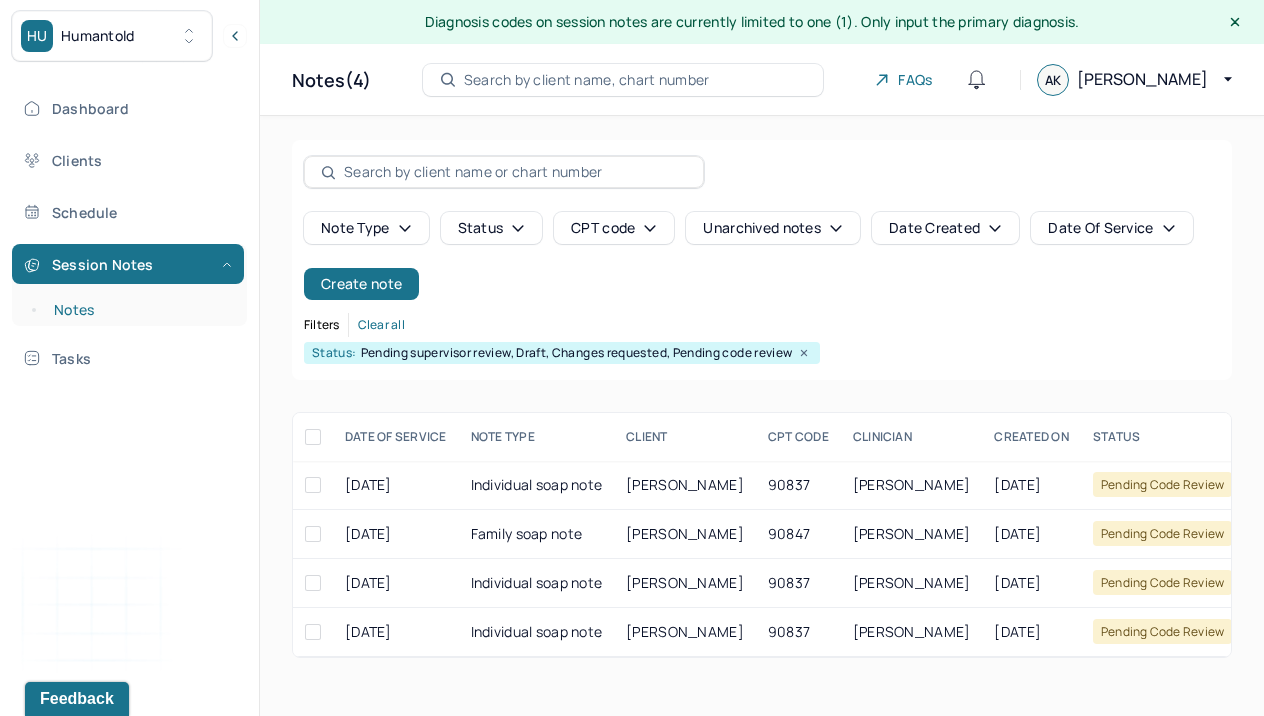 click on "Notes" at bounding box center [139, 310] 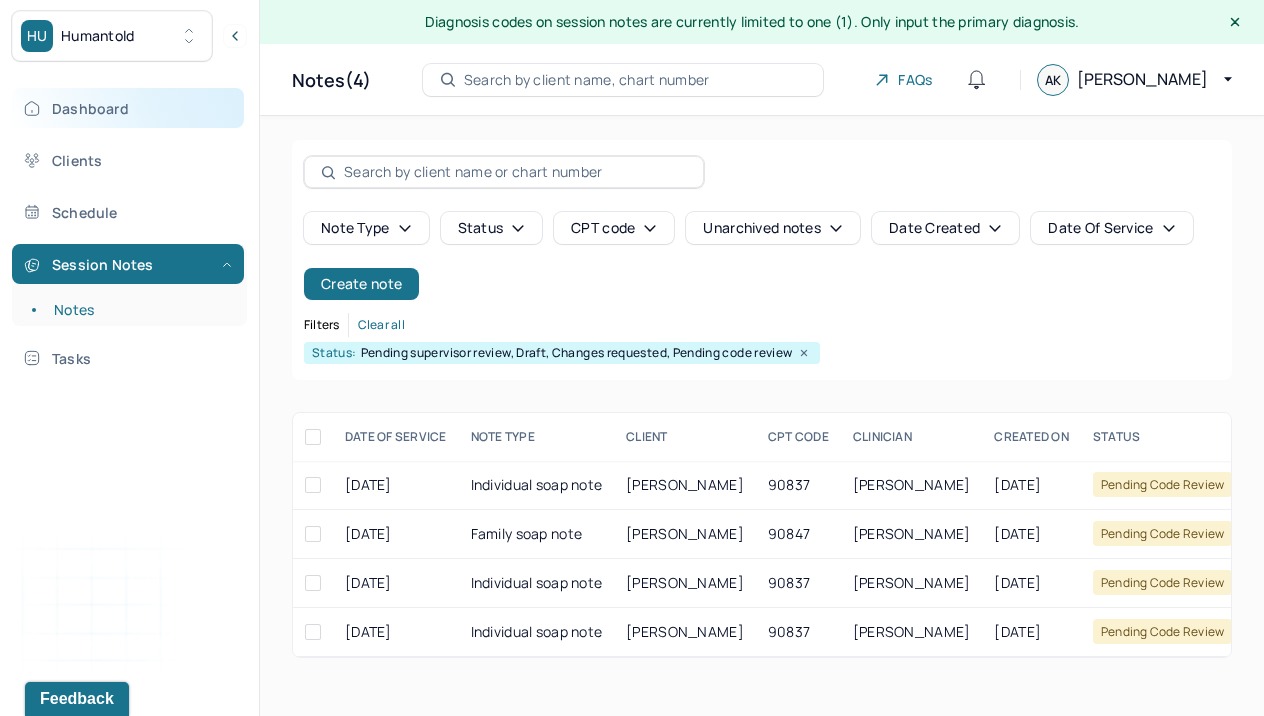 click on "Dashboard" at bounding box center [128, 108] 